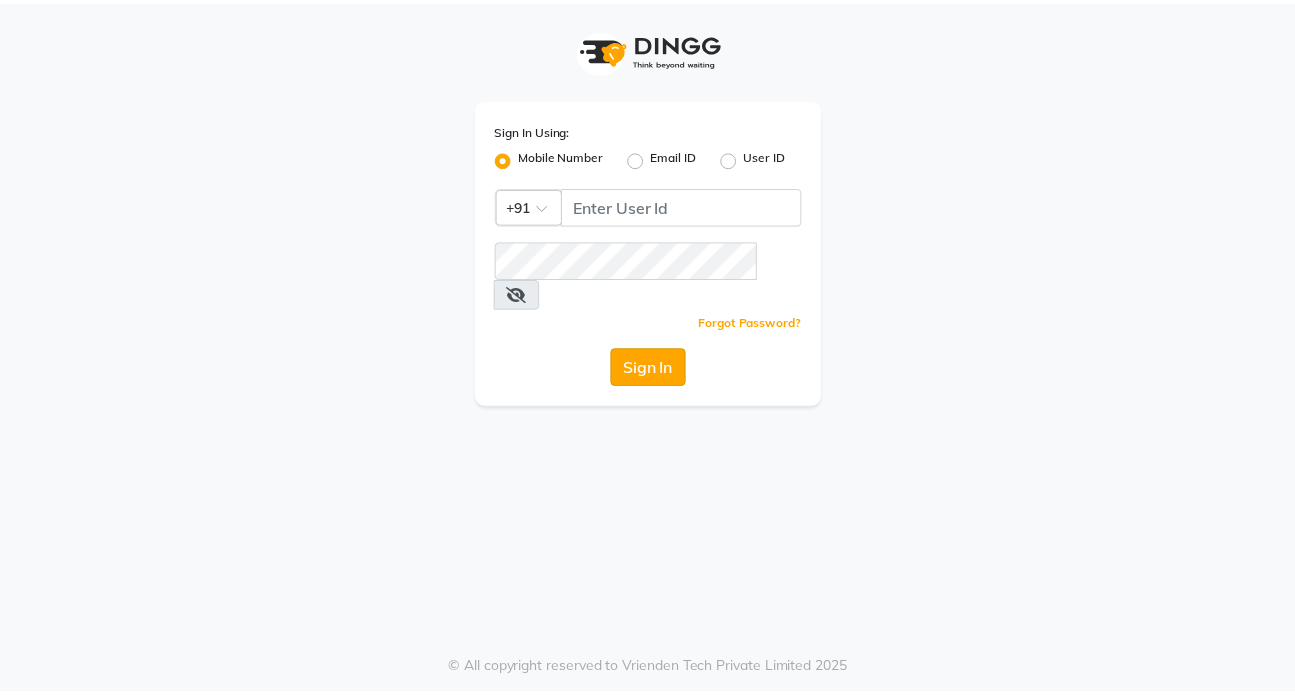 scroll, scrollTop: 0, scrollLeft: 0, axis: both 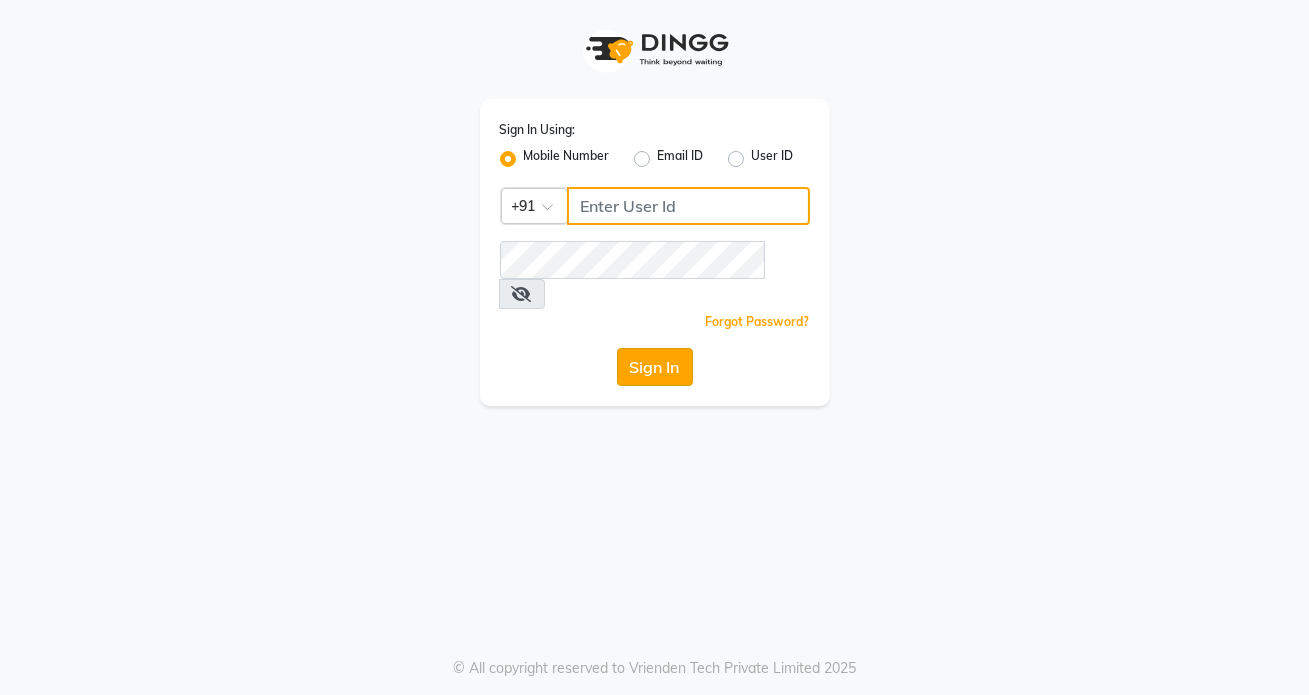 type on "[PHONE]" 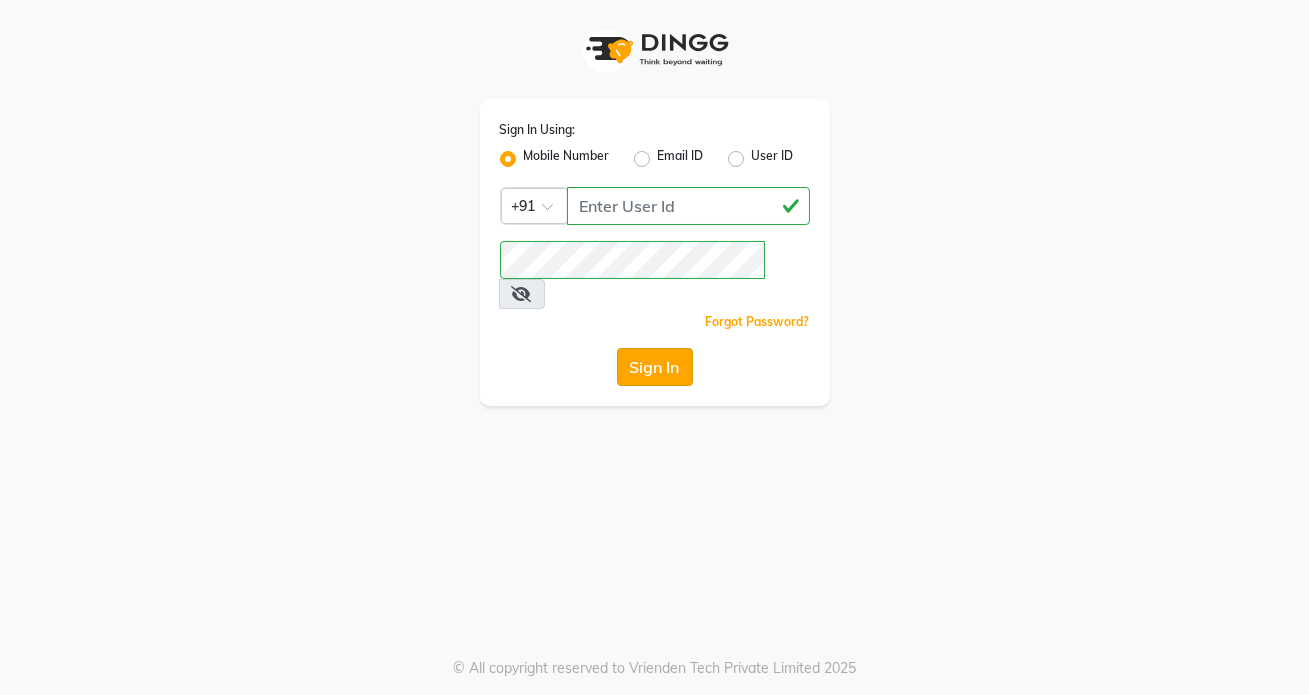 click on "Sign In" 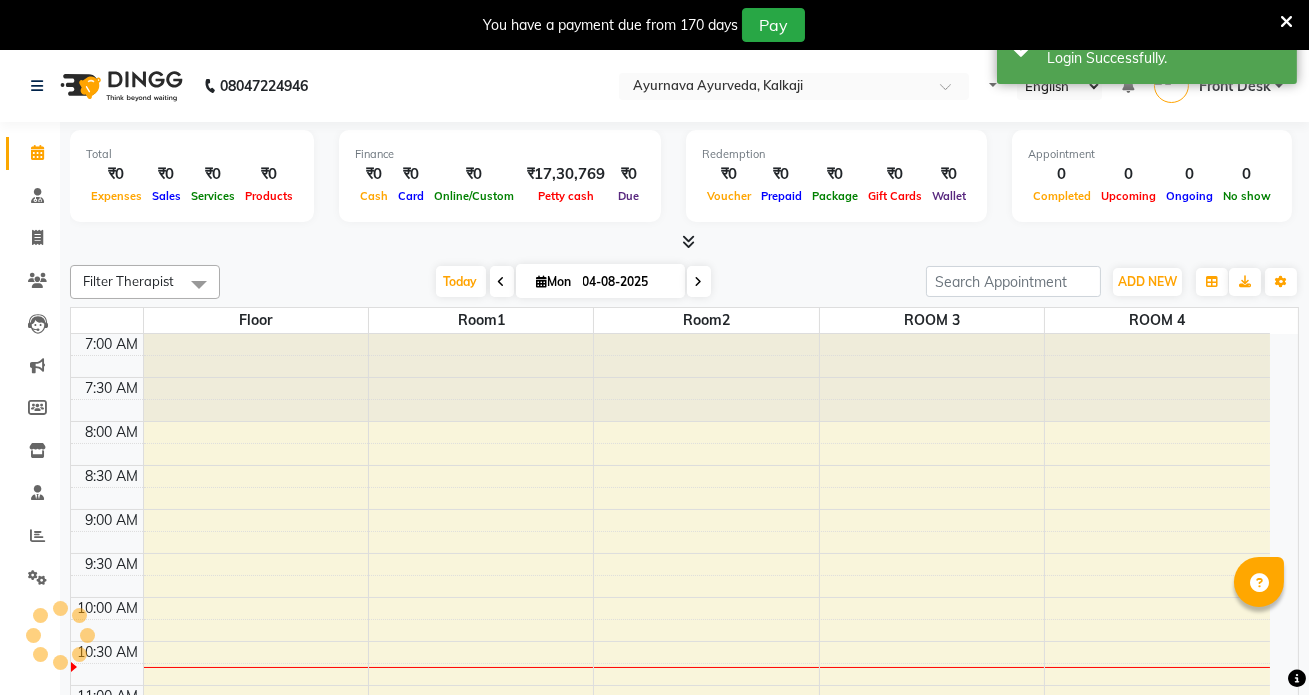 select on "en" 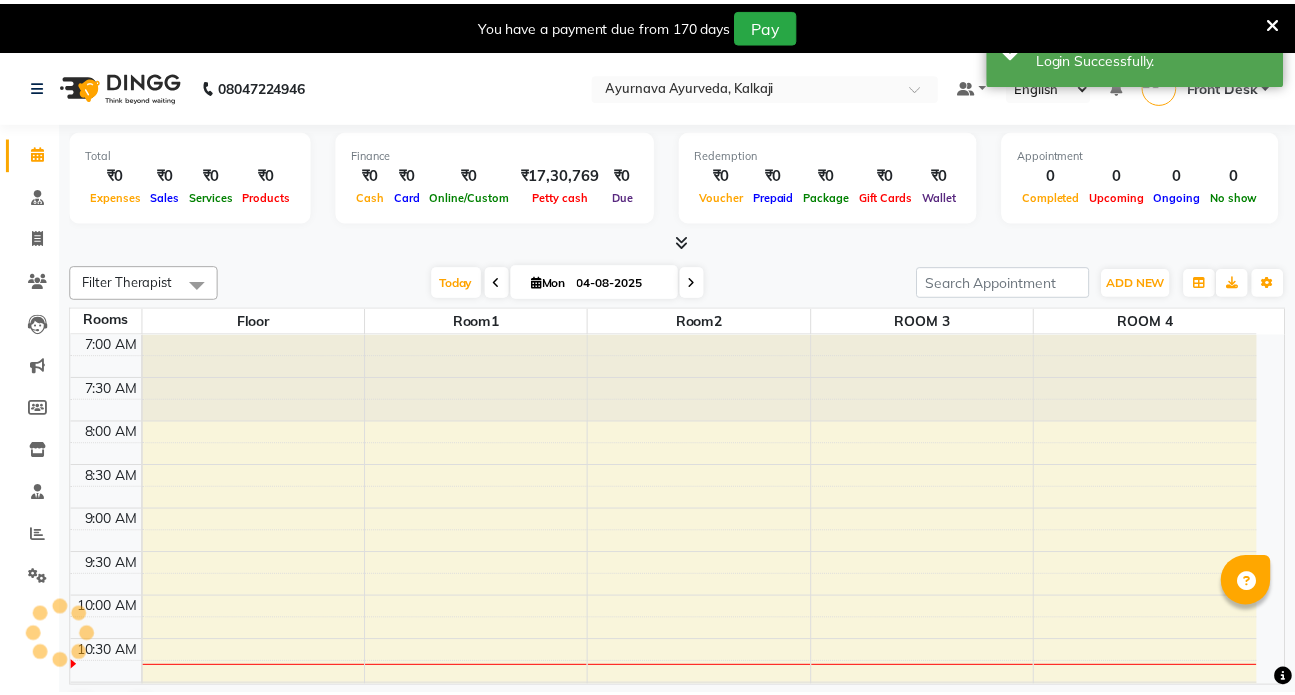 scroll, scrollTop: 0, scrollLeft: 0, axis: both 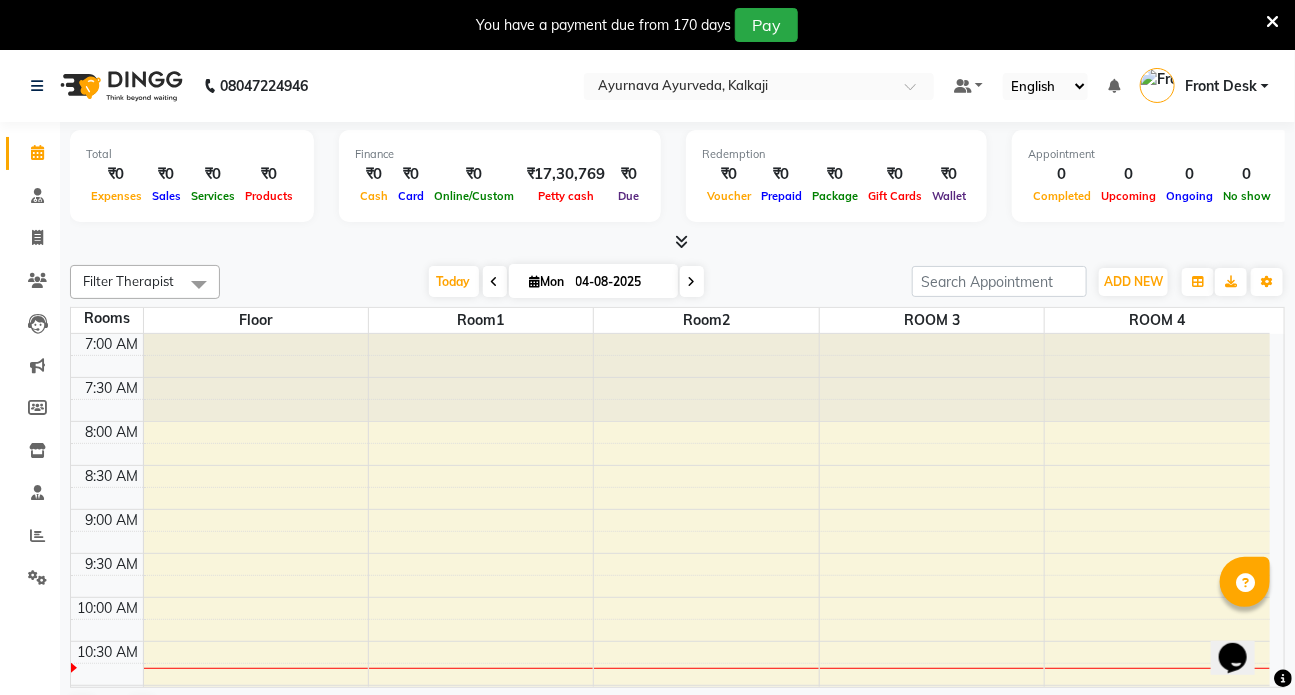 click on "7:00 AM 7:30 AM 8:00 AM 8:30 AM 9:00 AM 9:30 AM 10:00 AM 10:30 AM 11:00 AM 11:30 AM 12:00 PM 12:30 PM 1:00 PM 1:30 PM 2:00 PM 2:30 PM 3:00 PM 3:30 PM 4:00 PM 4:30 PM 5:00 PM 5:30 PM 6:00 PM 6:30 PM 7:00 PM 7:30 PM 8:00 PM 8:30 PM" at bounding box center [670, 949] 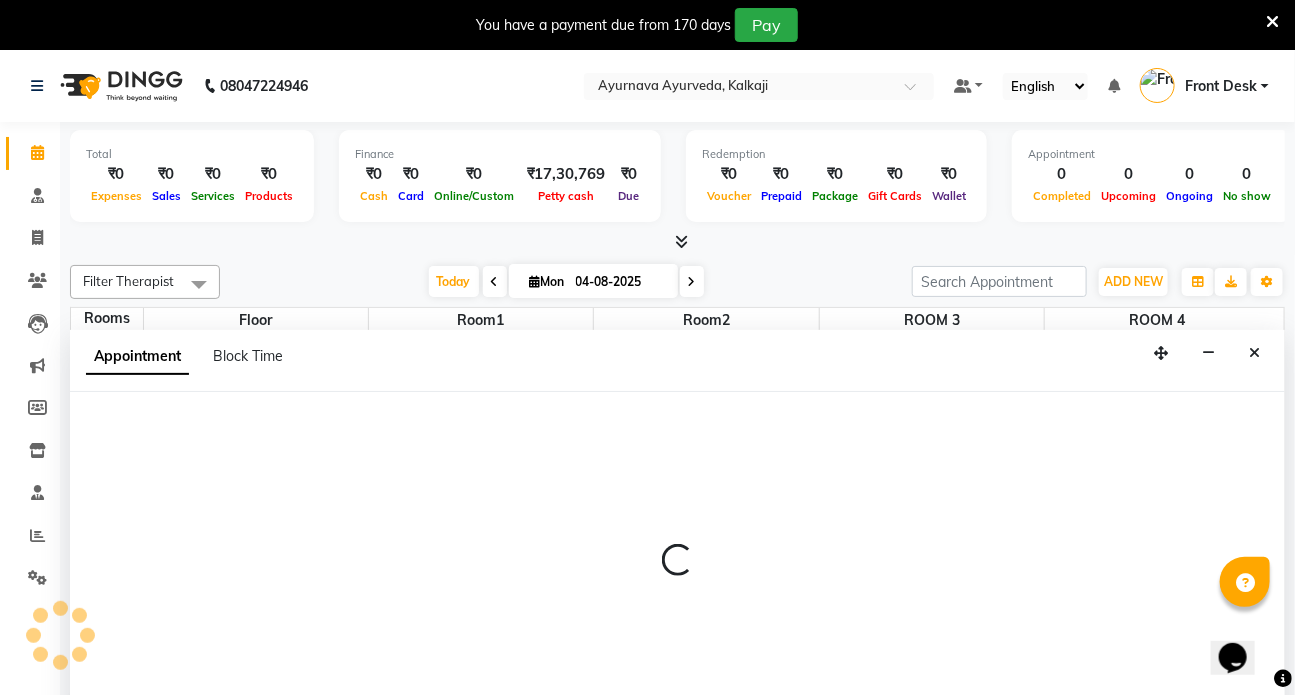 scroll, scrollTop: 50, scrollLeft: 0, axis: vertical 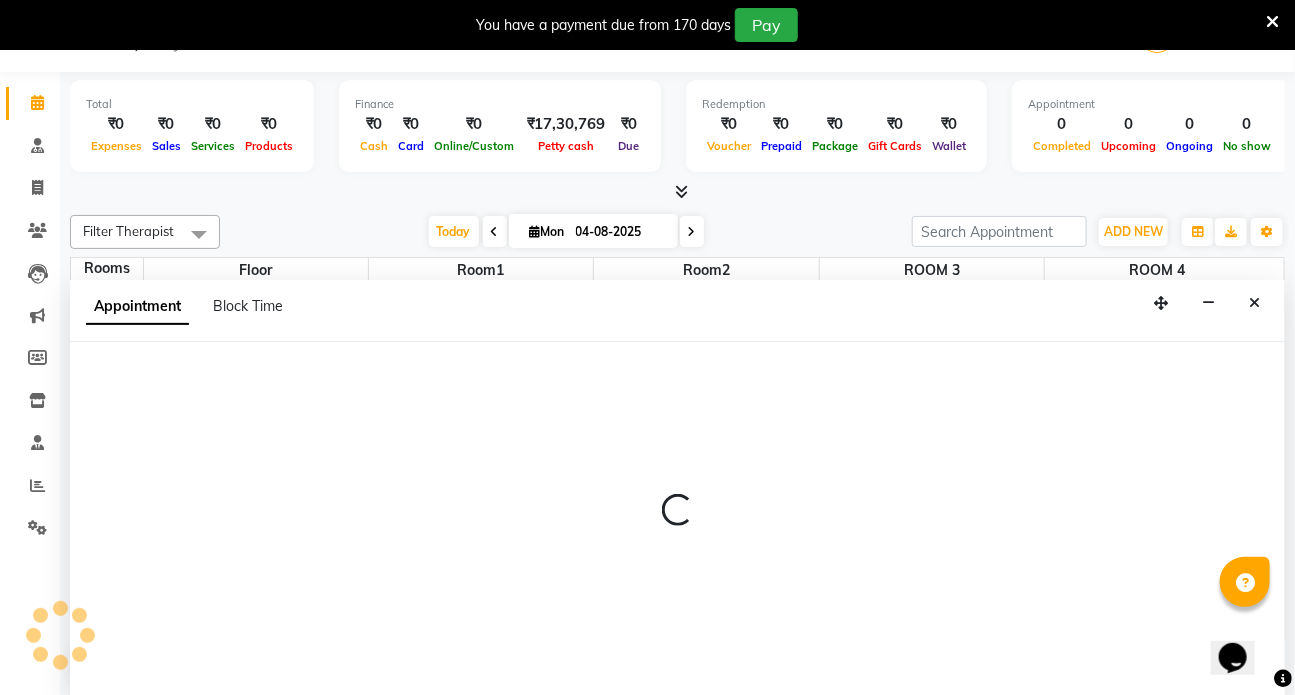 select on "tentative" 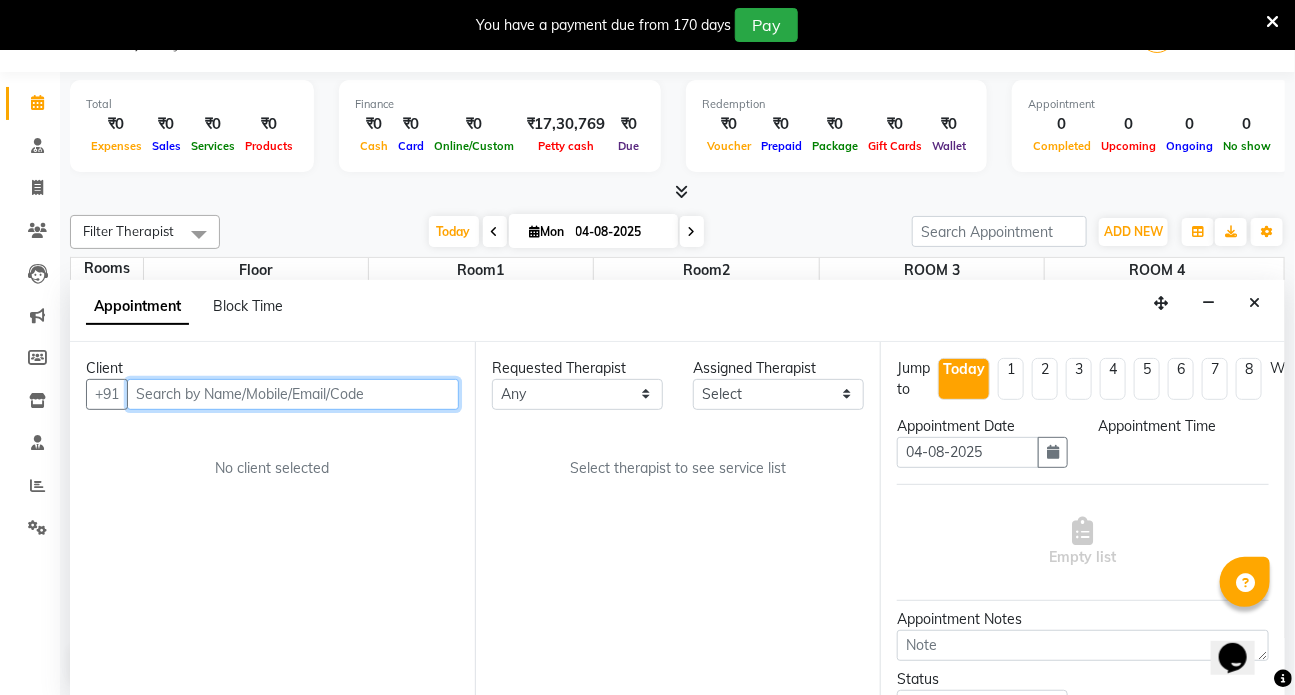 select on "480" 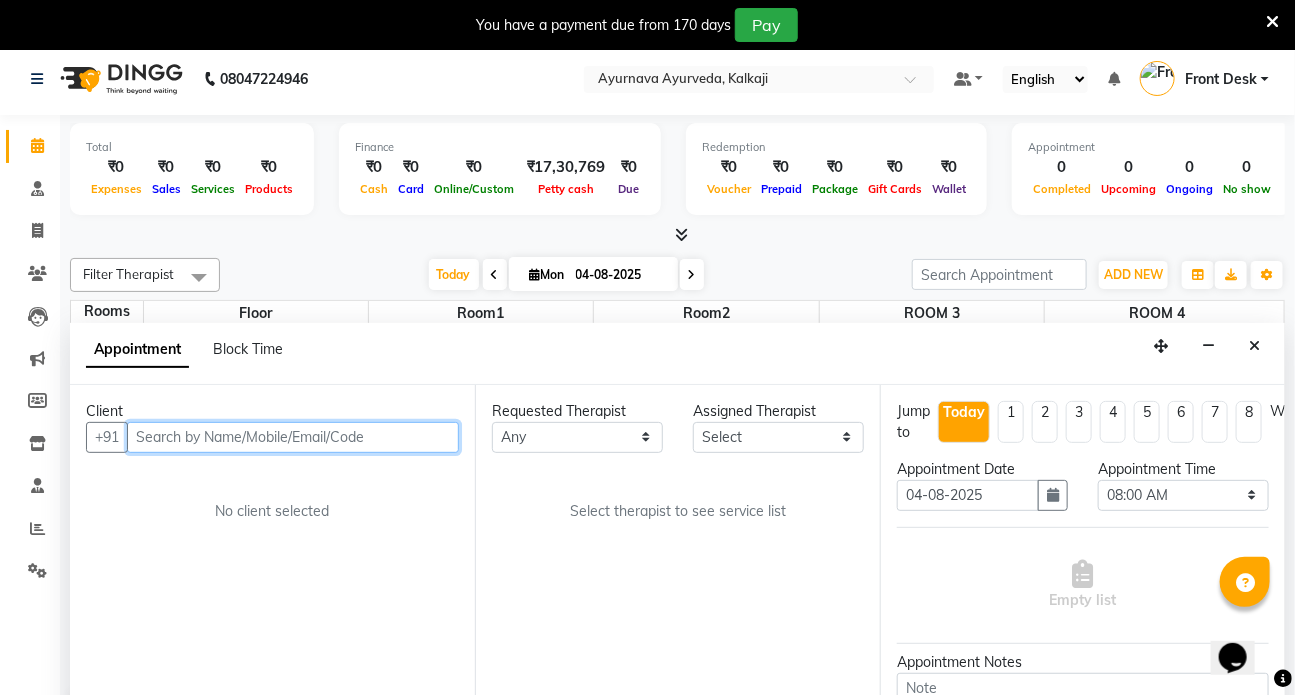 scroll, scrollTop: 0, scrollLeft: 0, axis: both 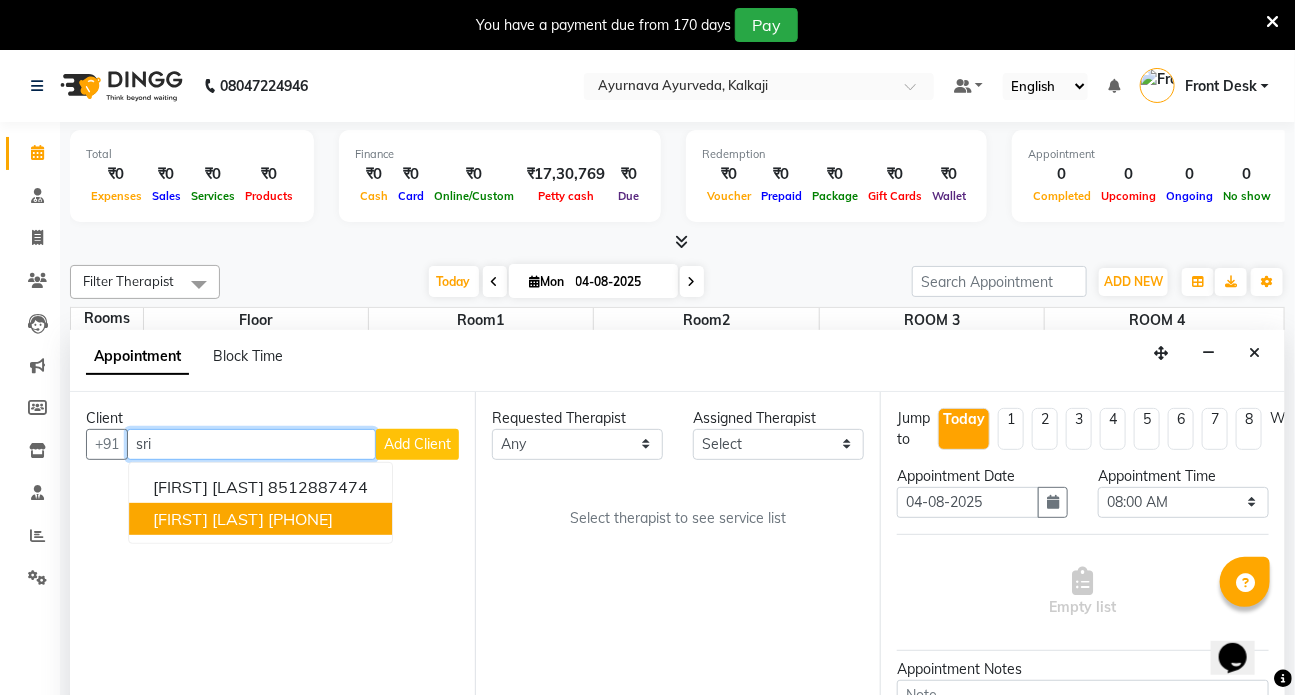 click on "[FIRST] [LAST]" at bounding box center [208, 519] 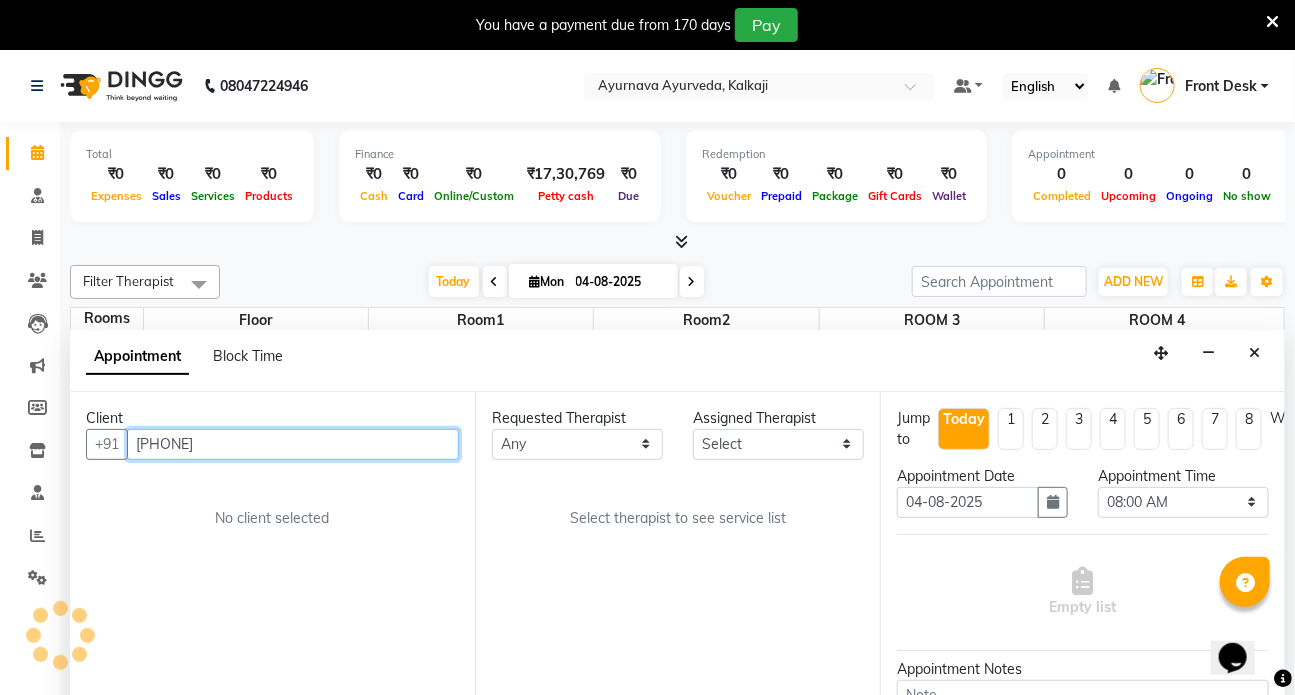 type on "[PHONE]" 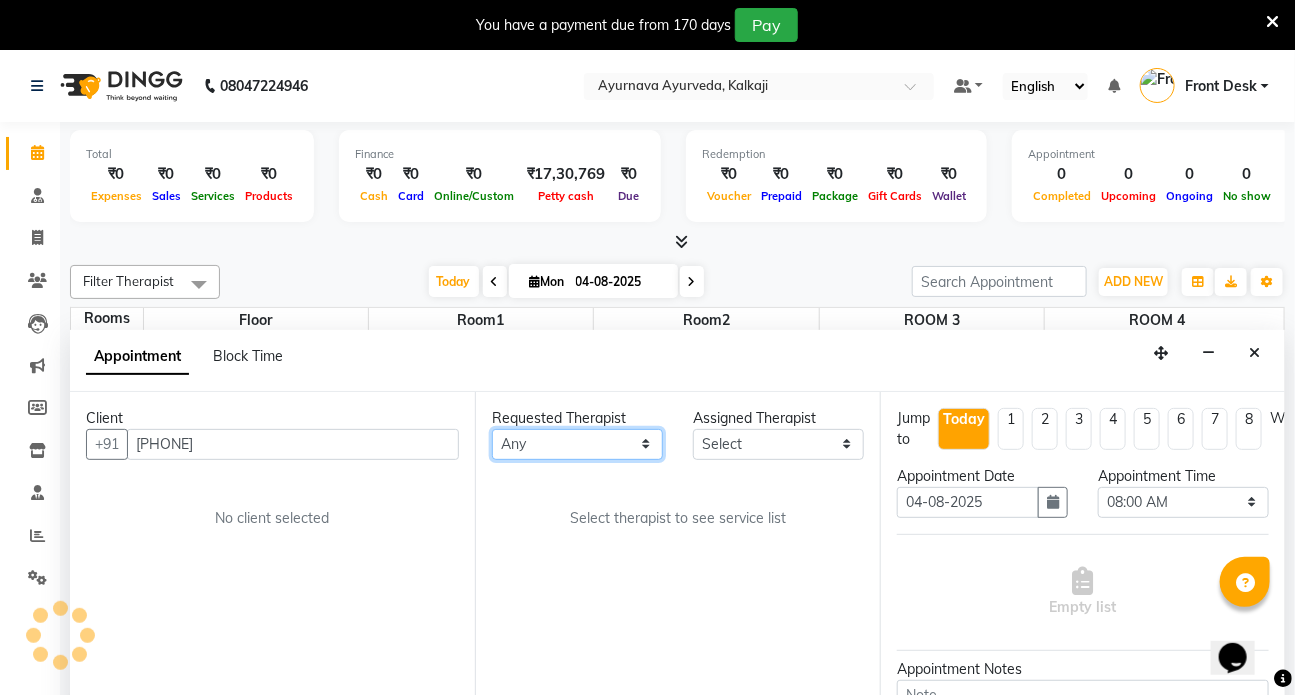 click on "Any ANJALI ANUJA DILEEP DR RENJUSHA Dr Sajna Front Desk KAVYA MILAN MITHUN SHIMA SUDHA" at bounding box center [577, 444] 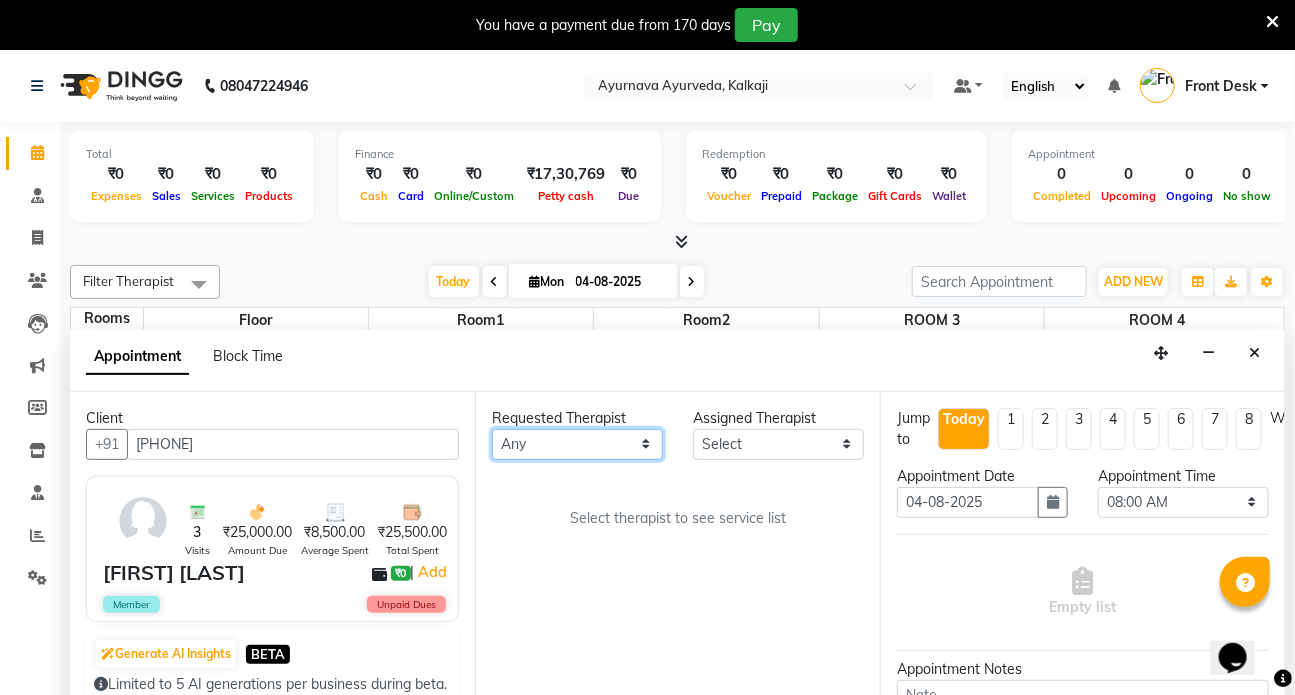 select on "75598" 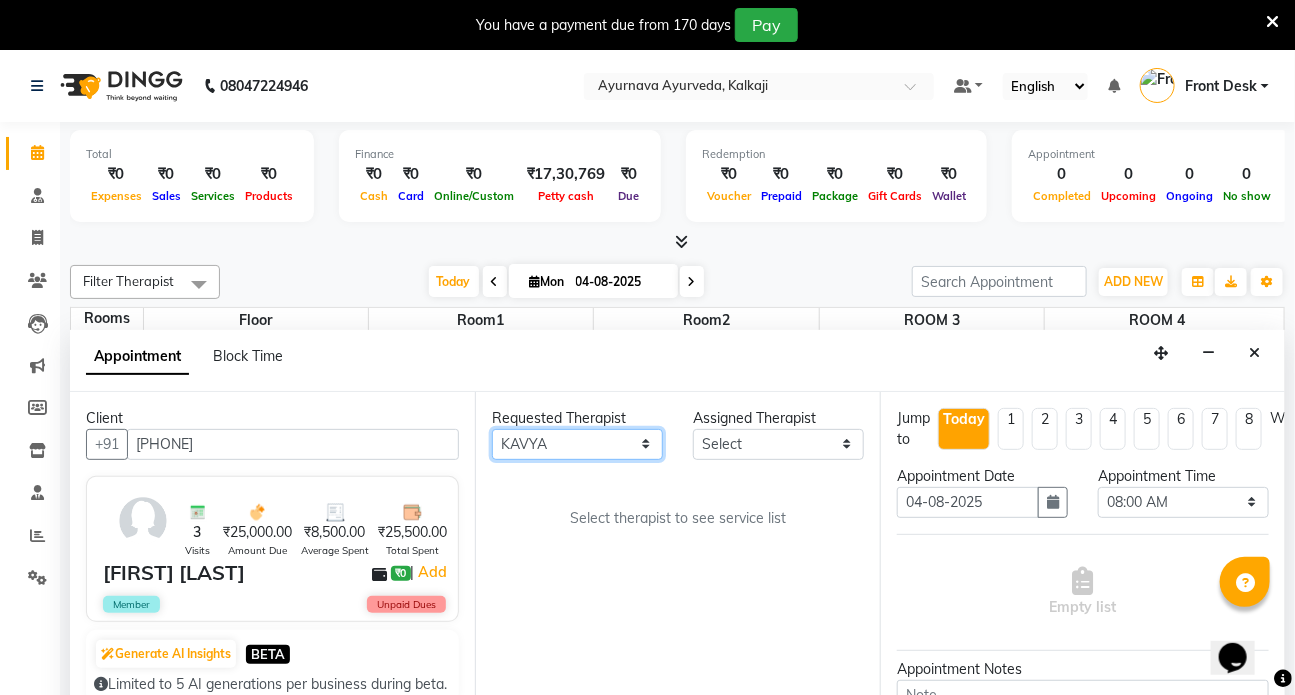 click on "Any ANJALI ANUJA DILEEP DR RENJUSHA Dr Sajna Front Desk KAVYA MILAN MITHUN SHIMA SUDHA" at bounding box center [577, 444] 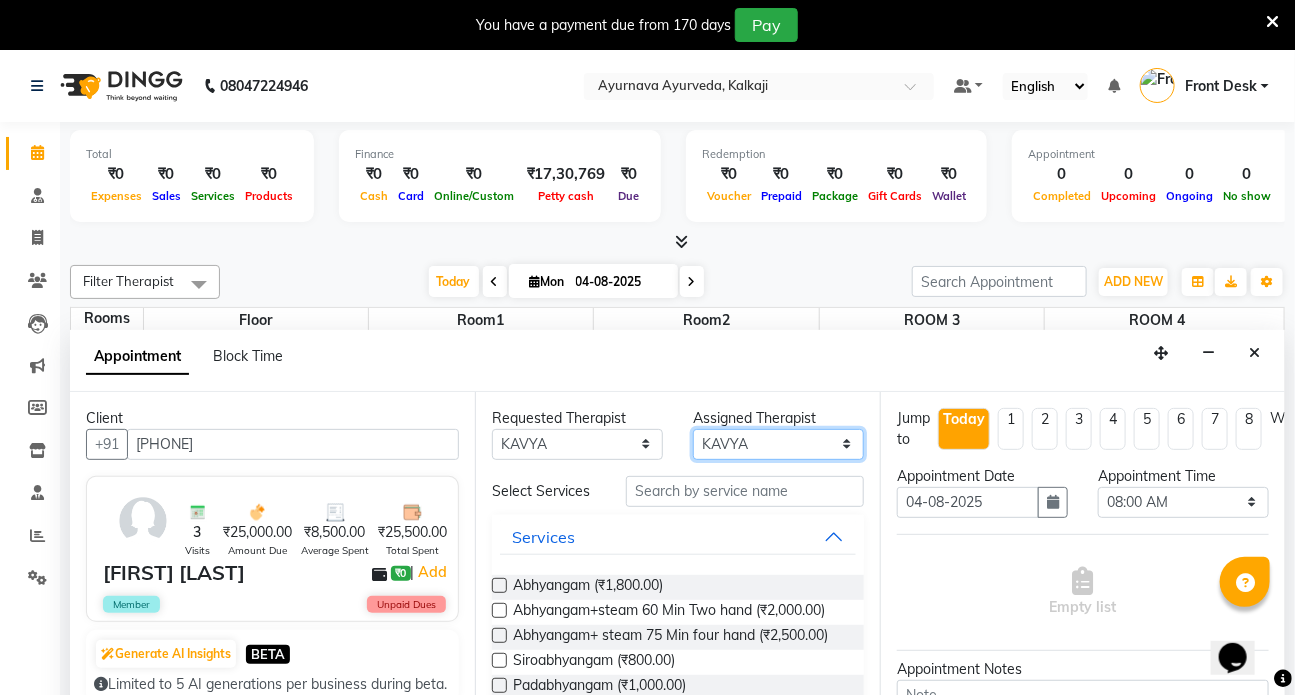 click on "Select ANJALI ANUJA DILEEP DR RENJUSHA Dr Sajna Front Desk KAVYA MILAN MITHUN SHIMA SUDHA" at bounding box center (778, 444) 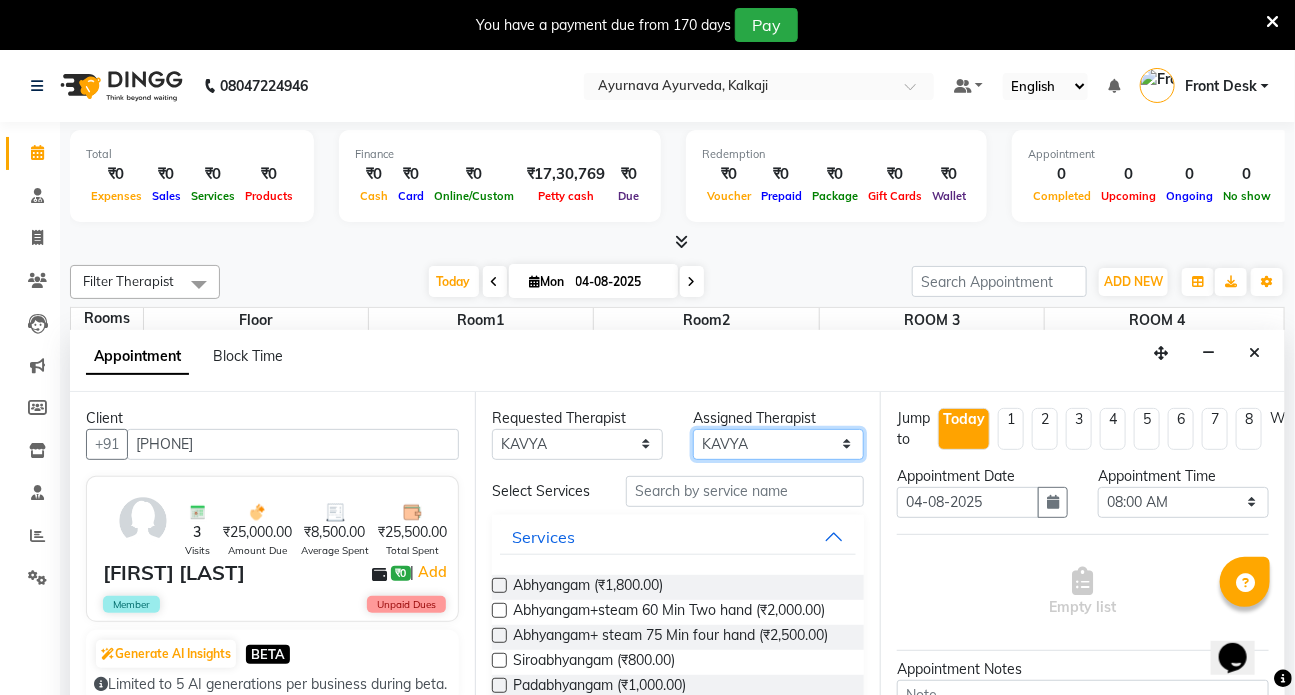 select on "82133" 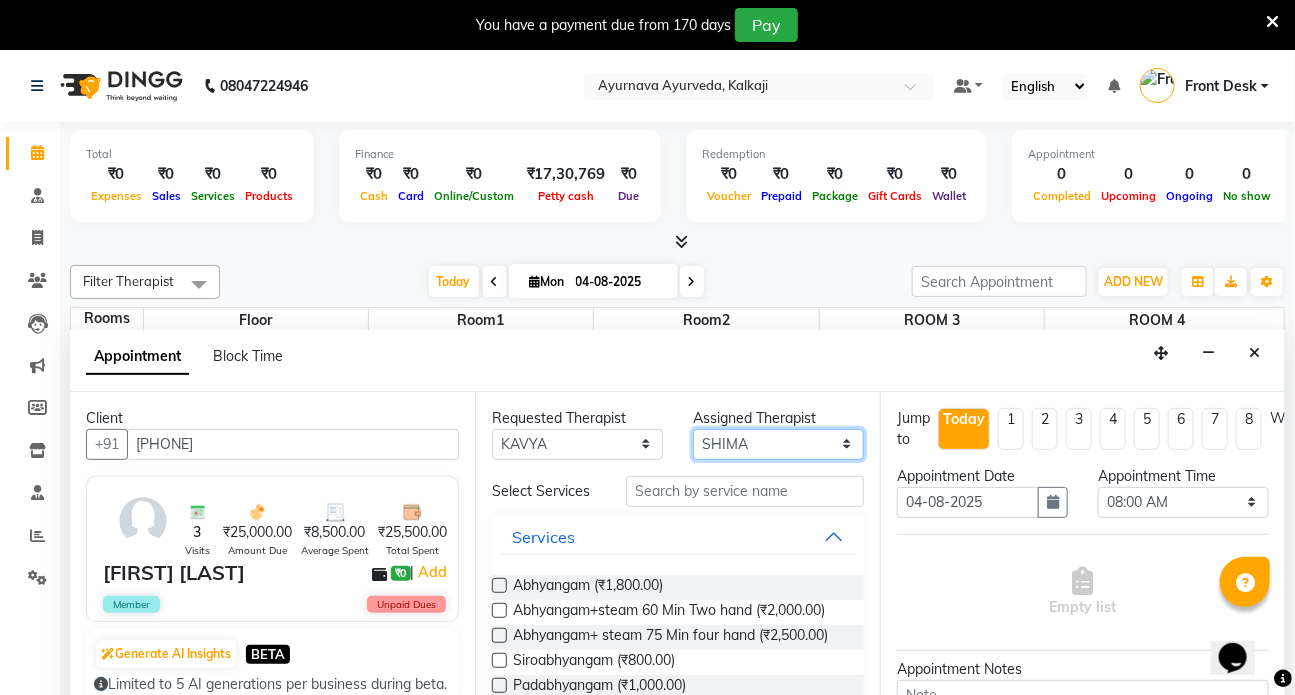 click on "Select ANJALI ANUJA DILEEP DR RENJUSHA Dr Sajna Front Desk KAVYA MILAN MITHUN SHIMA SUDHA" at bounding box center [778, 444] 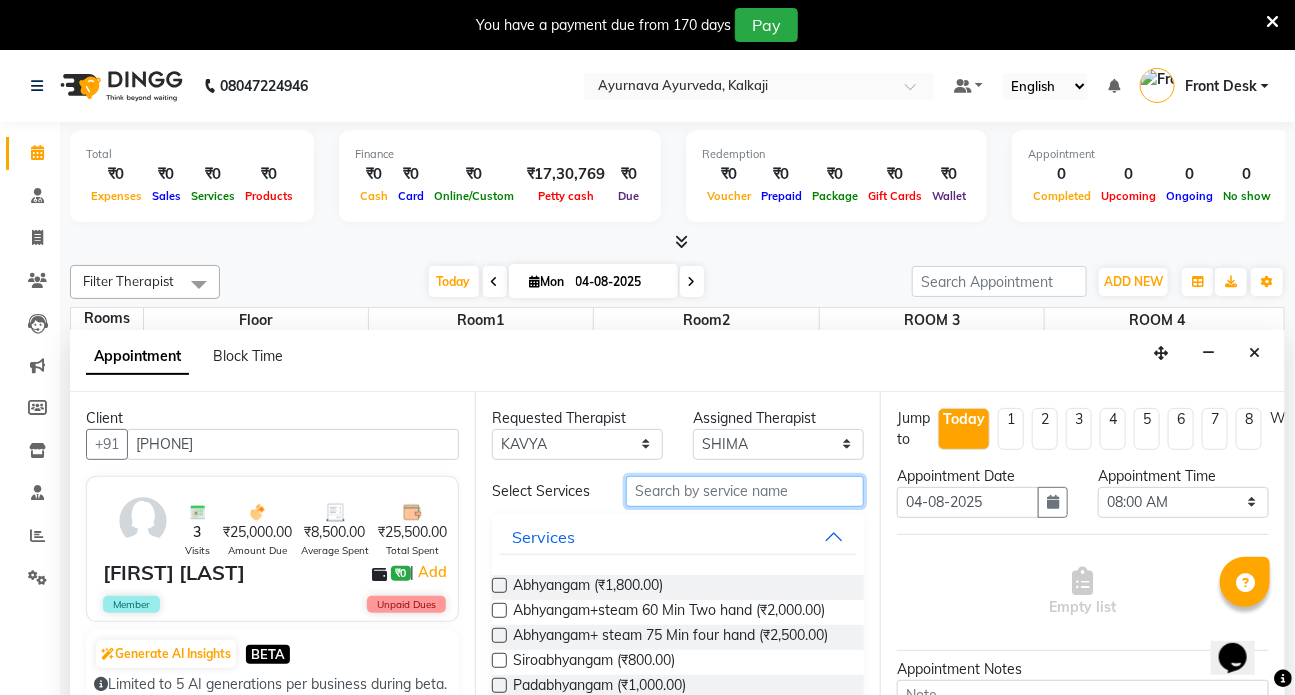 click at bounding box center (745, 491) 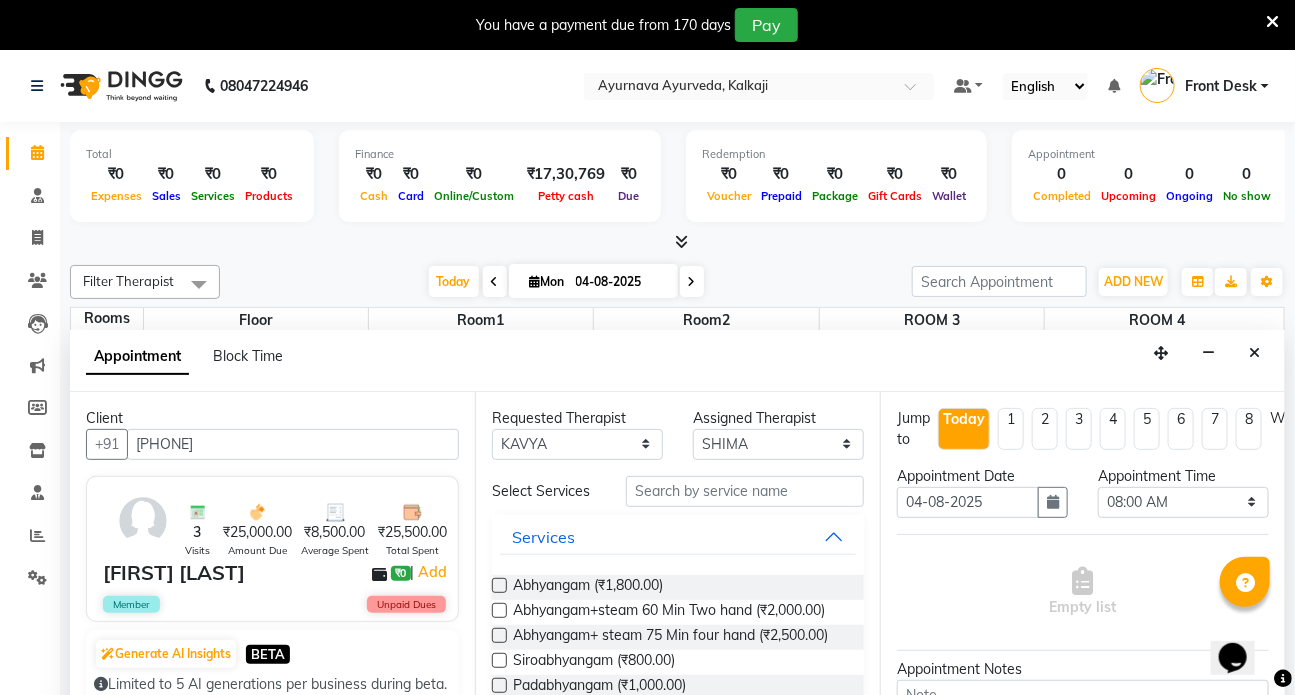 click at bounding box center [499, 635] 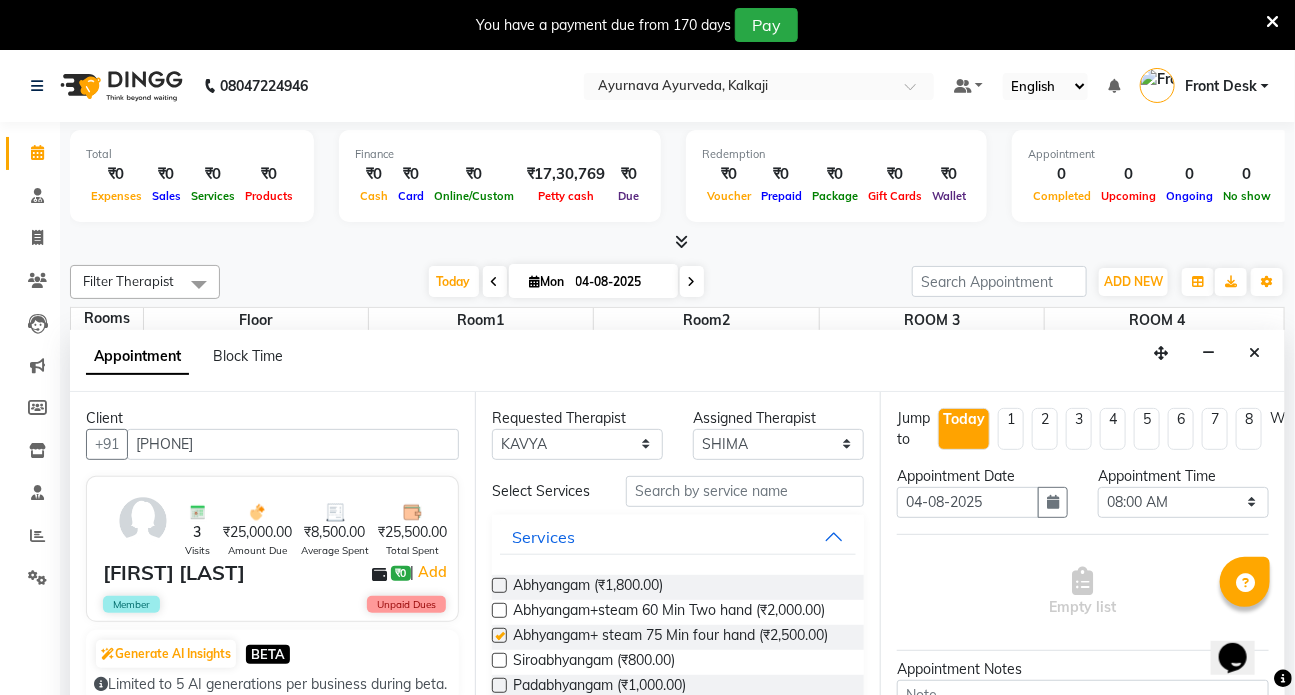 select on "3622" 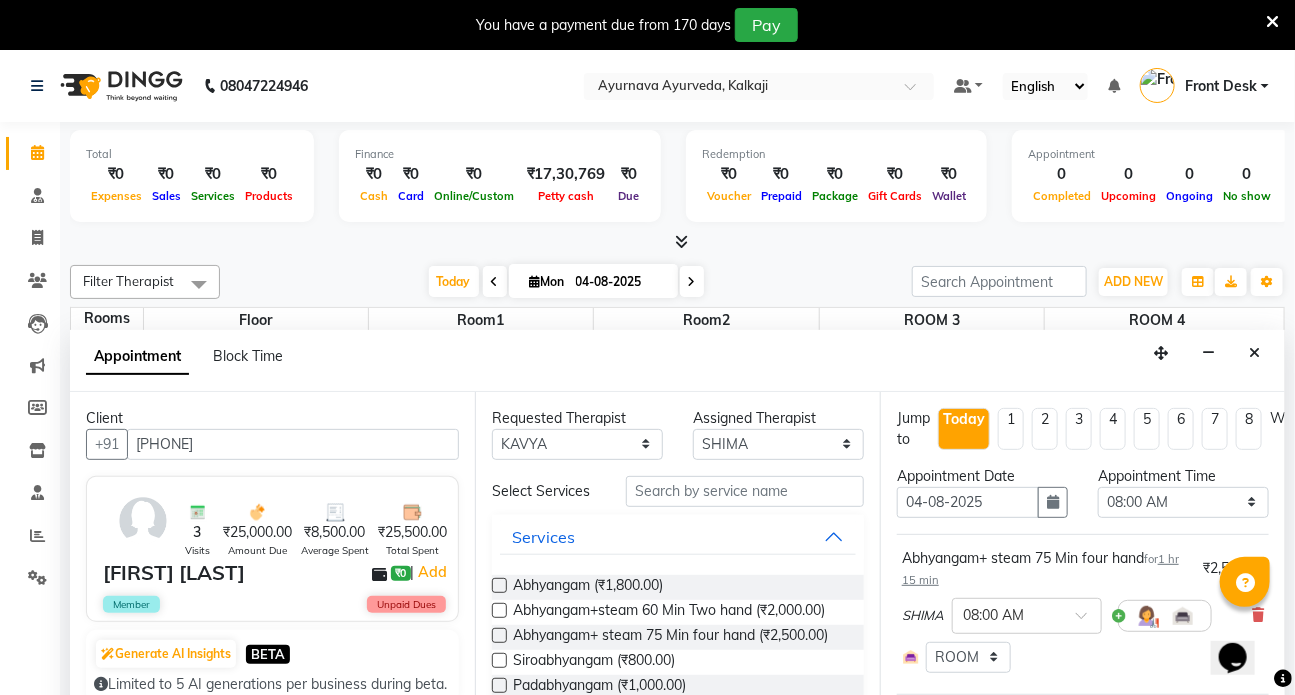 checkbox on "false" 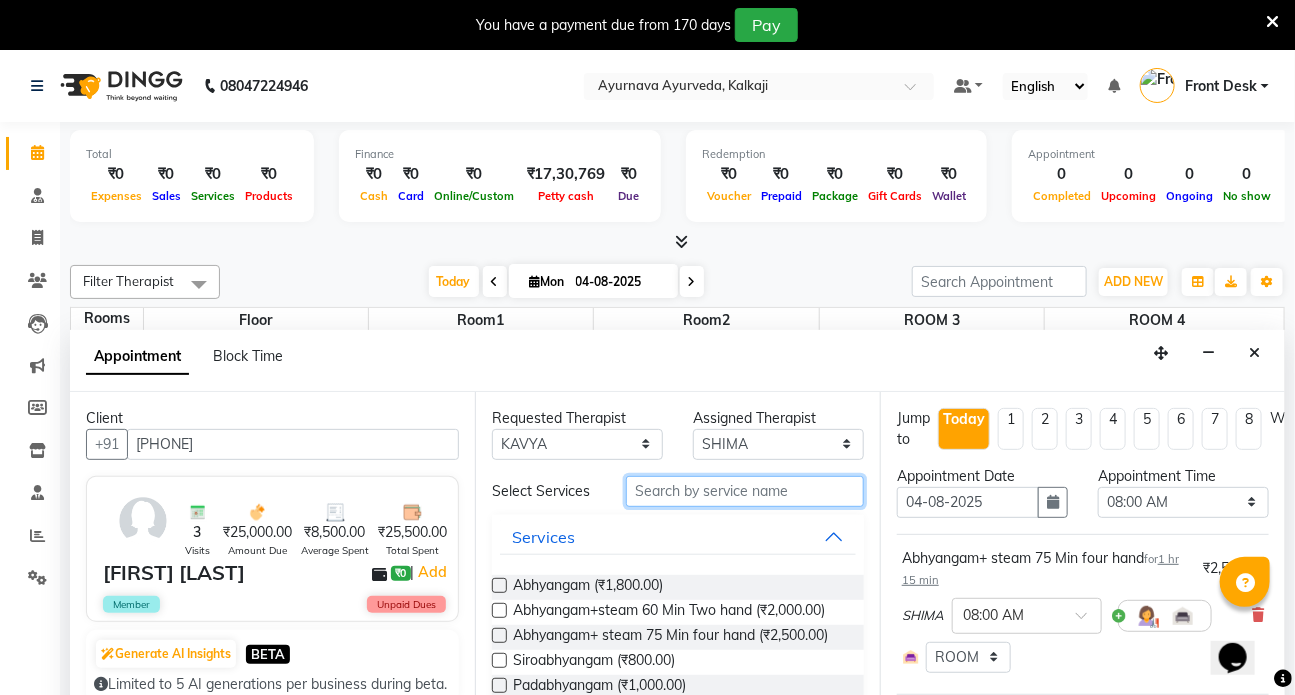 click at bounding box center (745, 491) 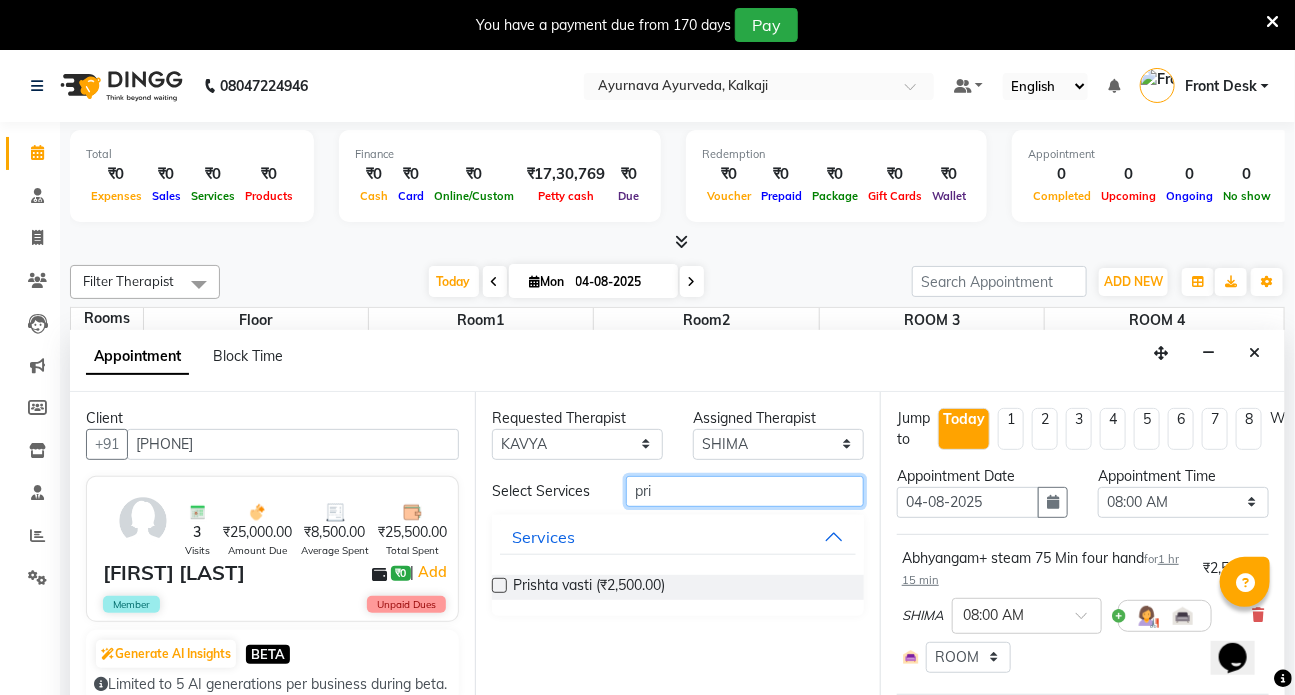 type on "pri" 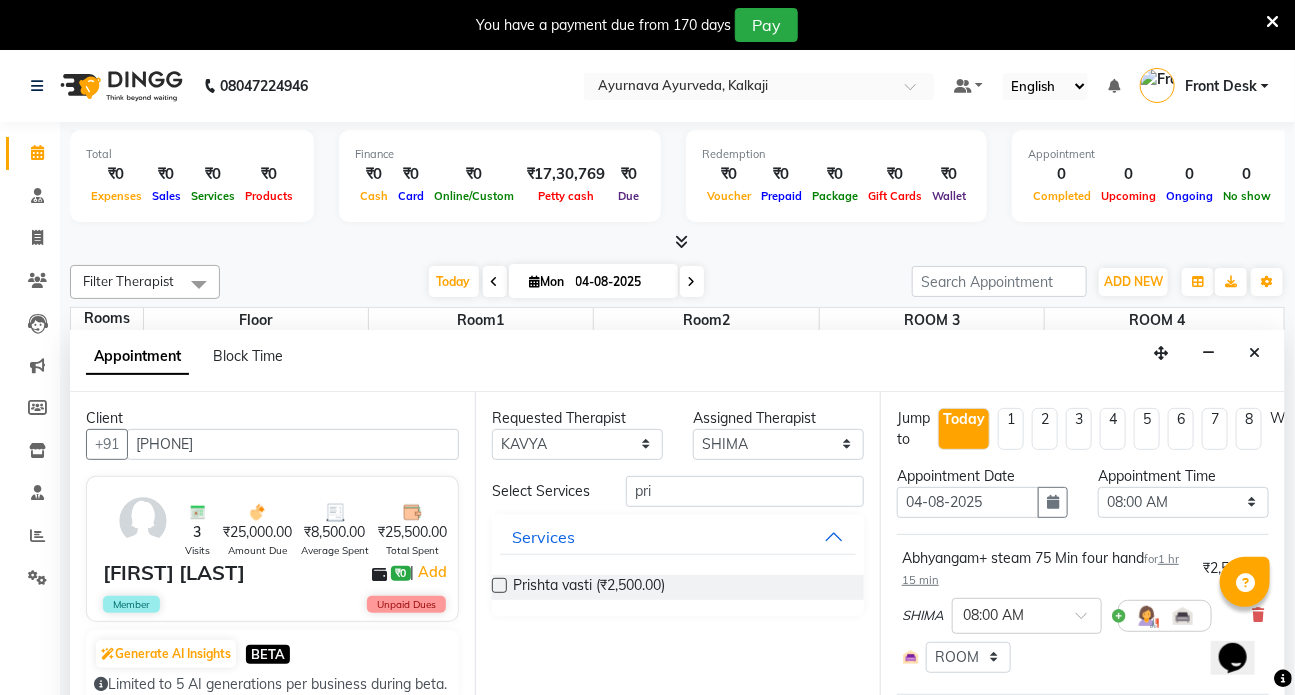 click at bounding box center [499, 585] 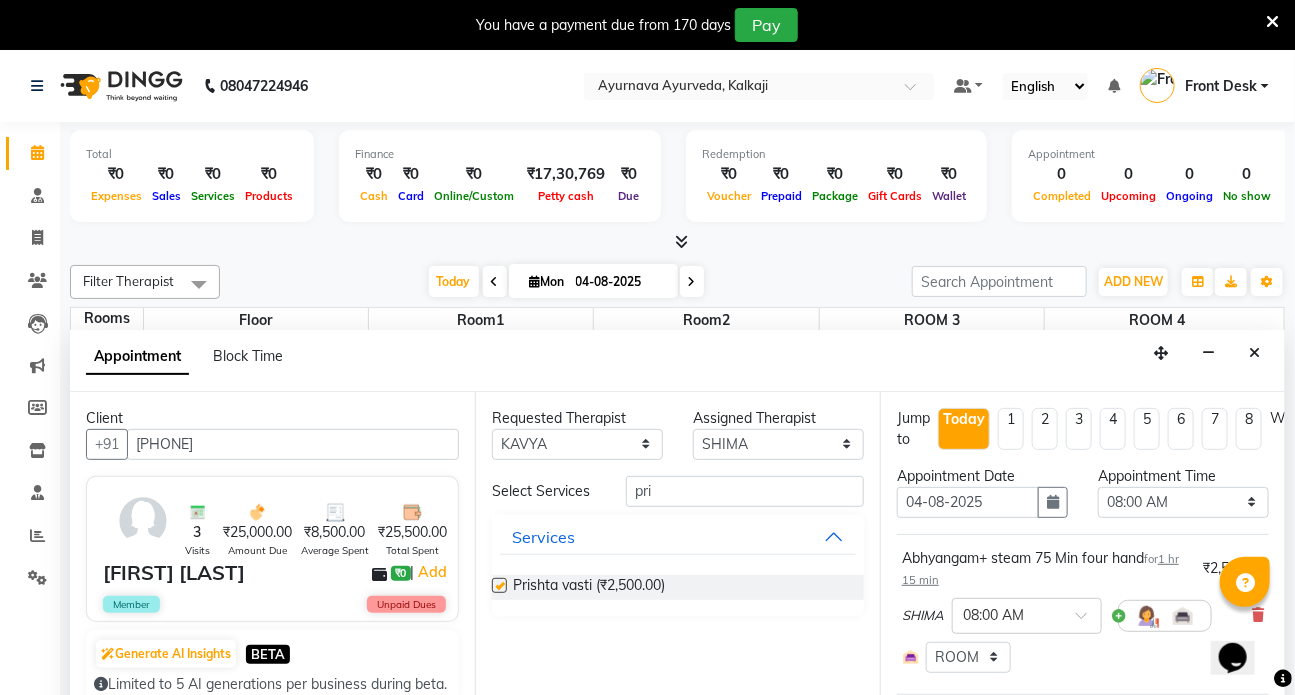 select on "3622" 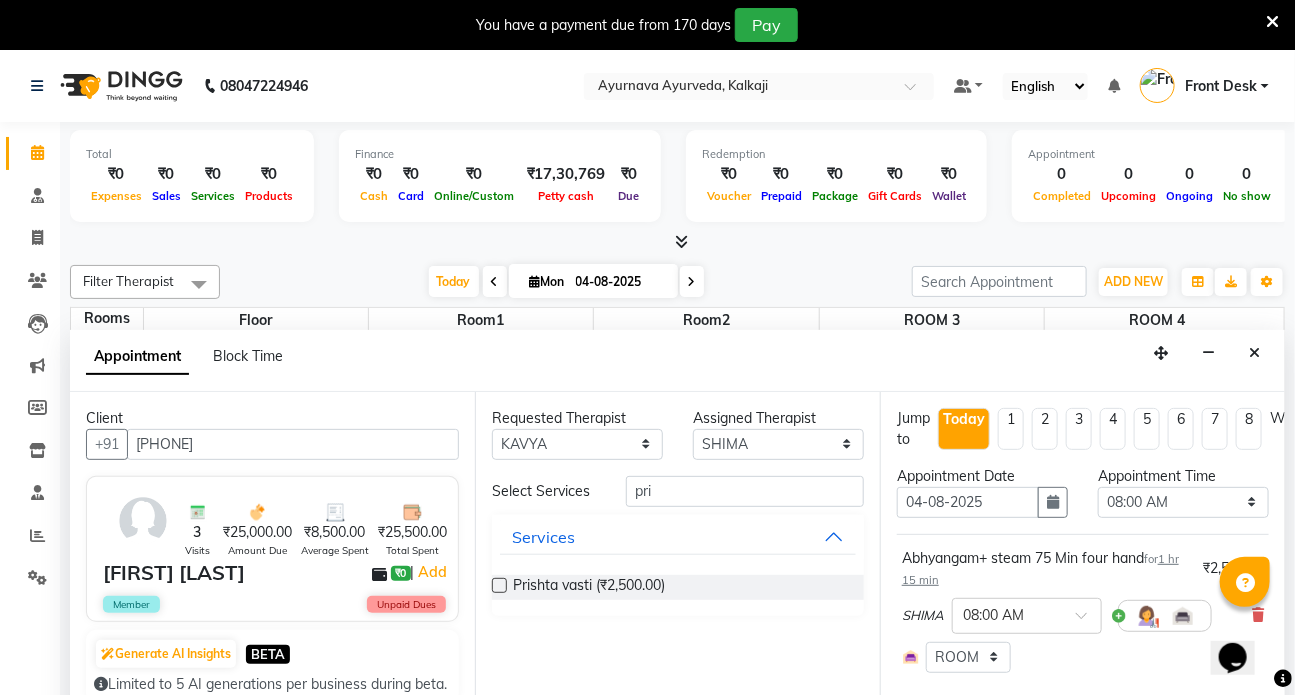 checkbox on "false" 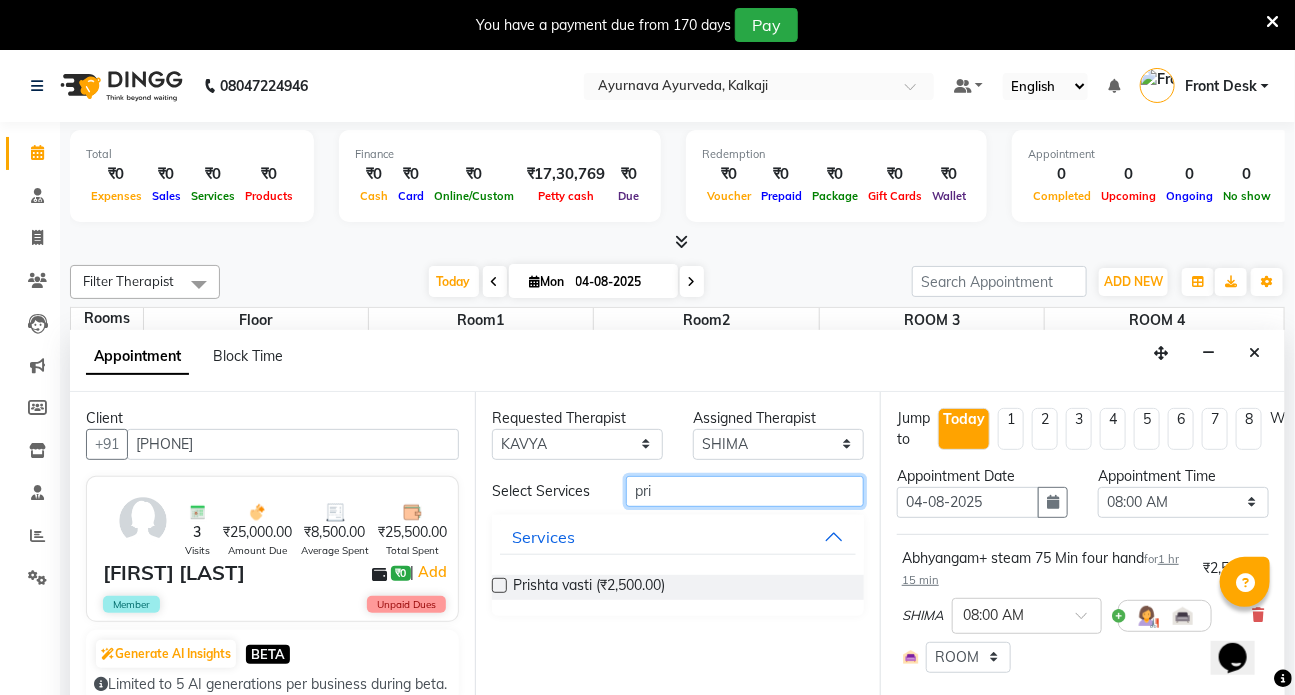 click on "pri" at bounding box center [745, 491] 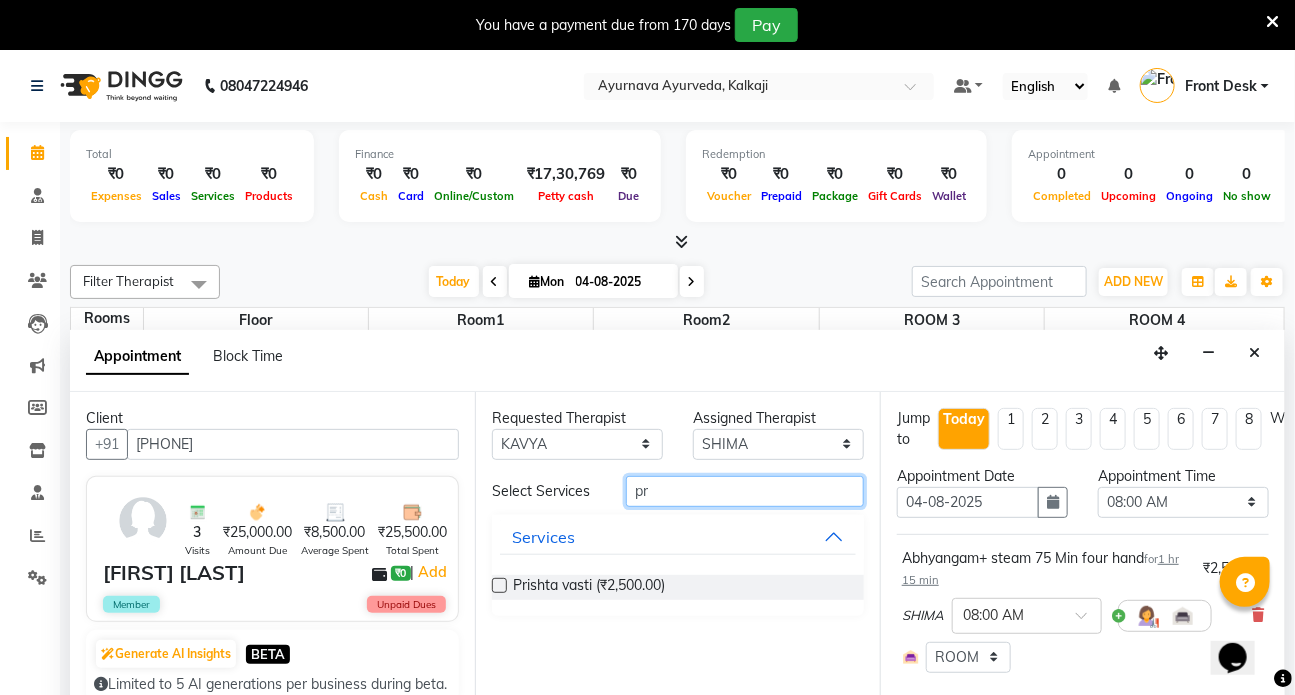 type on "p" 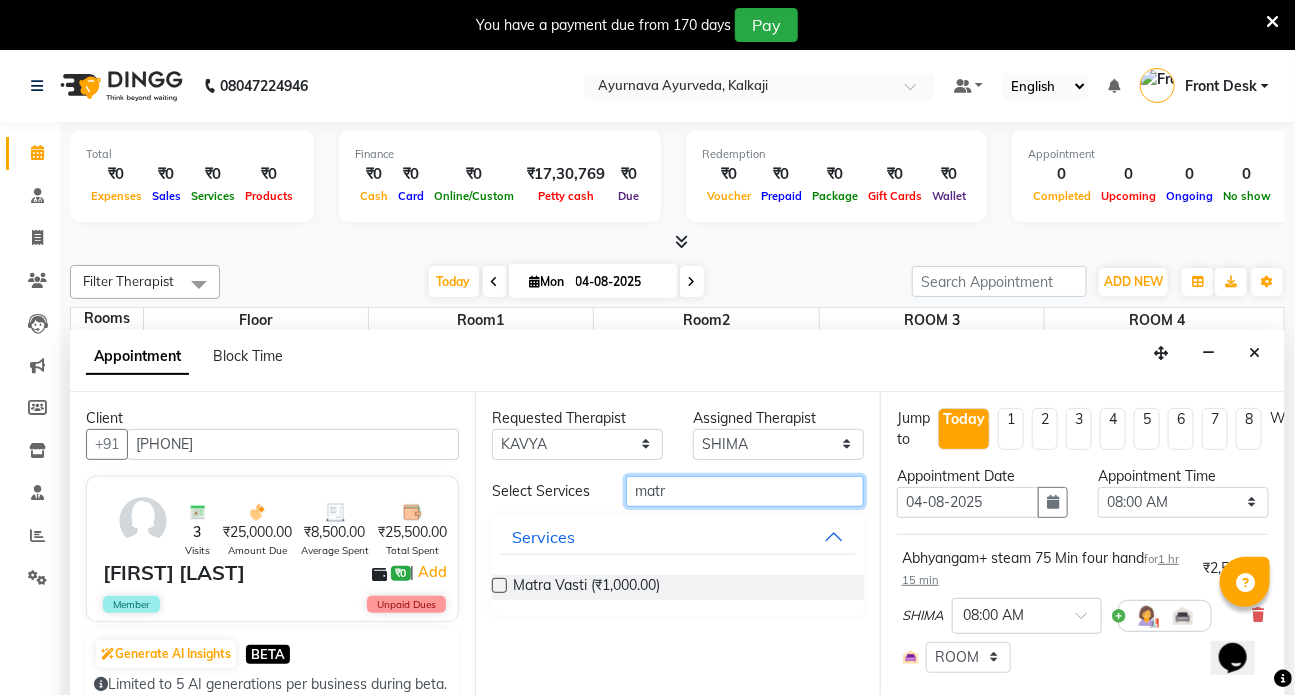 type on "matr" 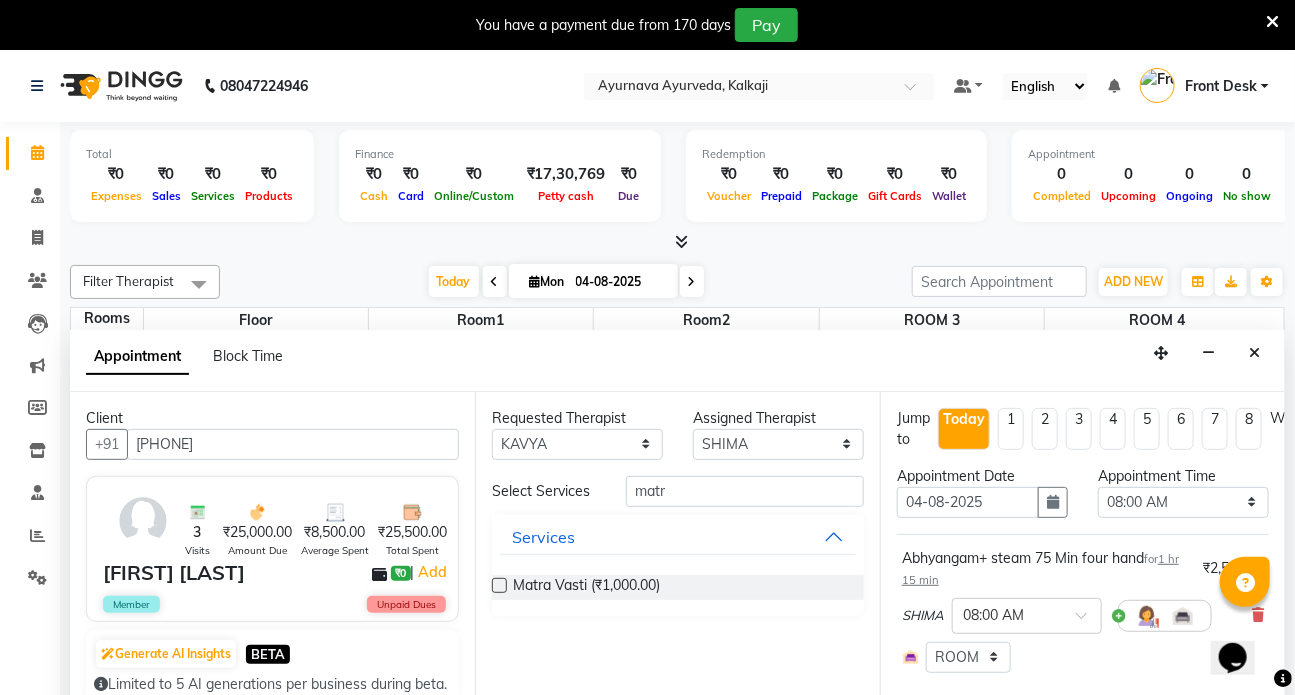 click at bounding box center [499, 585] 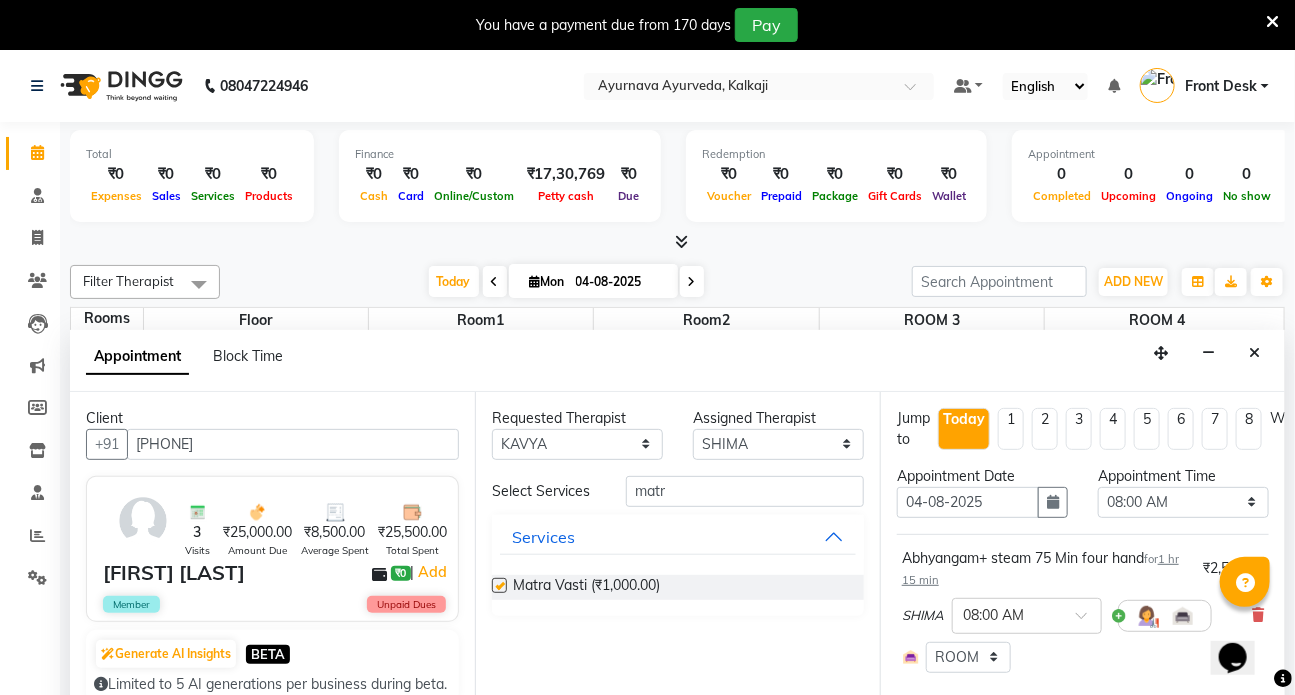 select on "3622" 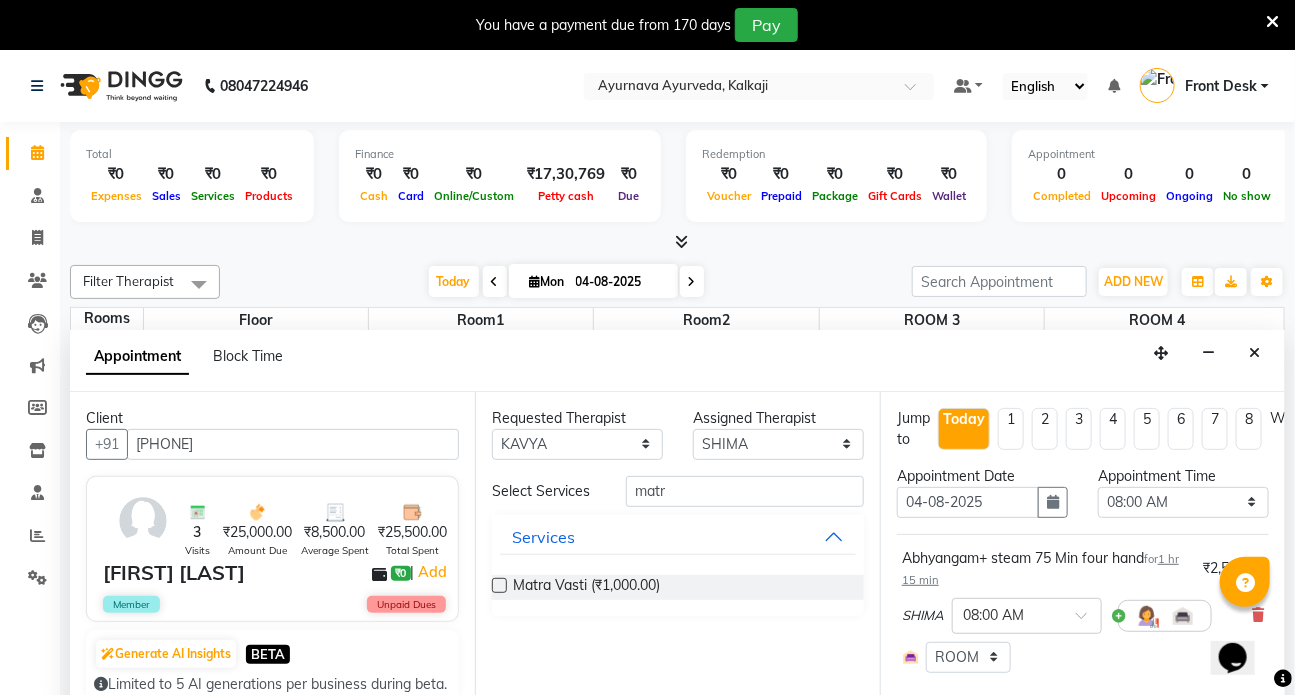 checkbox on "false" 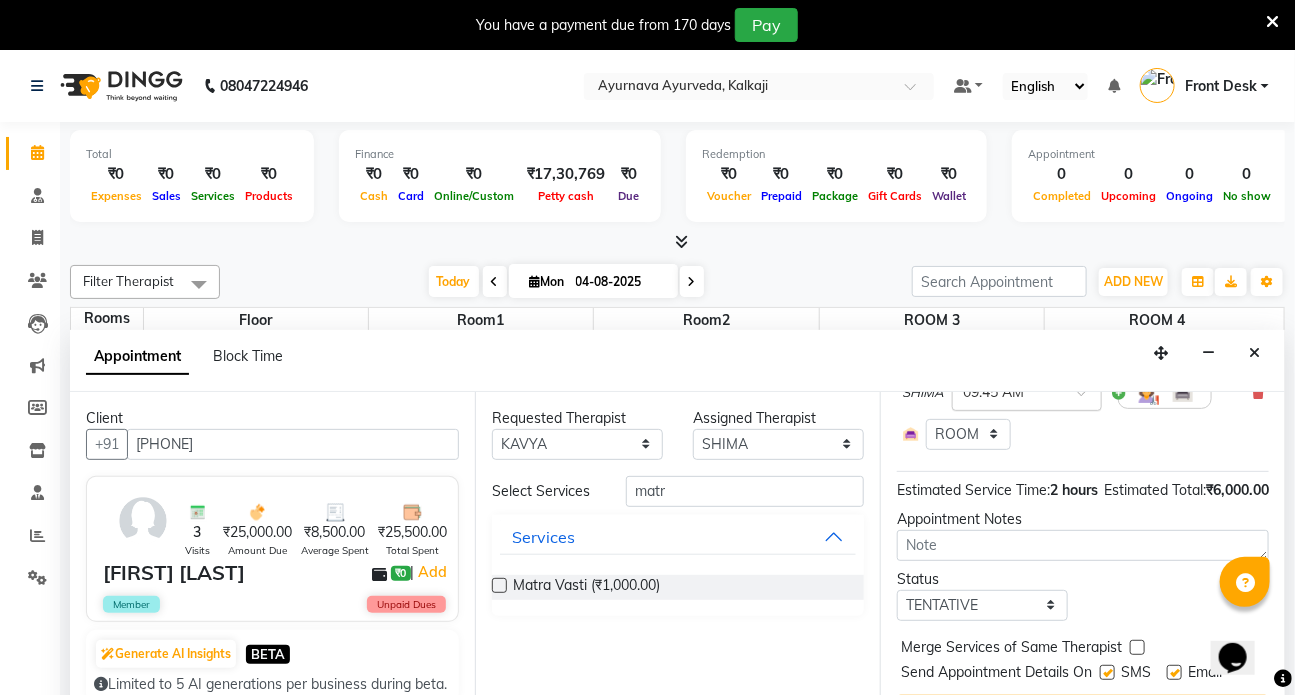scroll, scrollTop: 500, scrollLeft: 0, axis: vertical 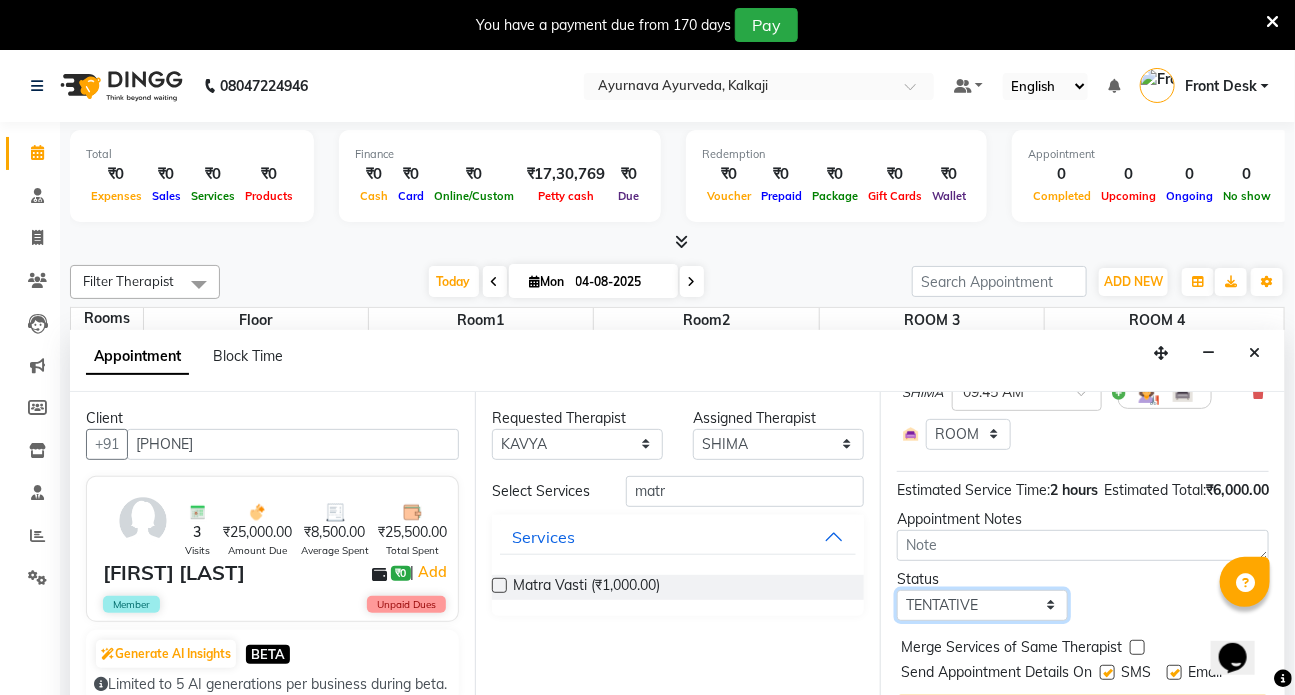 click on "Select TENTATIVE CONFIRM CHECK-IN UPCOMING" at bounding box center [982, 605] 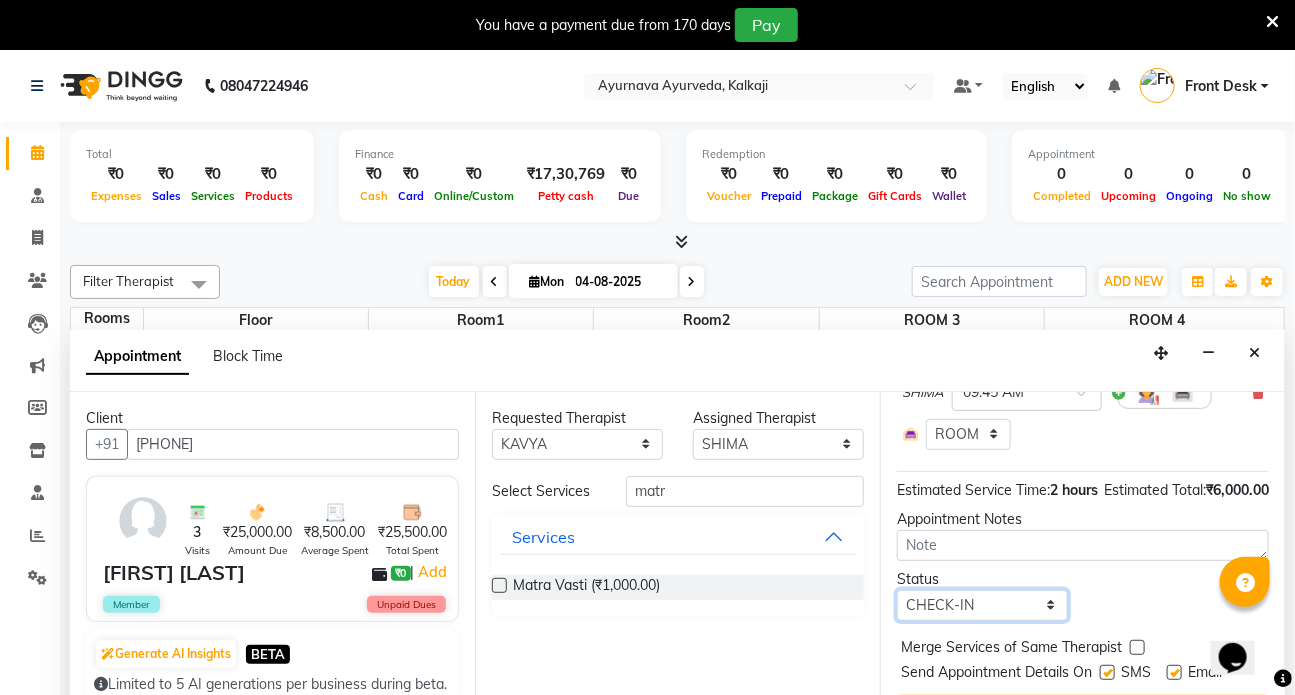 click on "Select TENTATIVE CONFIRM CHECK-IN UPCOMING" at bounding box center (982, 605) 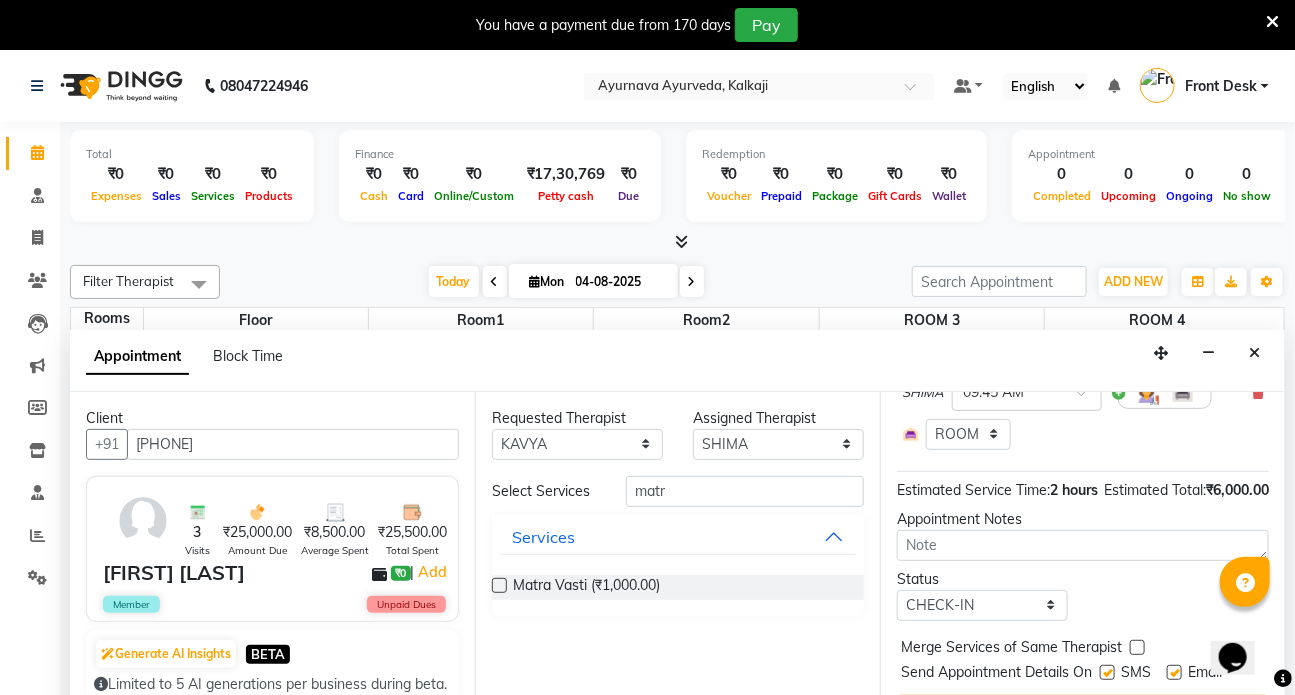 click at bounding box center [1107, 672] 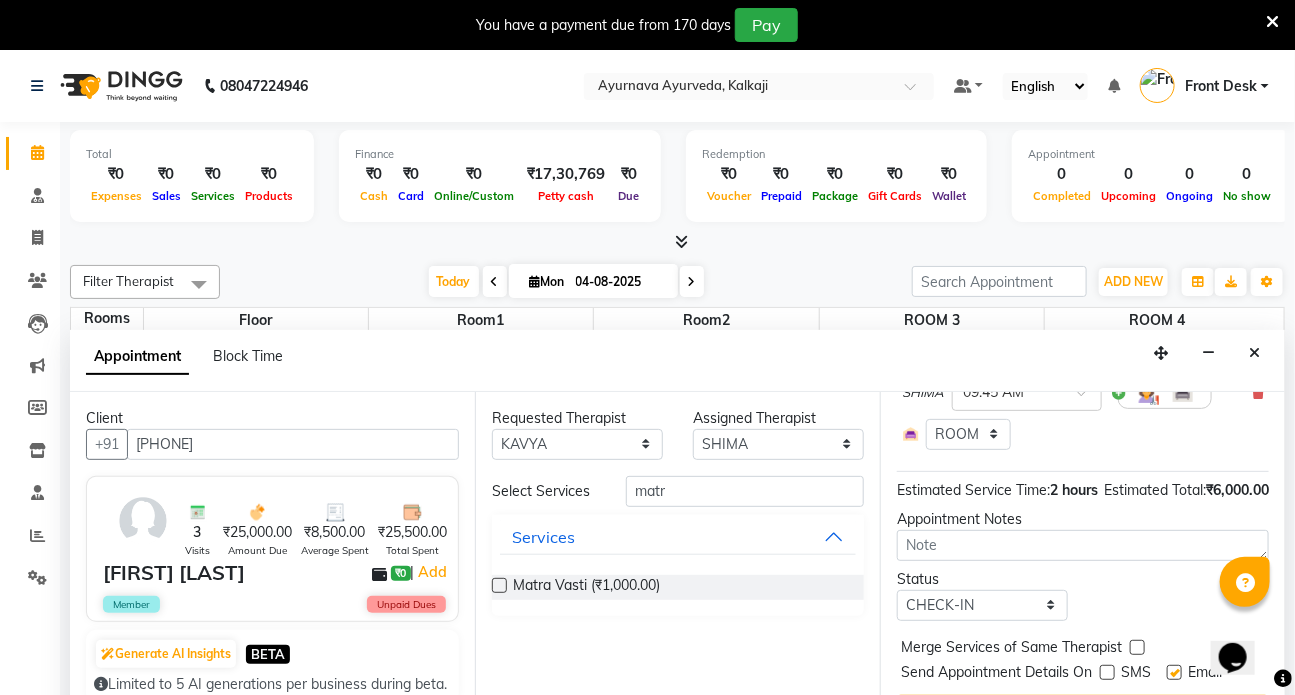 click at bounding box center [1174, 672] 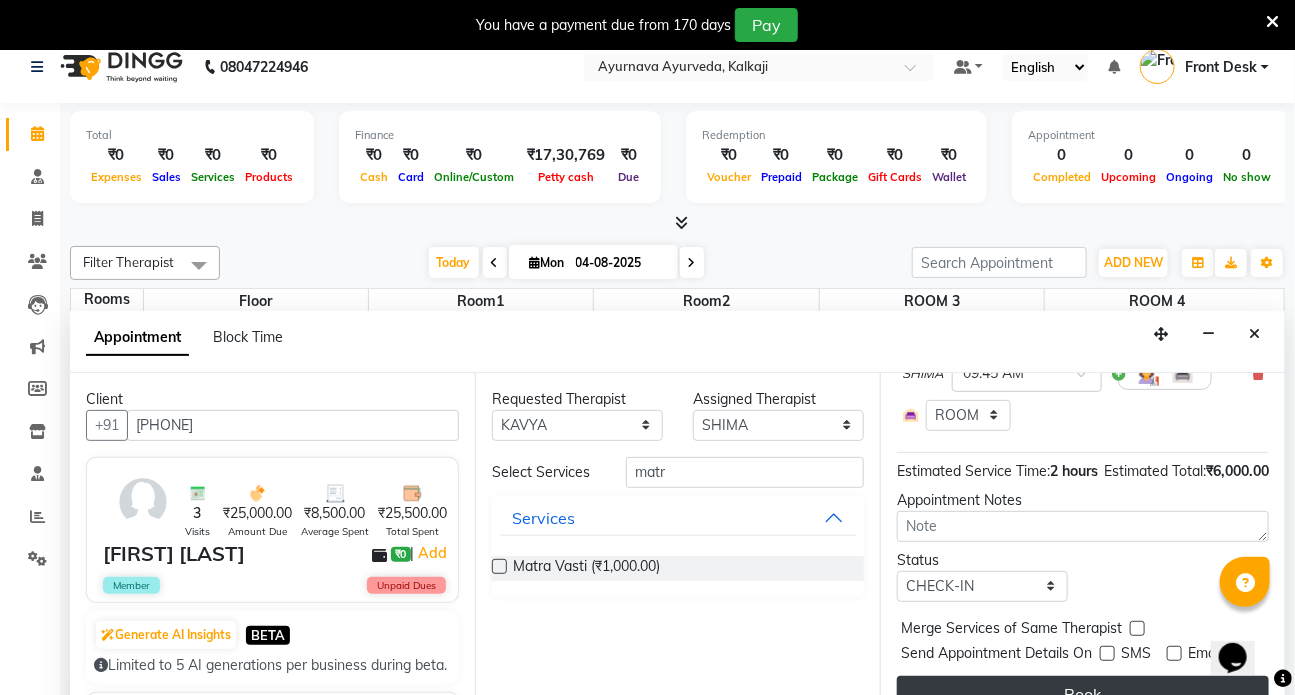 scroll, scrollTop: 50, scrollLeft: 0, axis: vertical 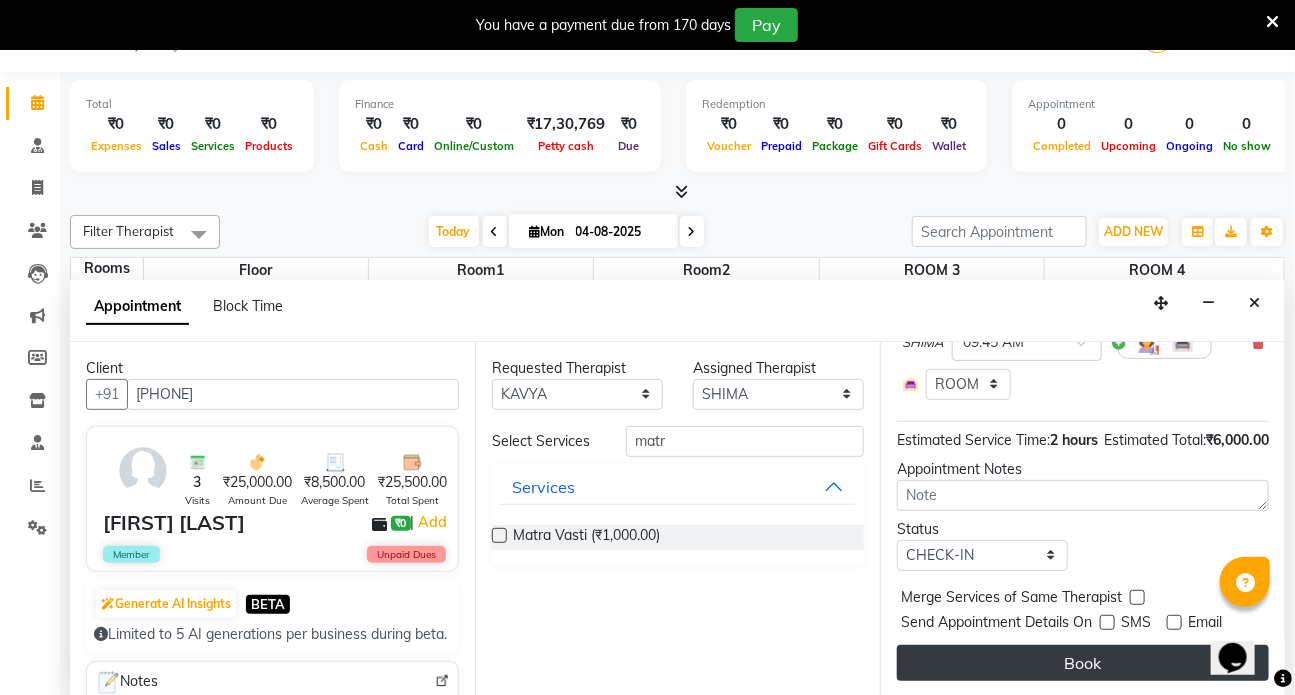 click on "Book" at bounding box center (1083, 663) 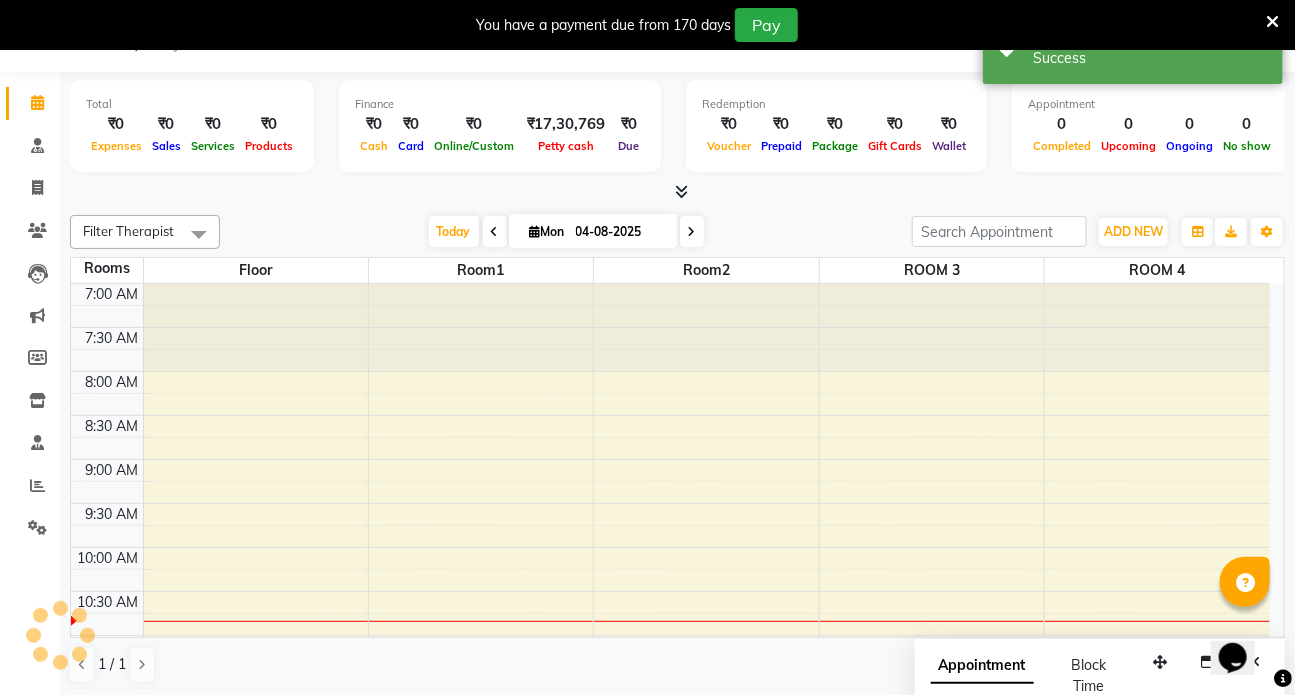 scroll, scrollTop: 0, scrollLeft: 0, axis: both 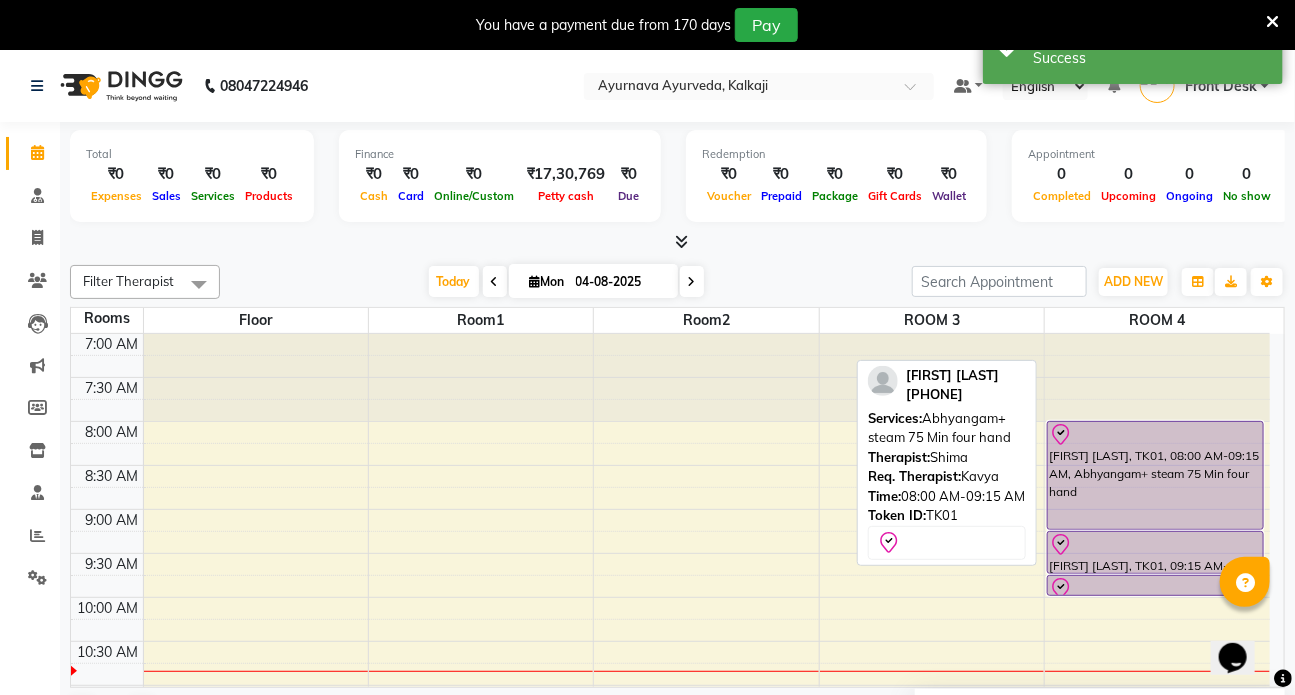 click on "[FIRST] [LAST], TK01, 08:00 AM-09:15 AM, Abhyangam+ steam 75 Min four hand" at bounding box center (1155, 475) 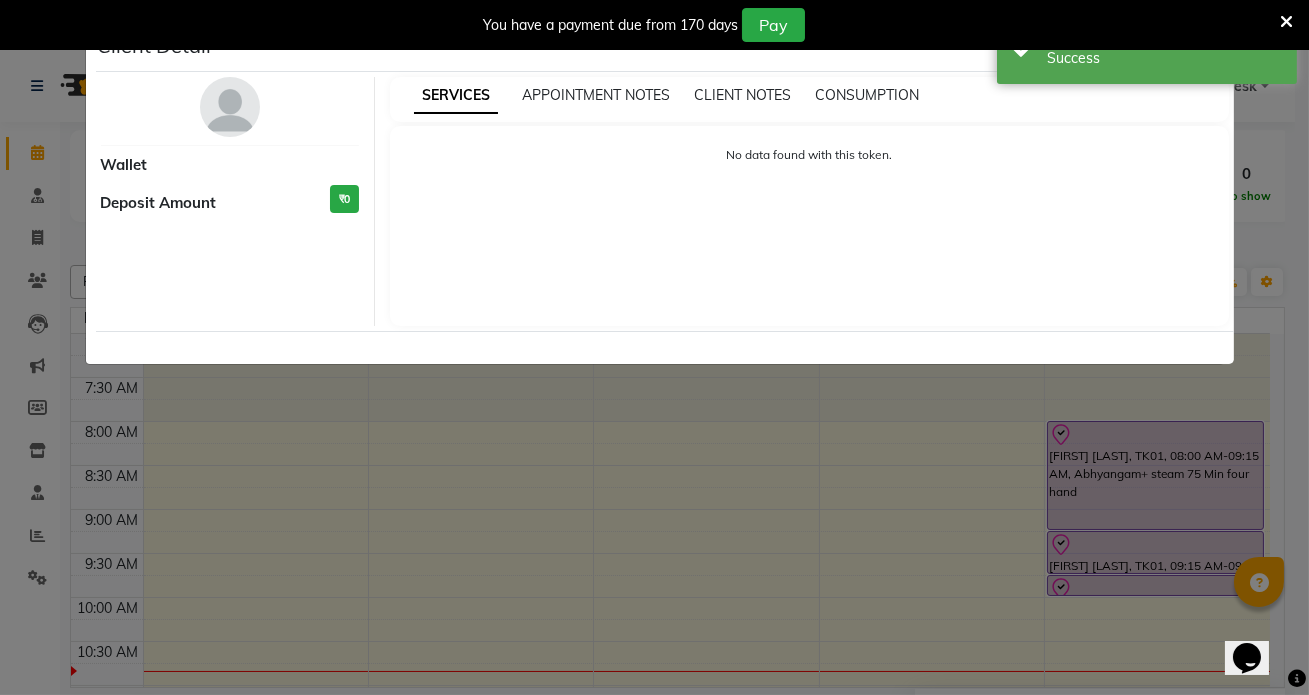 select on "8" 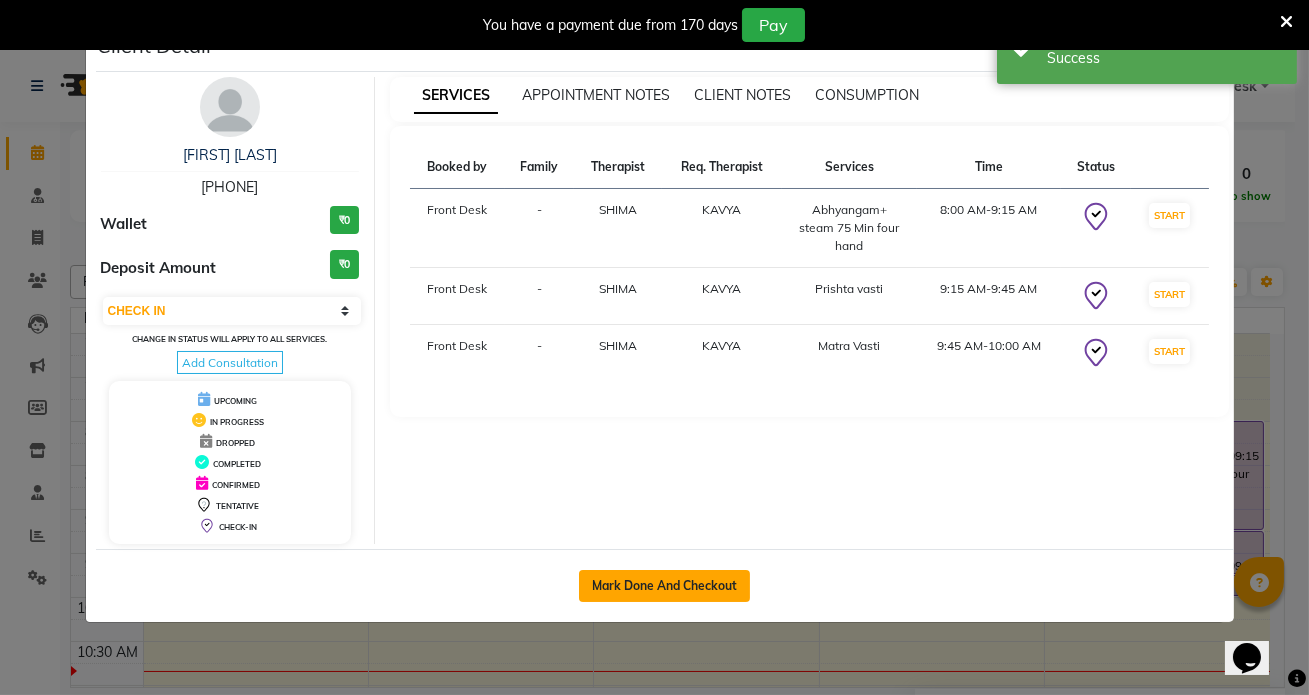 click on "Mark Done And Checkout" 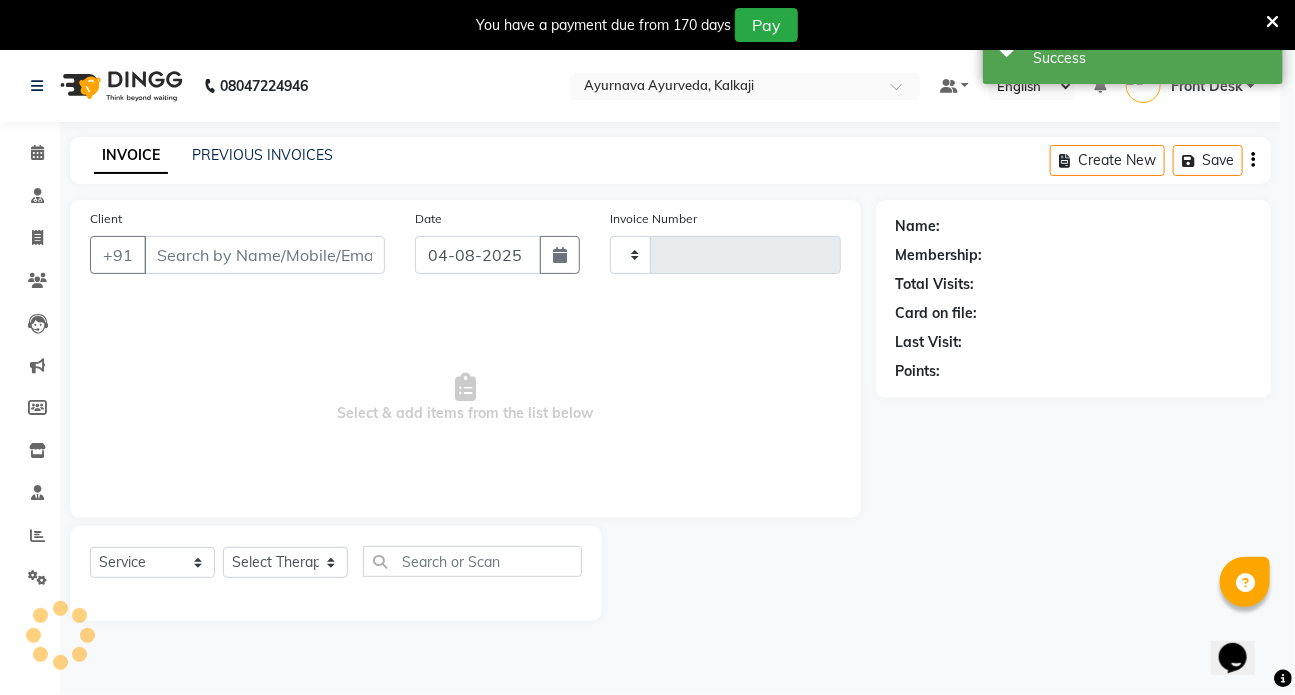 type on "1056" 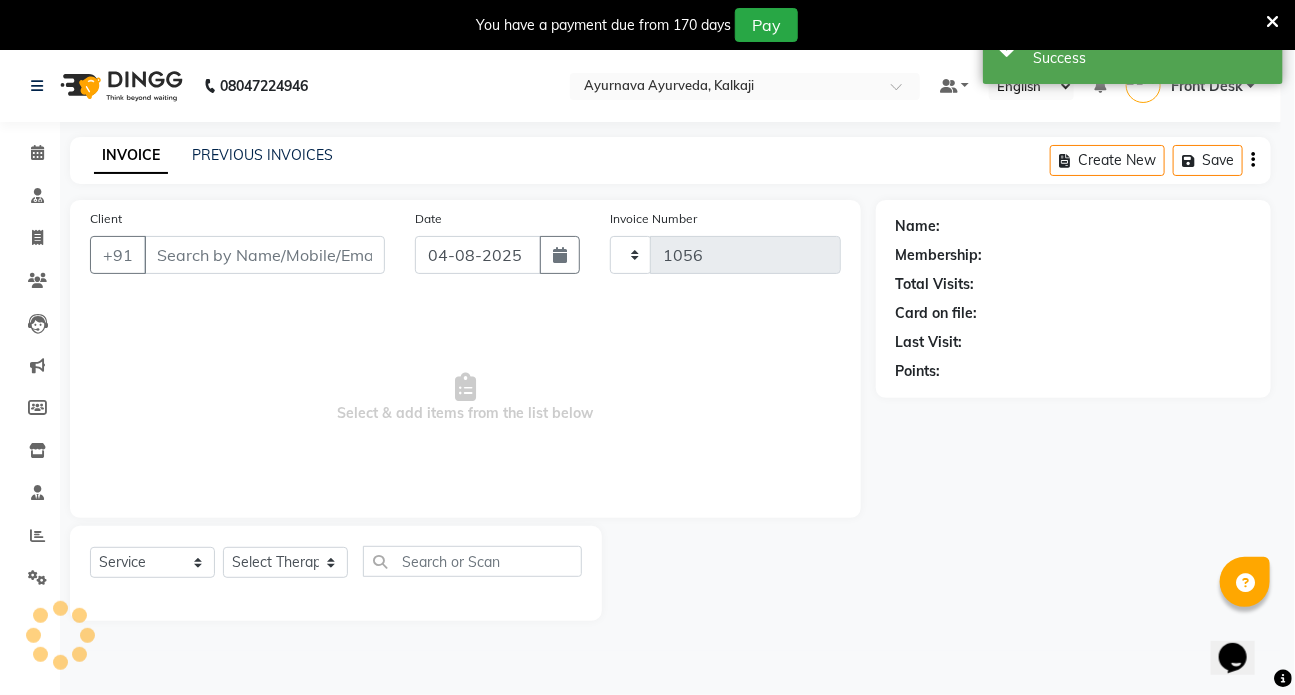 select on "5585" 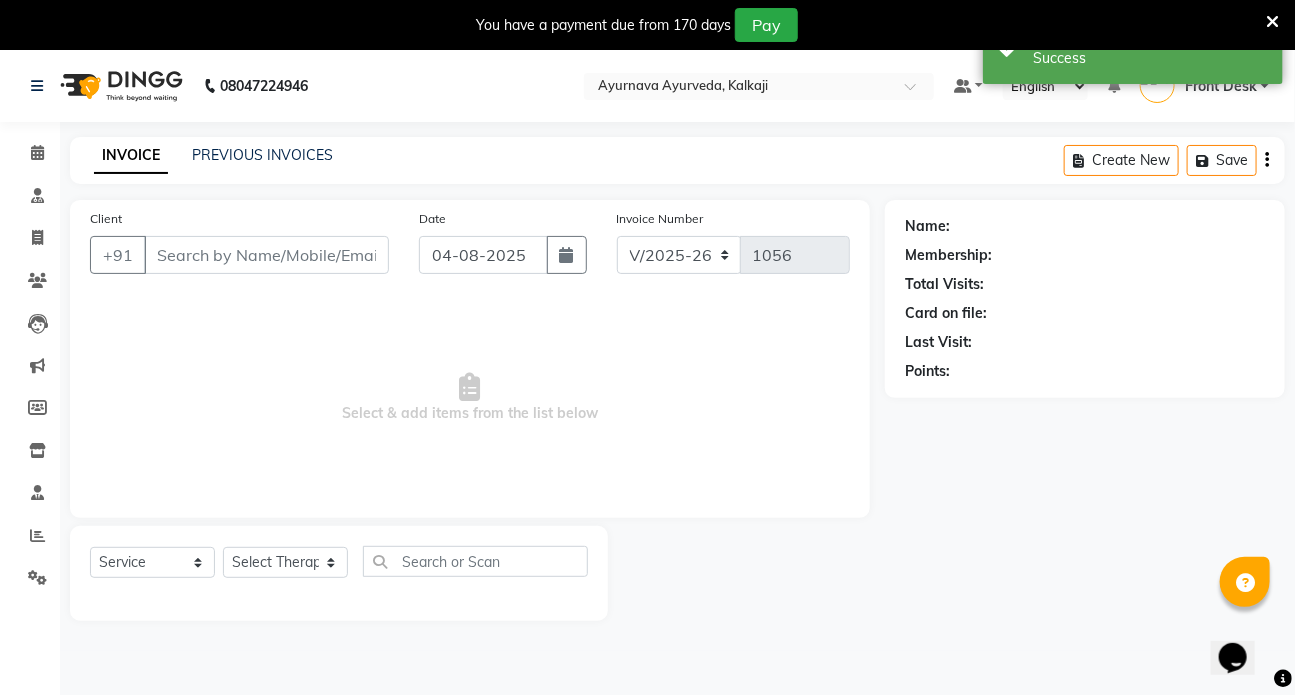 type on "[PHONE]" 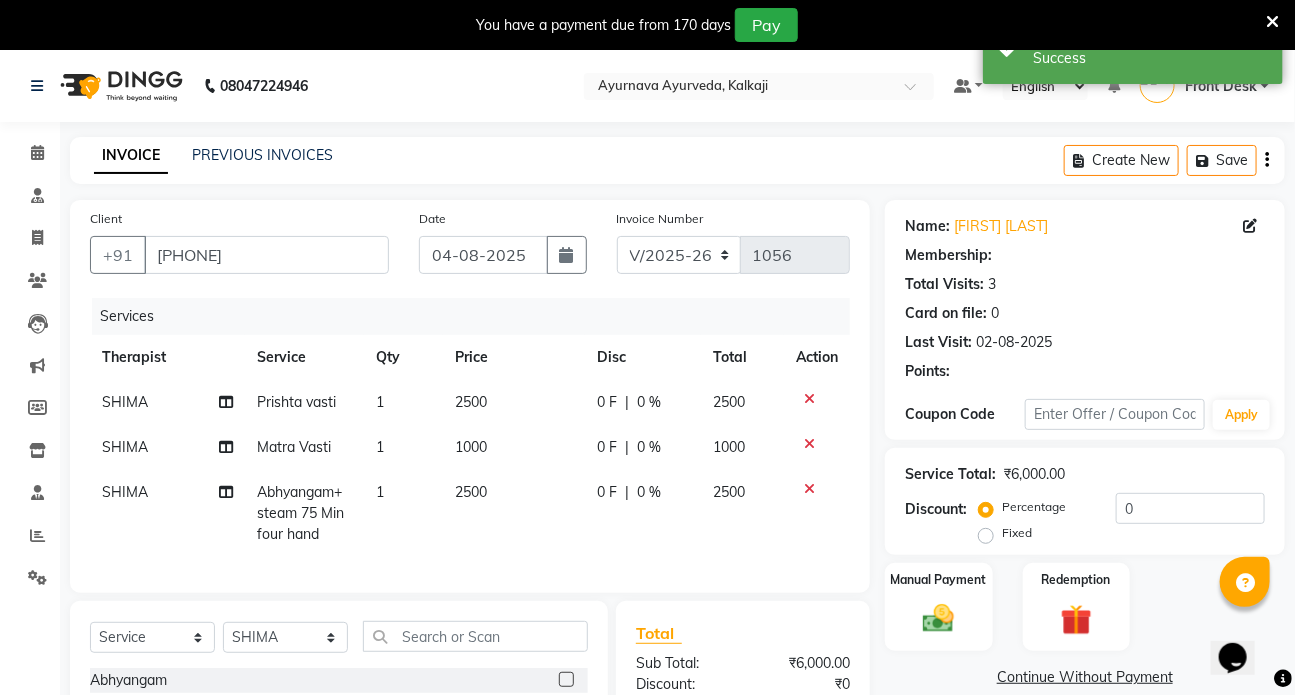 select on "1: Object" 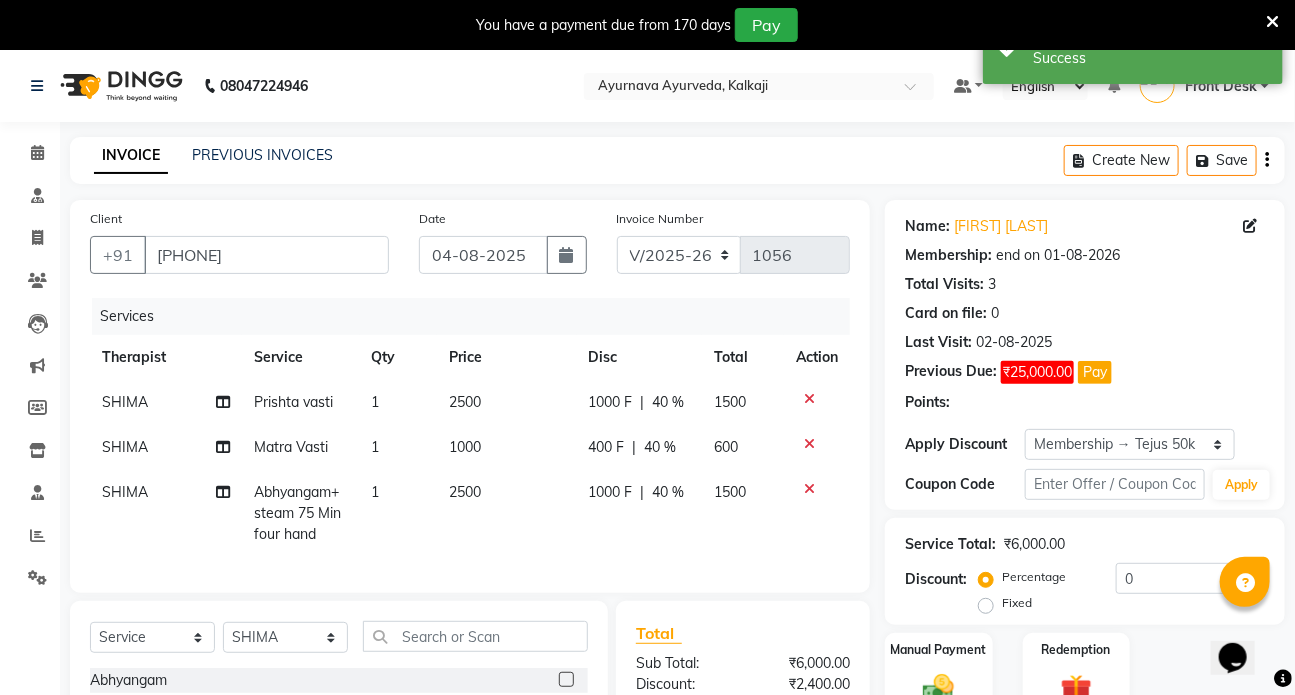 type on "40" 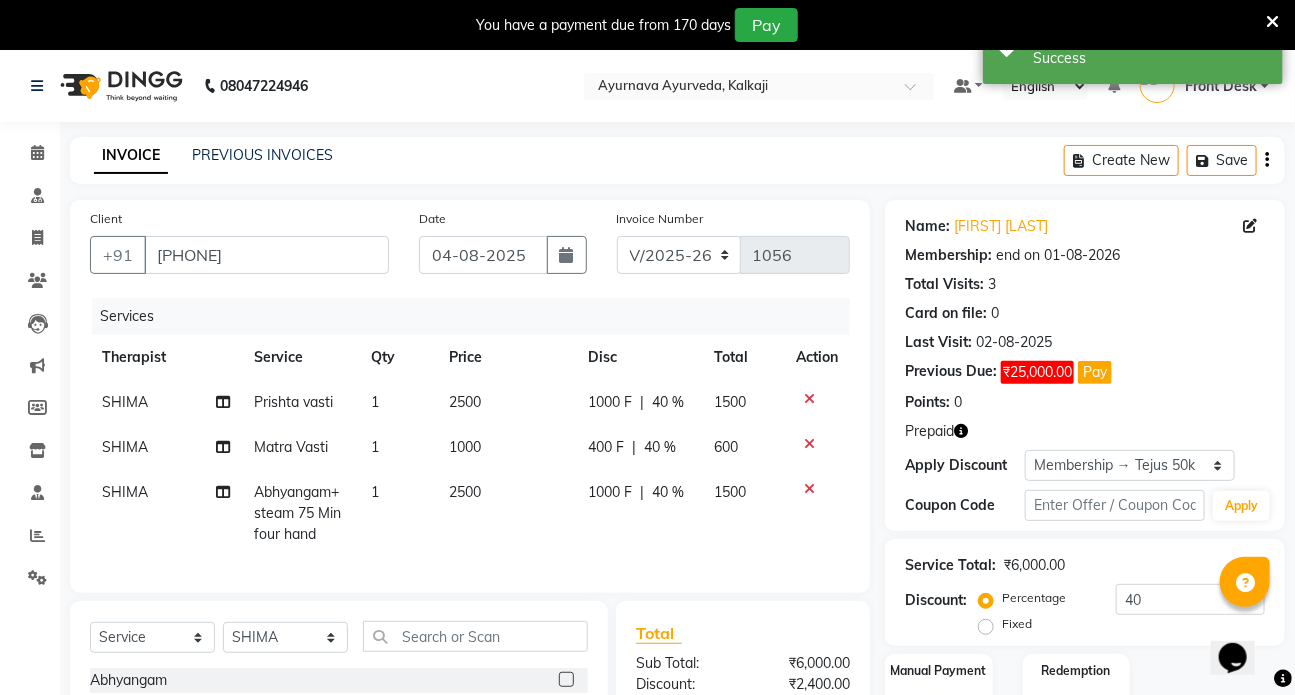 scroll, scrollTop: 244, scrollLeft: 0, axis: vertical 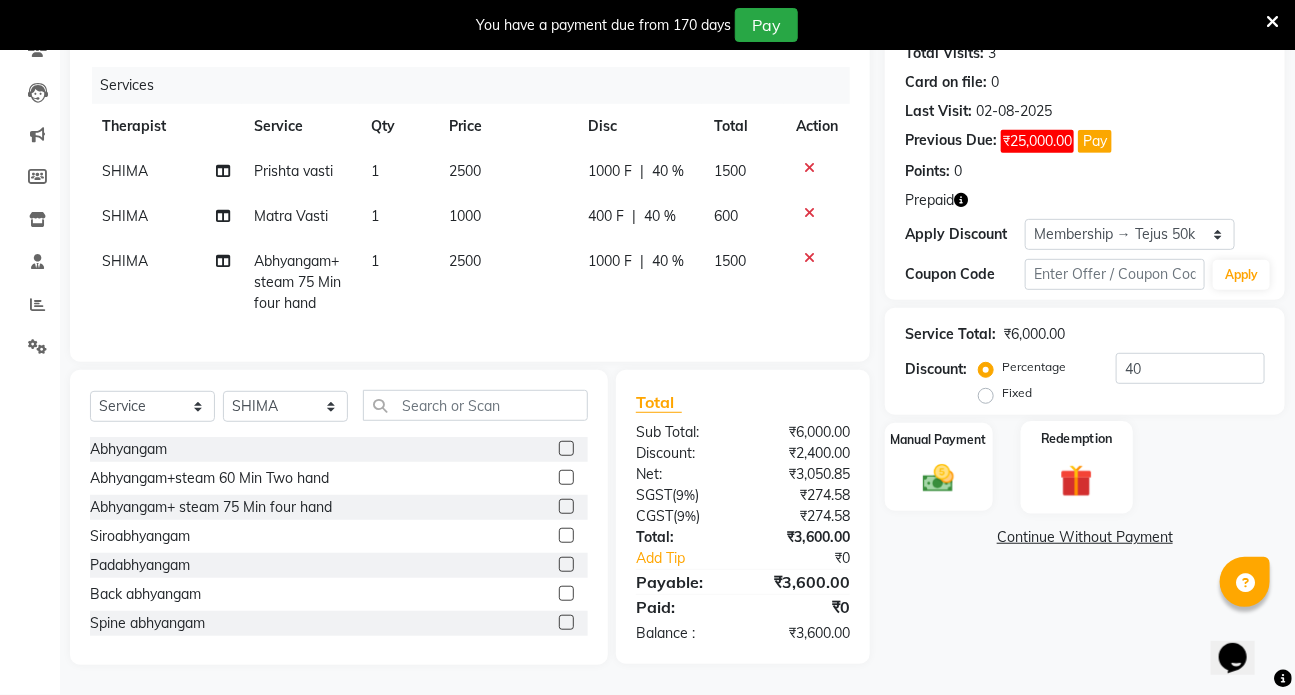 click 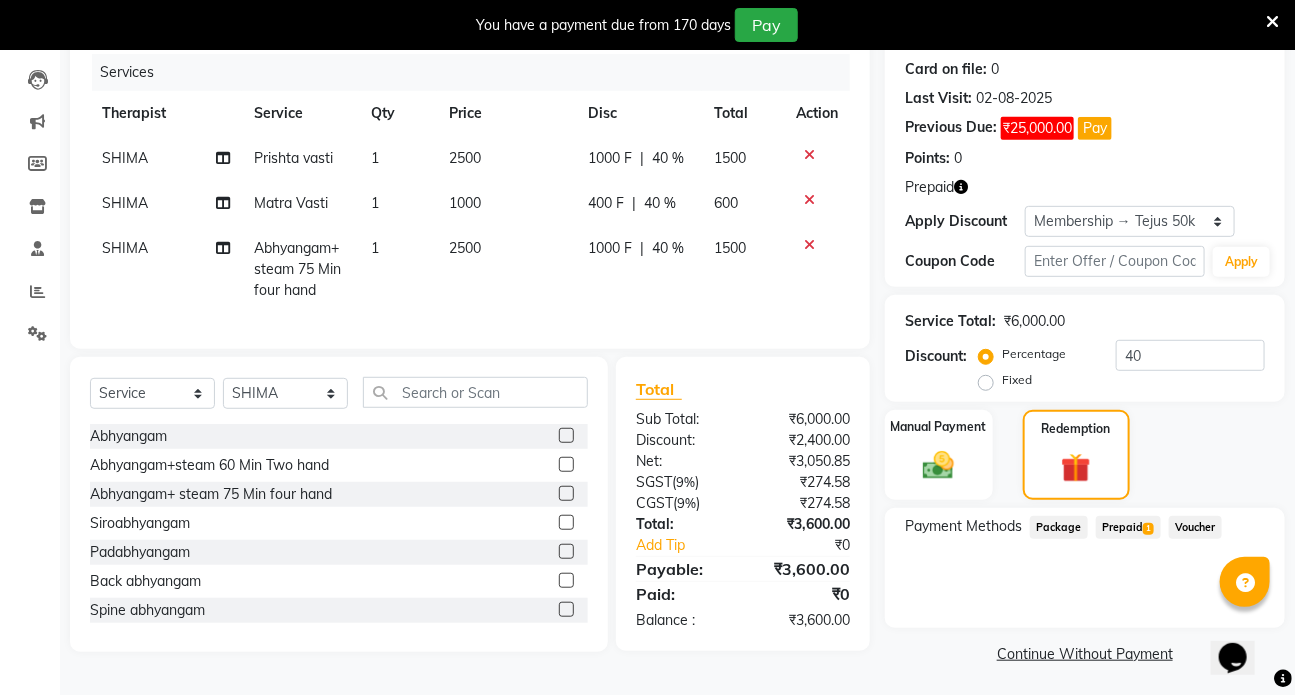click on "Prepaid  1" 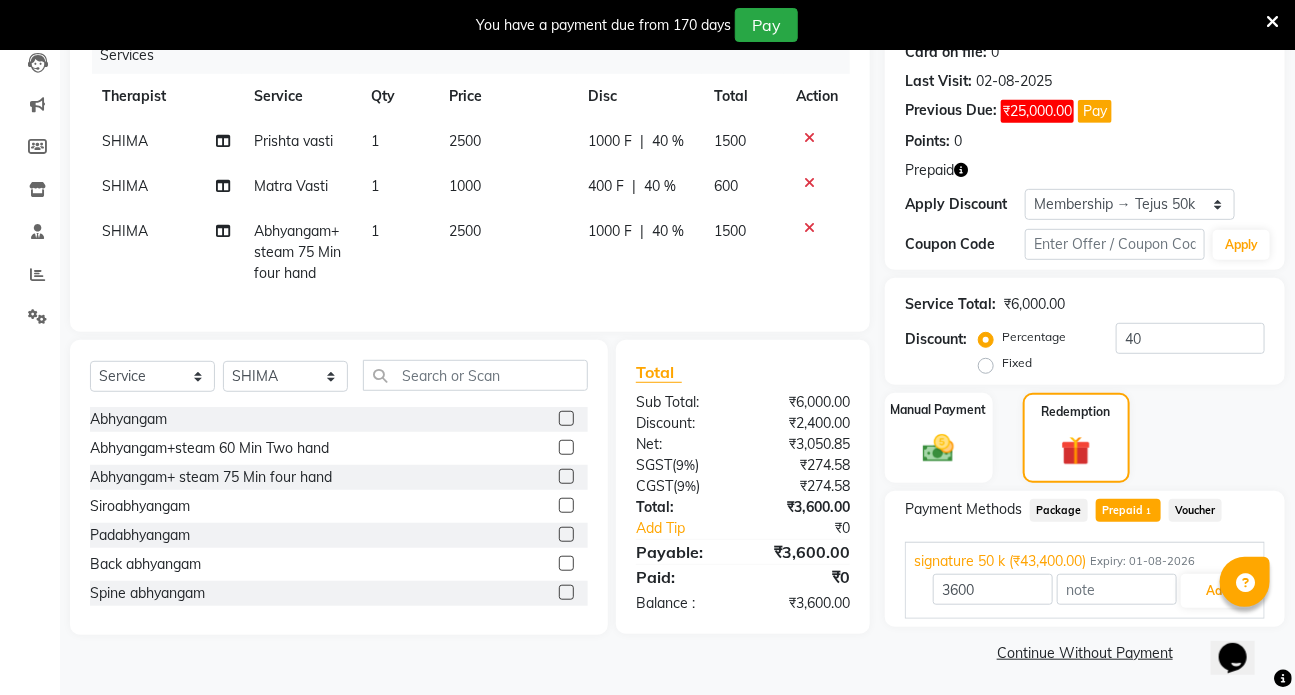 scroll, scrollTop: 262, scrollLeft: 0, axis: vertical 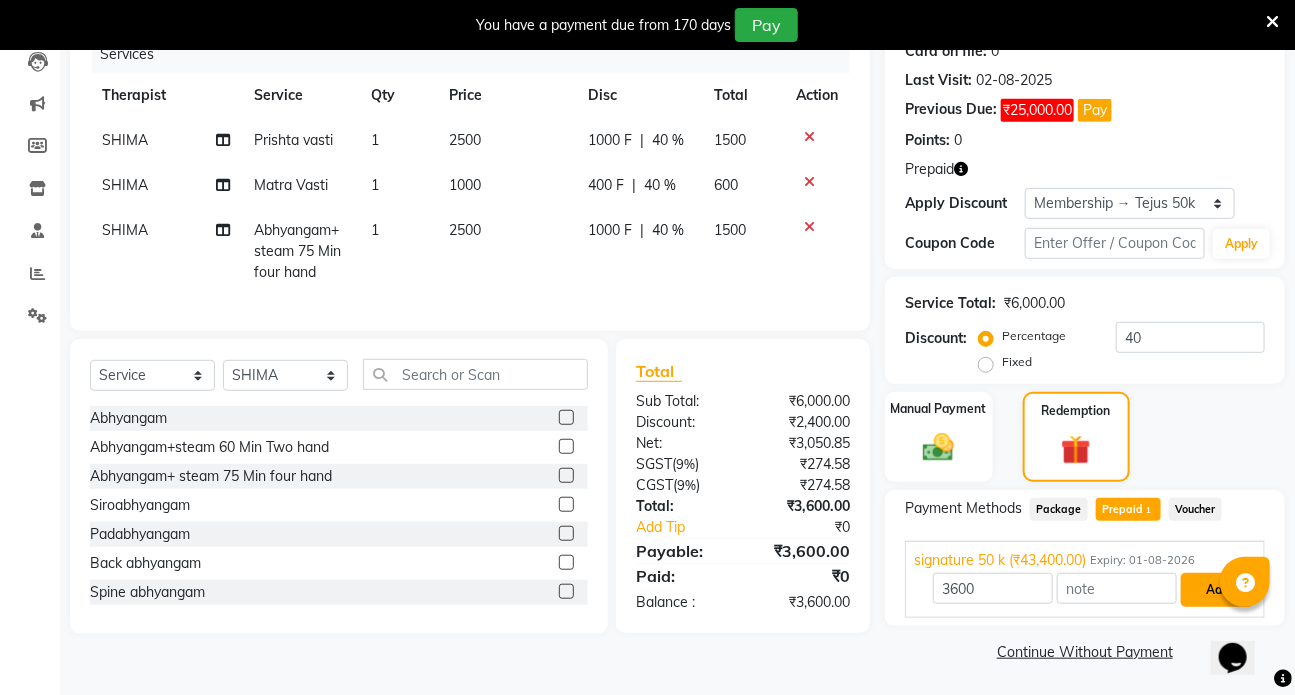 click on "Add" at bounding box center [1217, 590] 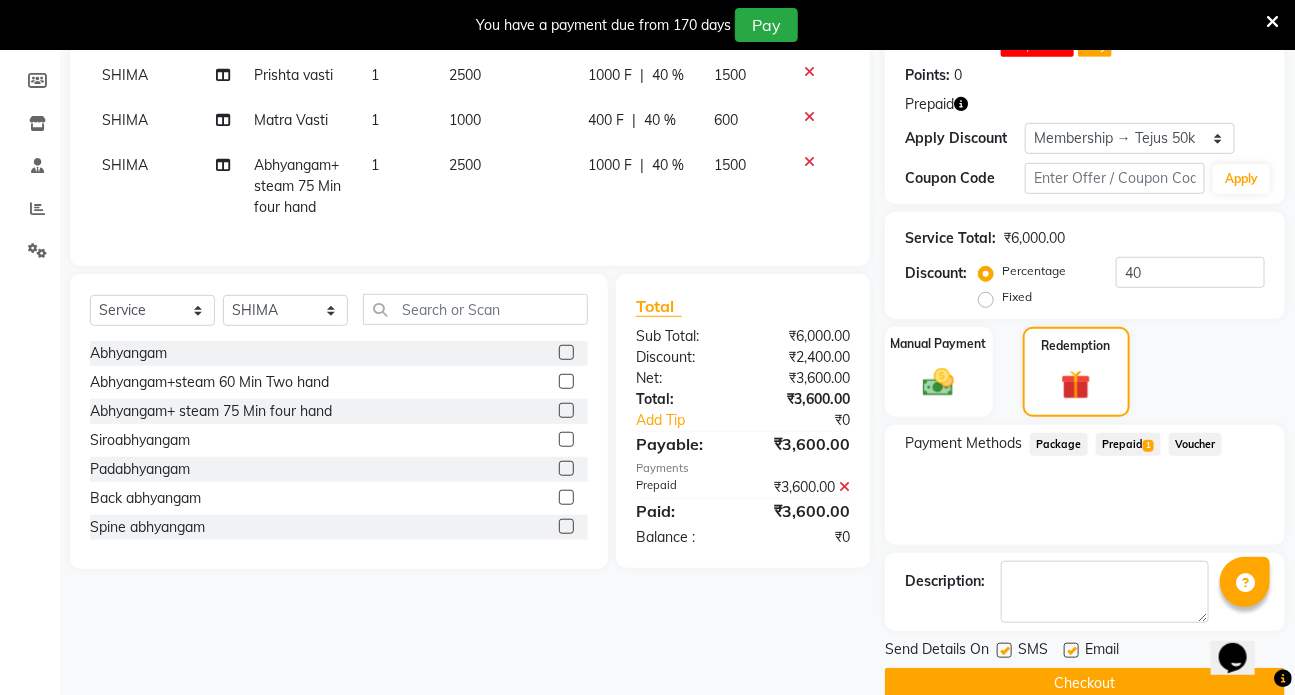 scroll, scrollTop: 360, scrollLeft: 0, axis: vertical 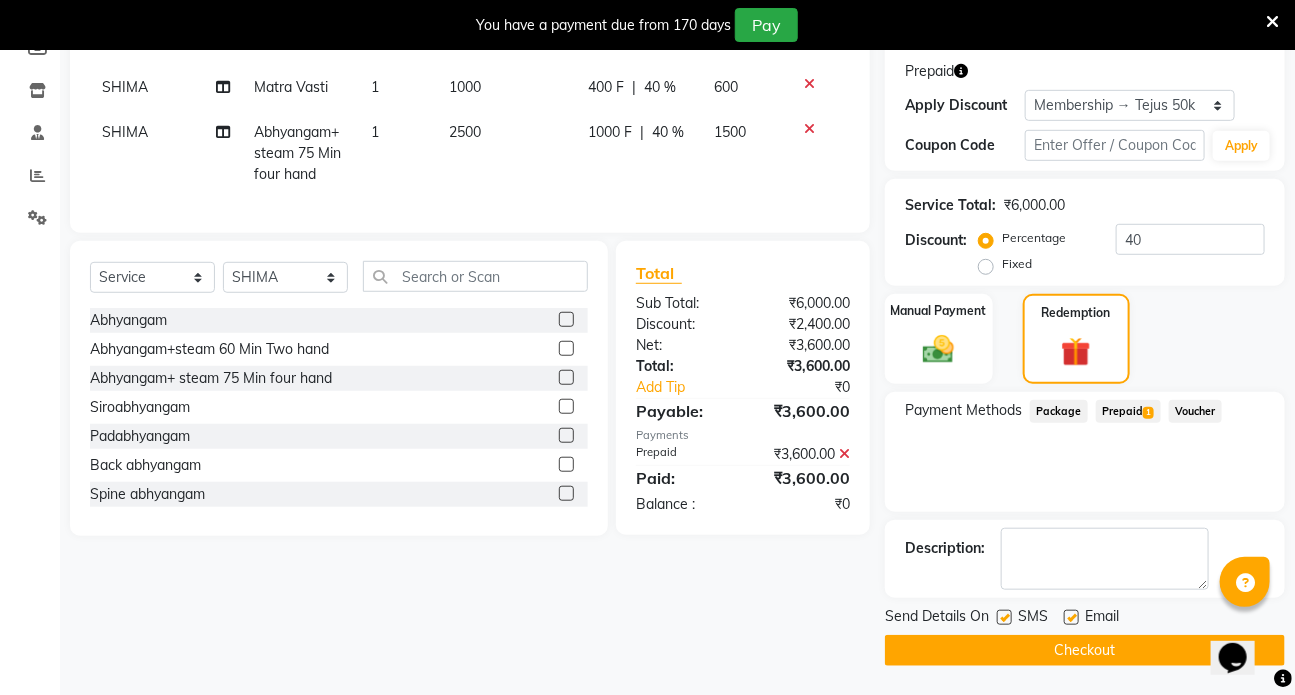 click 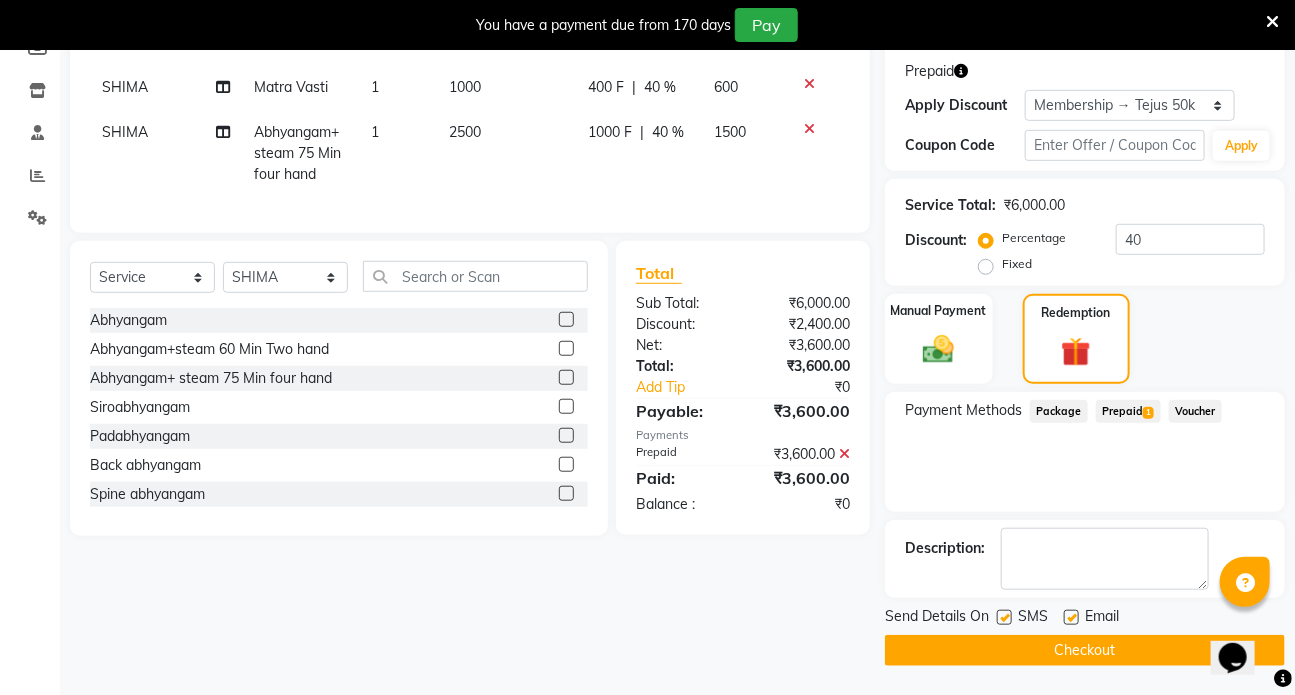 click at bounding box center [1070, 618] 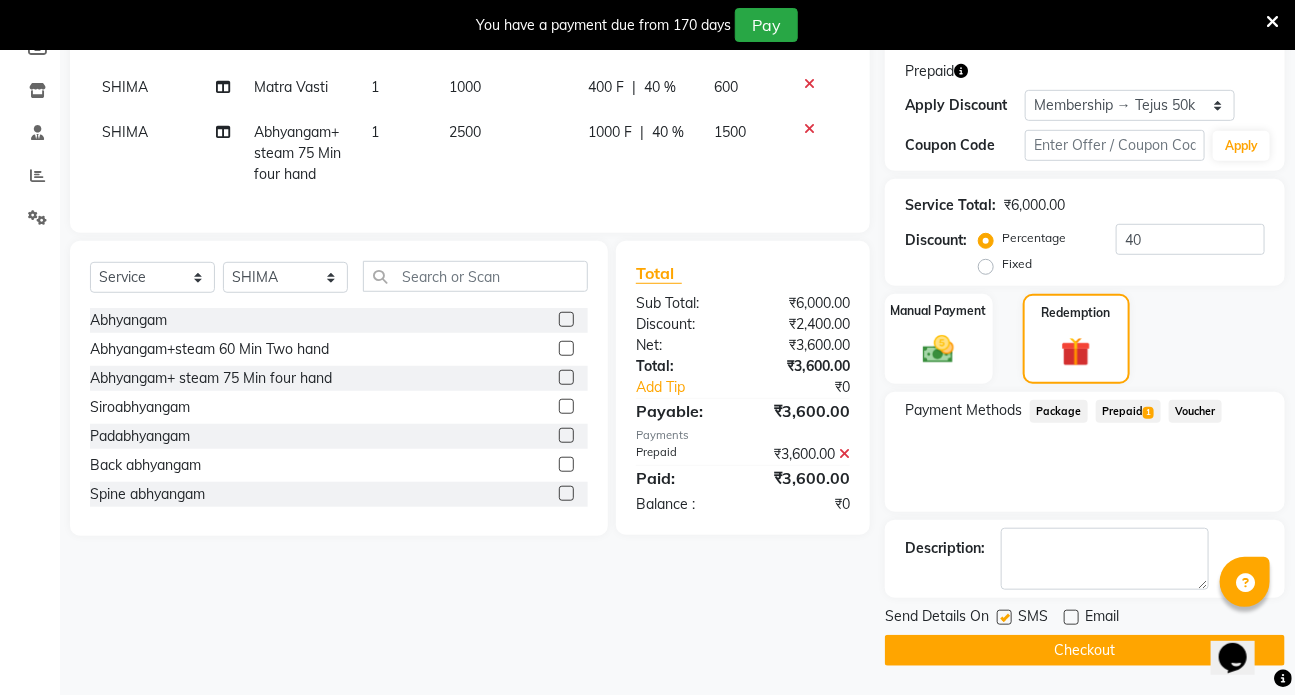 click 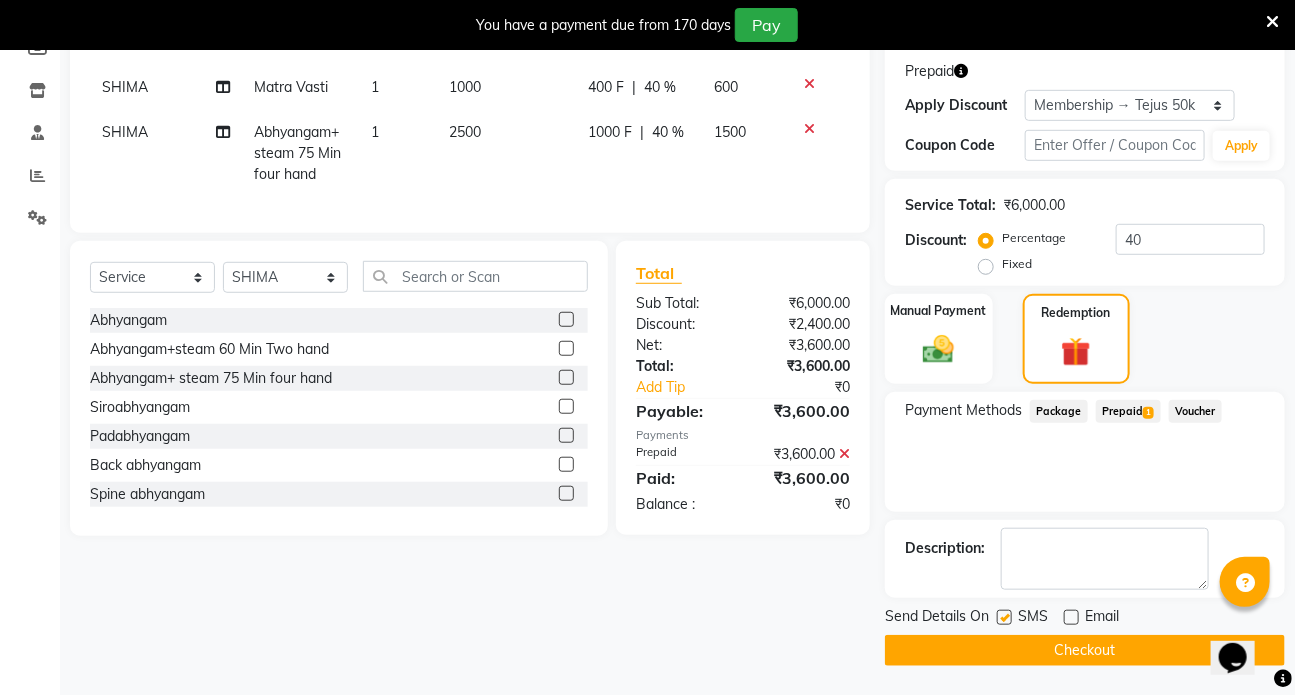 click at bounding box center [1003, 618] 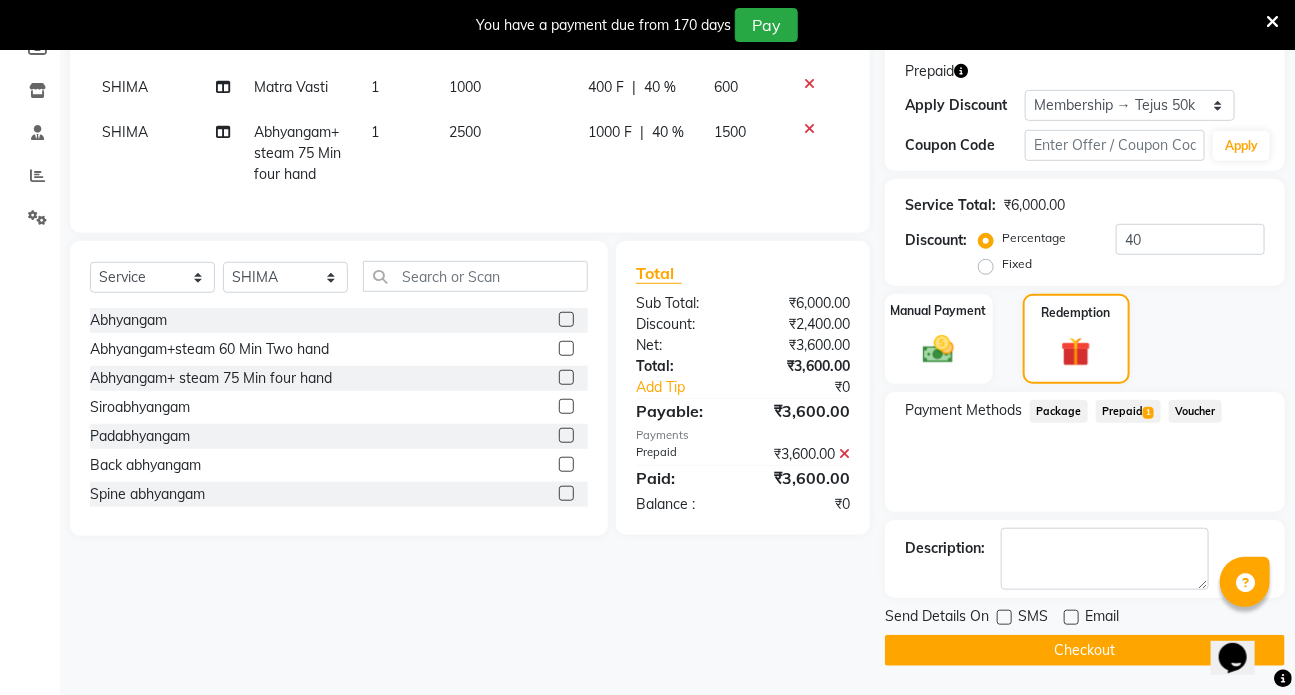 click on "Checkout" 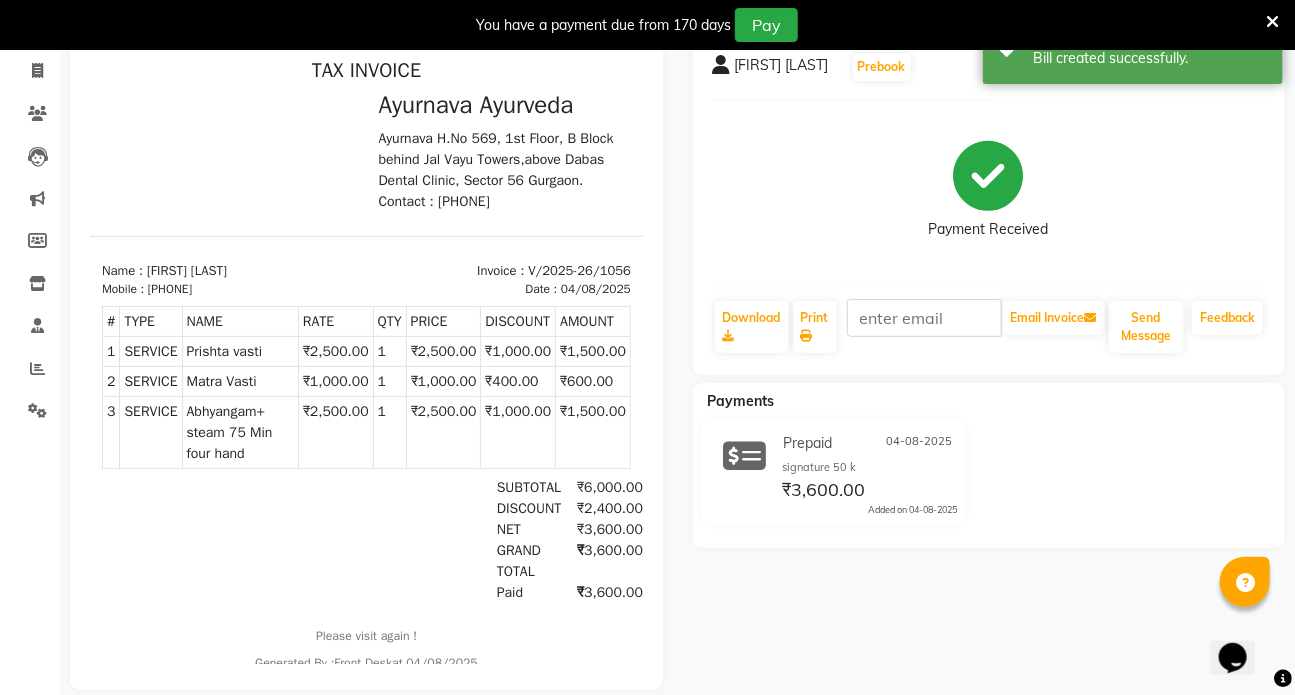 scroll, scrollTop: 0, scrollLeft: 0, axis: both 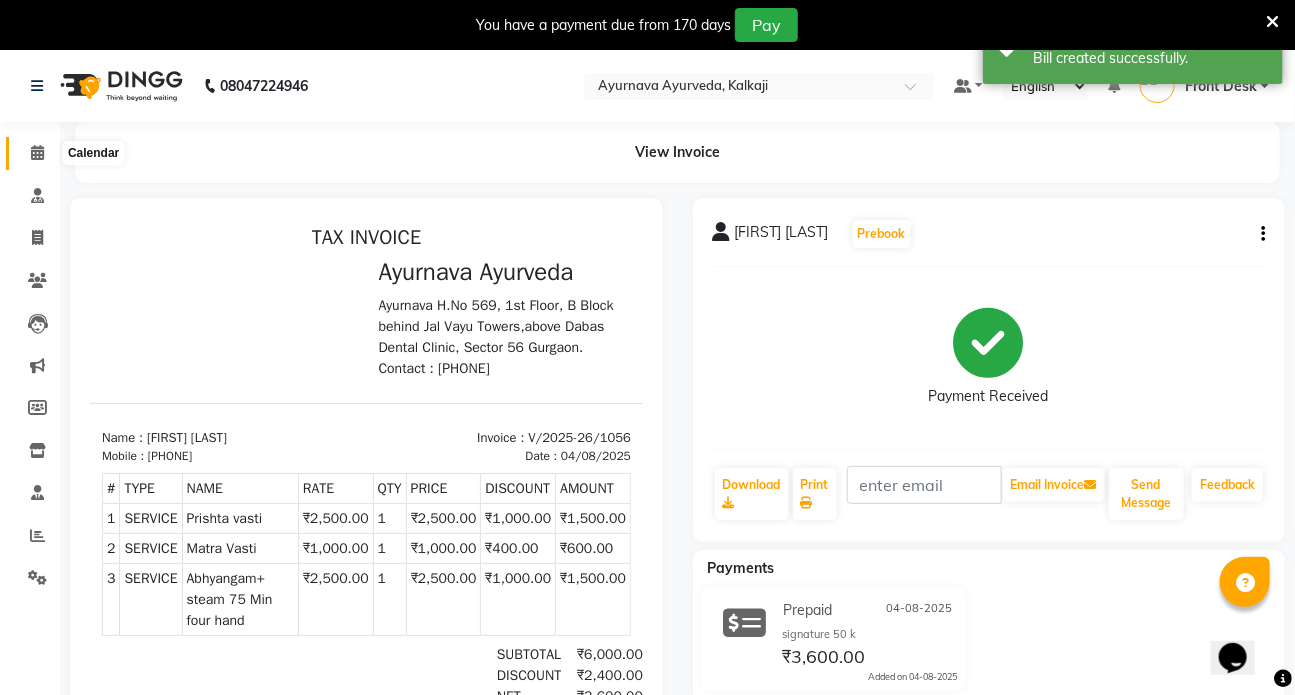 click 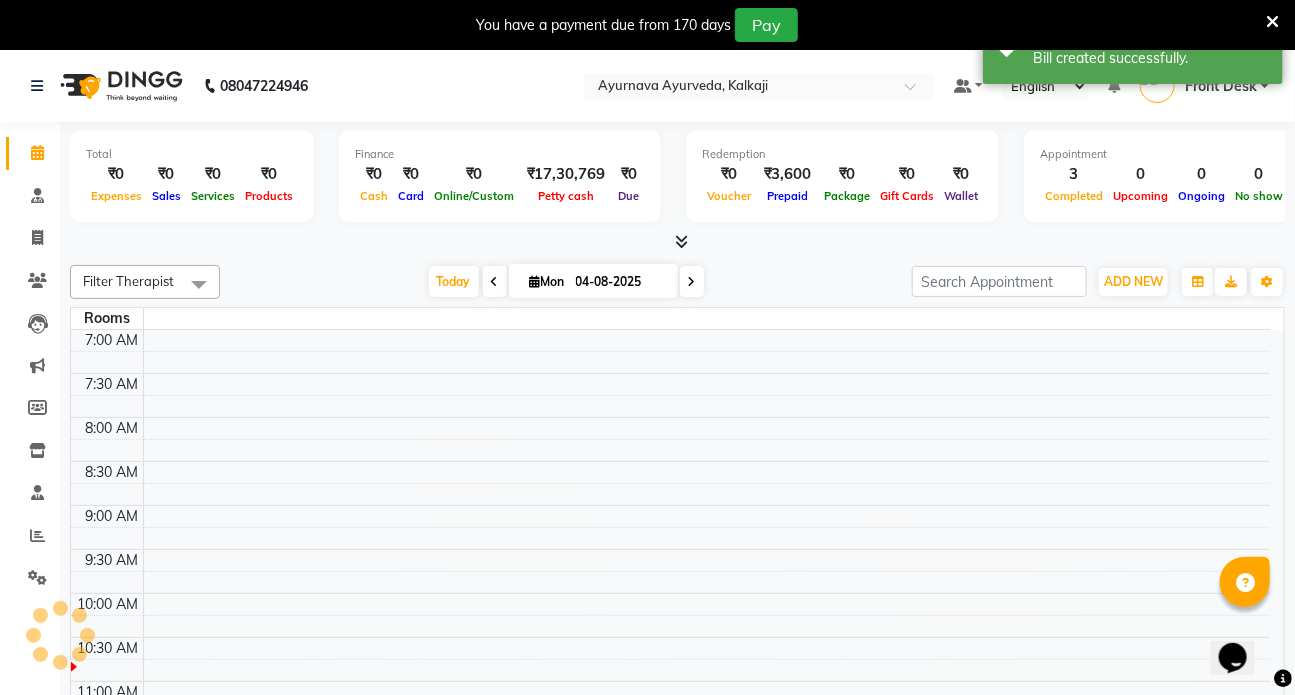 scroll, scrollTop: 0, scrollLeft: 0, axis: both 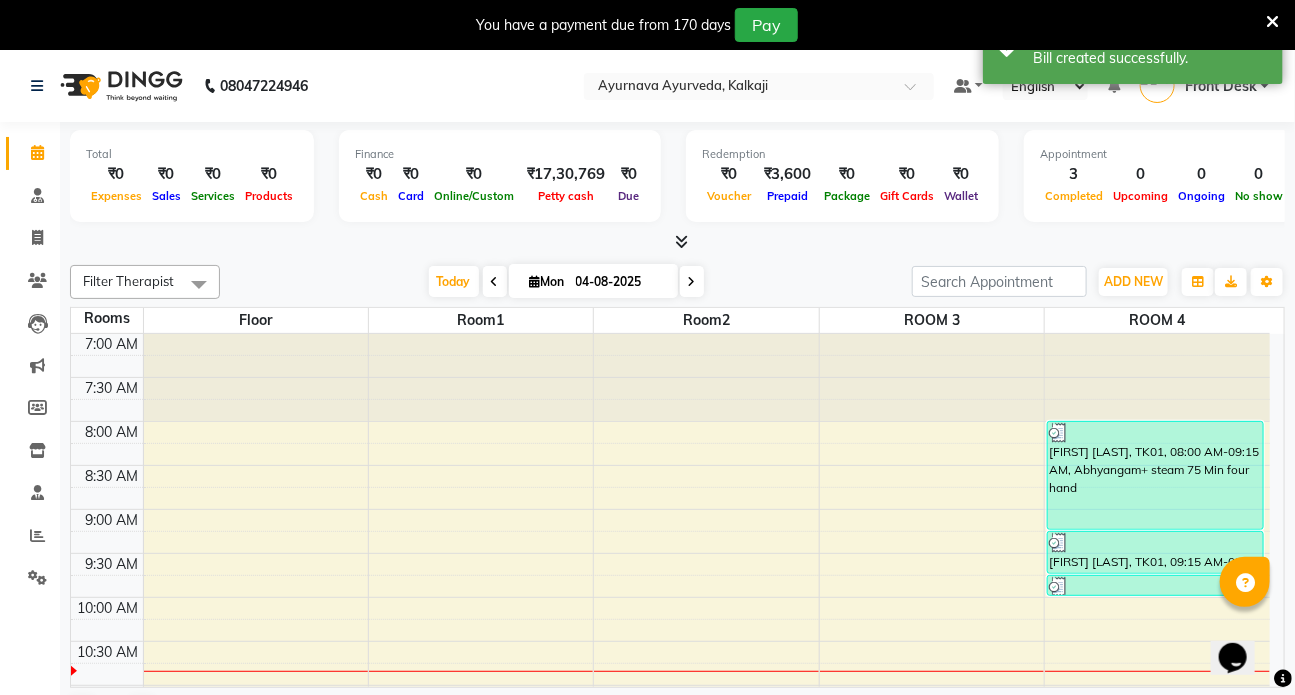 click on "[FIRST] [LAST], TK01, 08:00 AM-09:15 AM, Abhyangam+ steam 75 Min four hand [FIRST] [LAST], TK01, 09:15 AM-09:45 AM, Prishta vasti [FIRST] [LAST], TK01, 09:45 AM-10:00 AM, Matra Vasti" at bounding box center [670, 949] 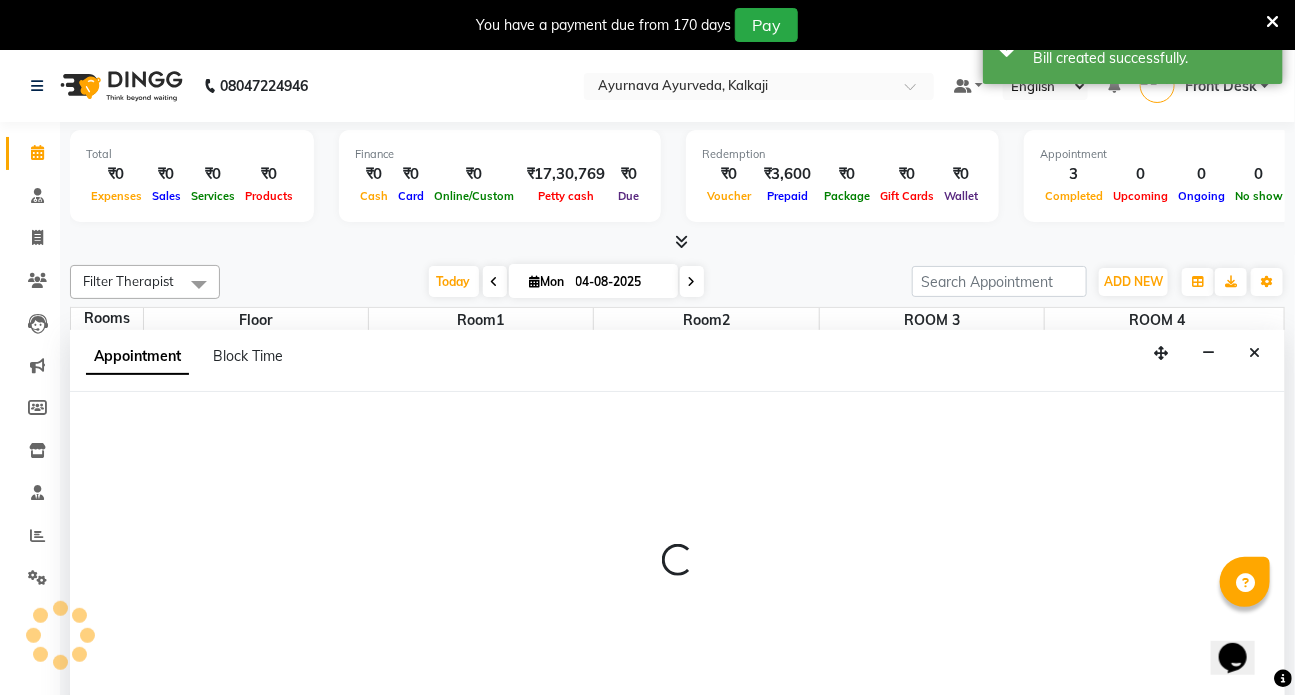 scroll, scrollTop: 50, scrollLeft: 0, axis: vertical 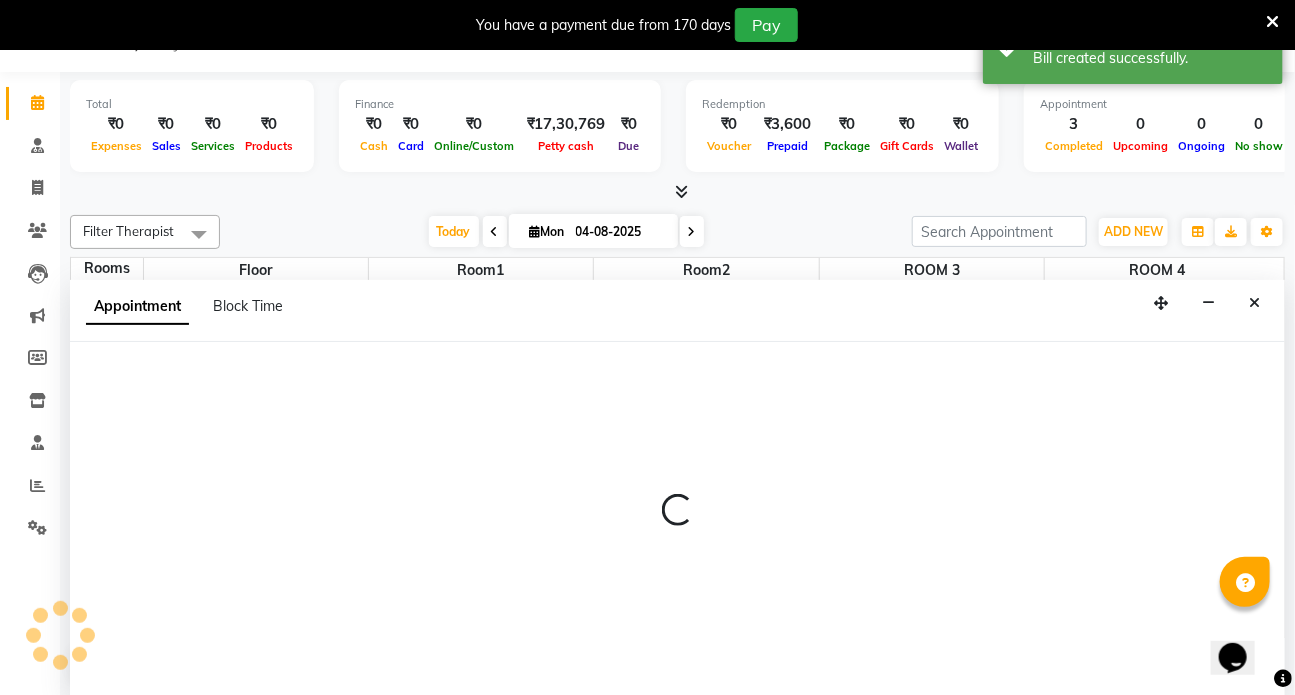 select on "630" 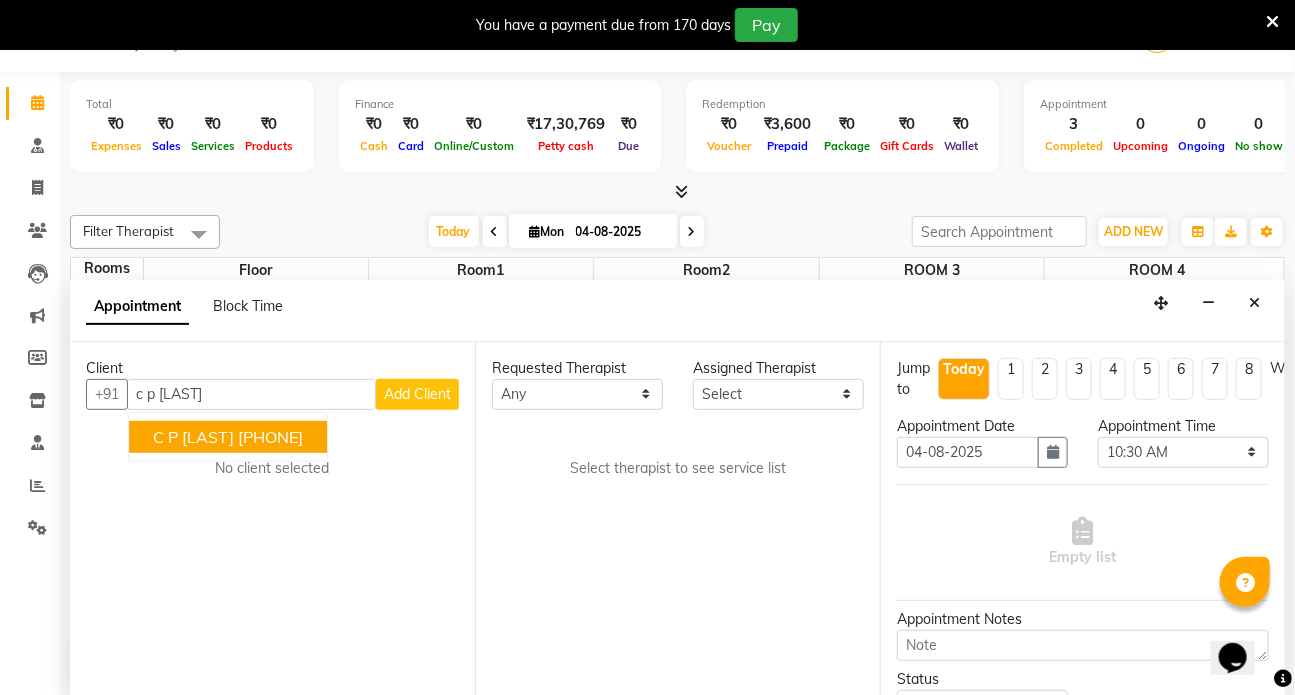 click on "[PHONE]" at bounding box center (270, 437) 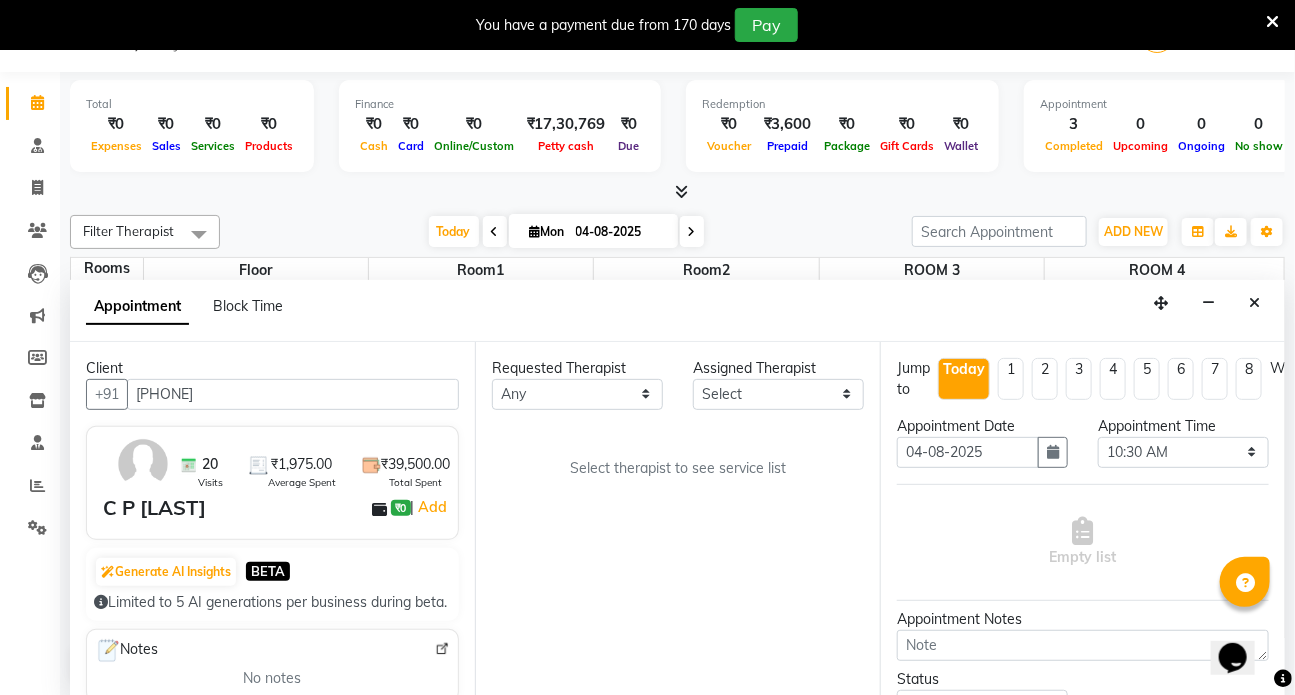 type on "[PHONE]" 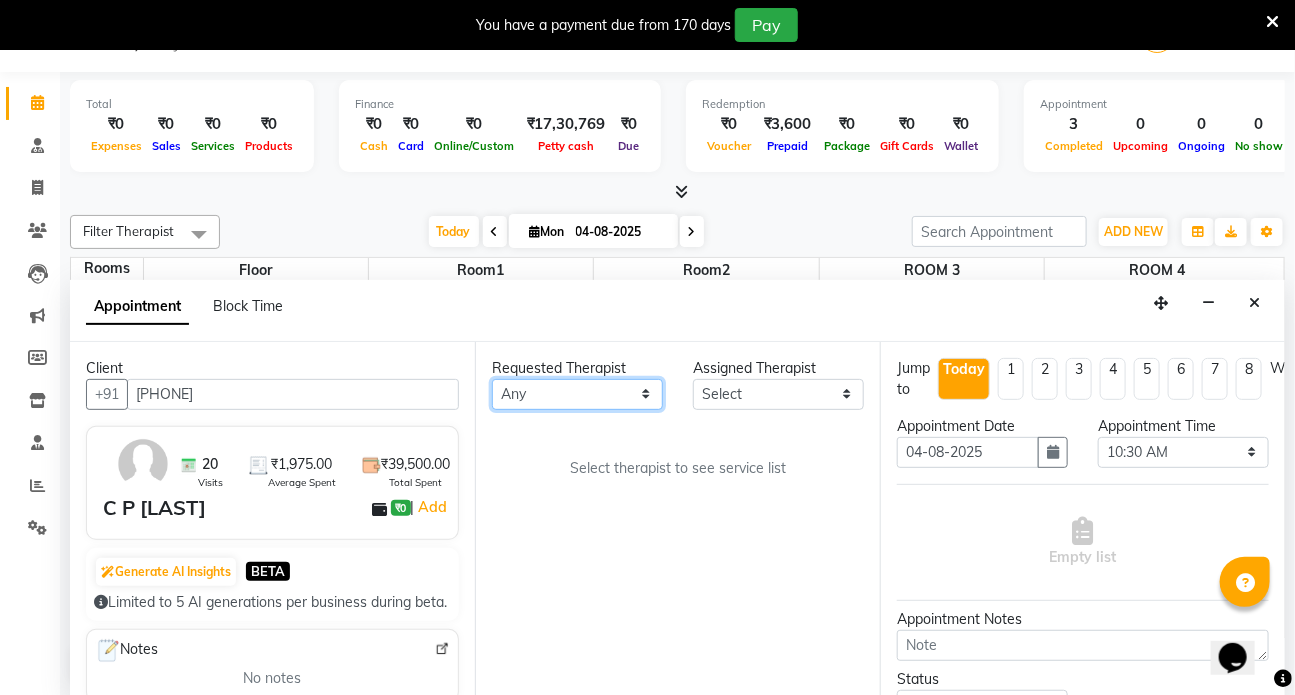 click on "Any ANJALI ANUJA DILEEP DR RENJUSHA Dr Sajna Front Desk KAVYA MILAN MITHUN SHIMA SUDHA" at bounding box center [577, 394] 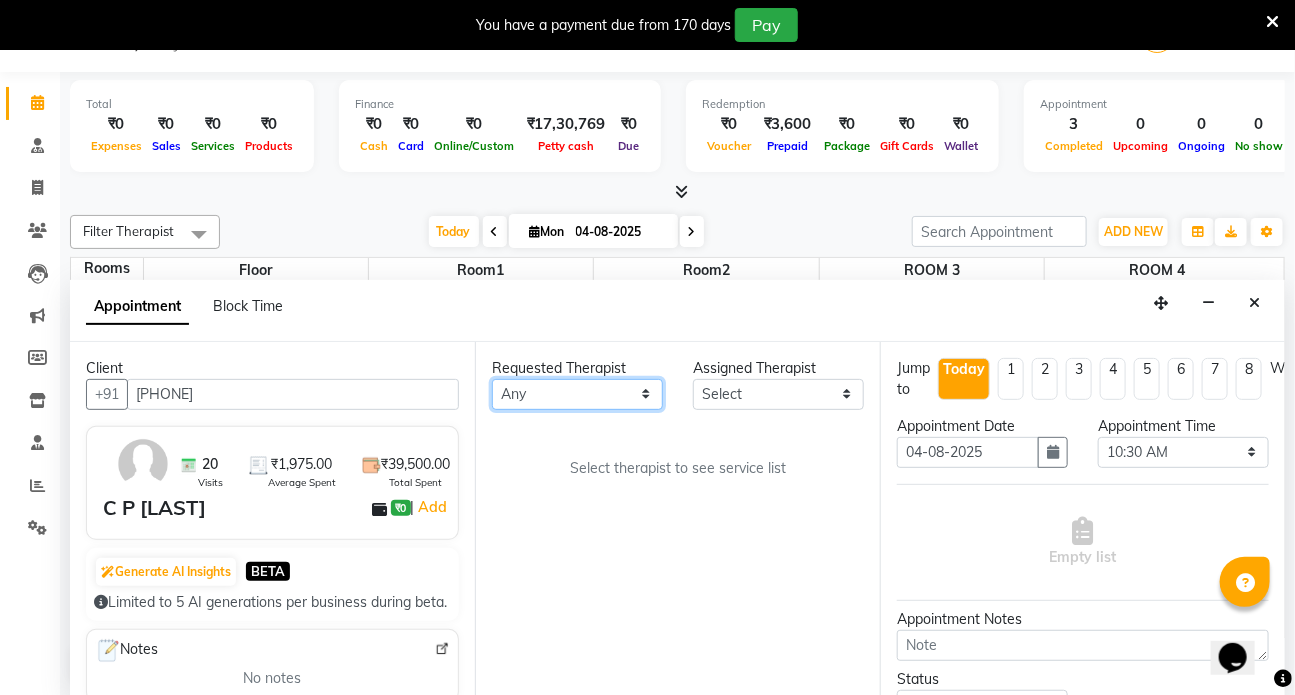select on "64482" 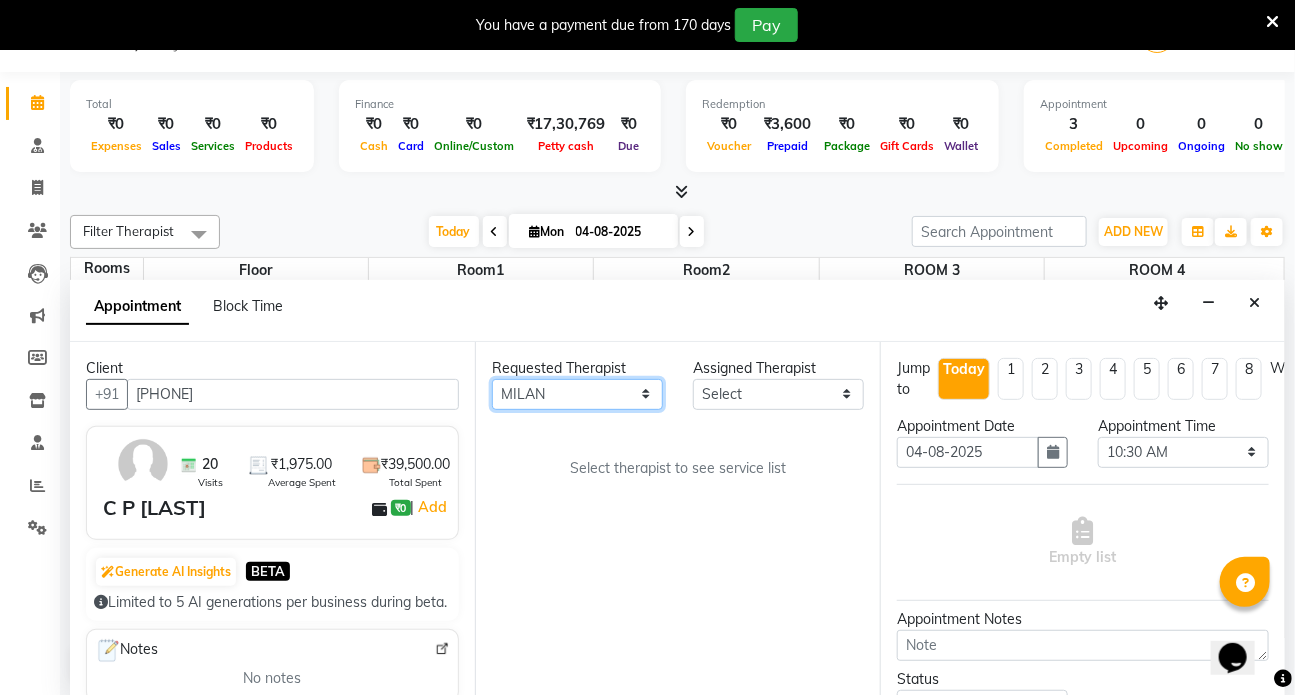 click on "Any ANJALI ANUJA DILEEP DR RENJUSHA Dr Sajna Front Desk KAVYA MILAN MITHUN SHIMA SUDHA" at bounding box center [577, 394] 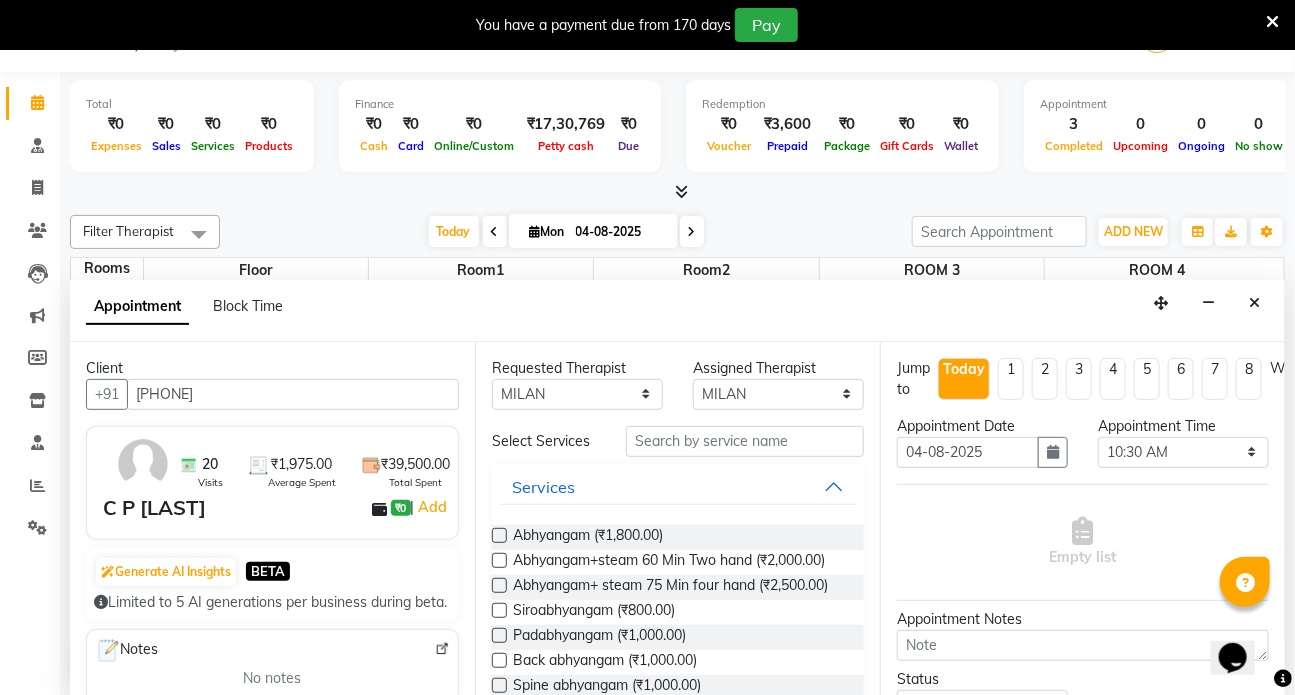 click at bounding box center (499, 560) 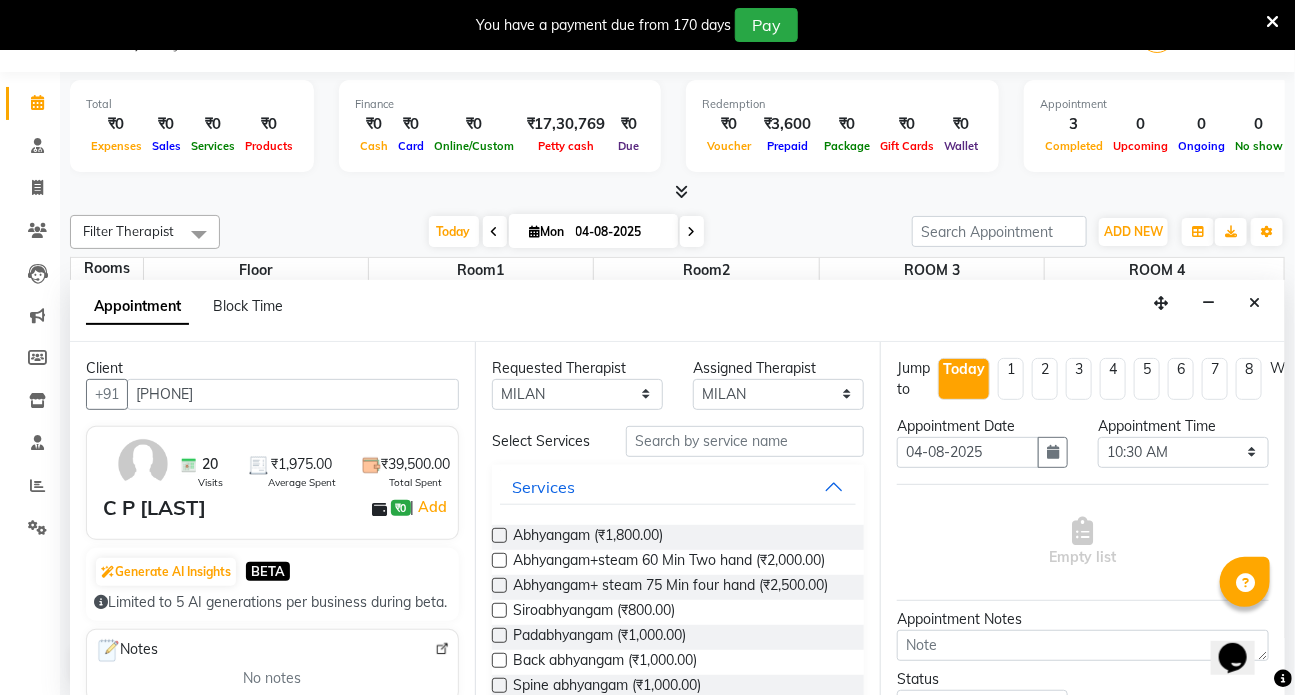 click at bounding box center (498, 562) 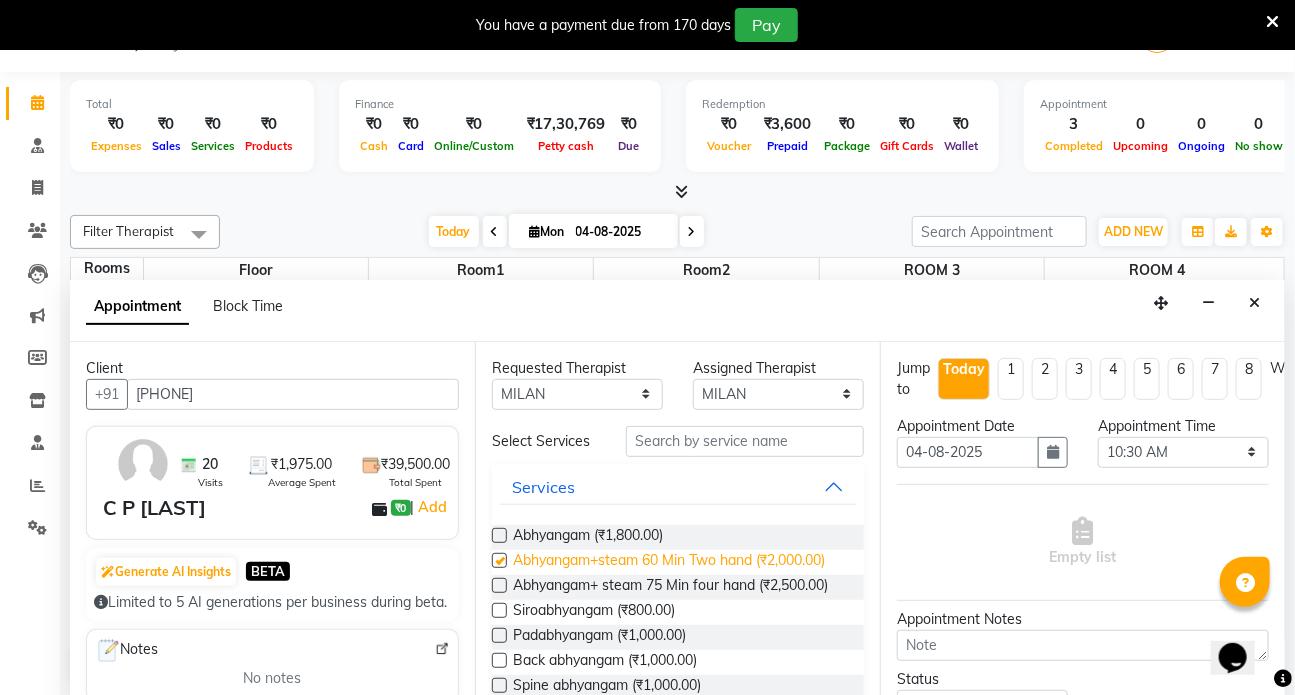 select on "2667" 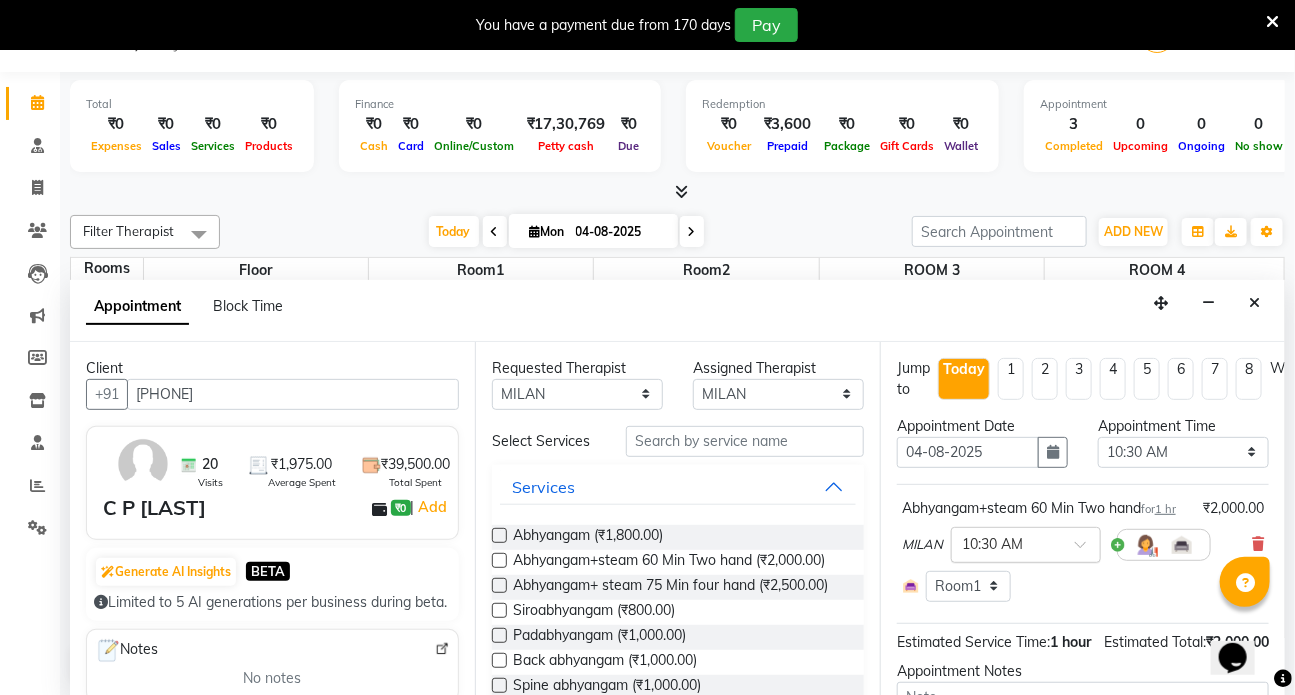 checkbox on "false" 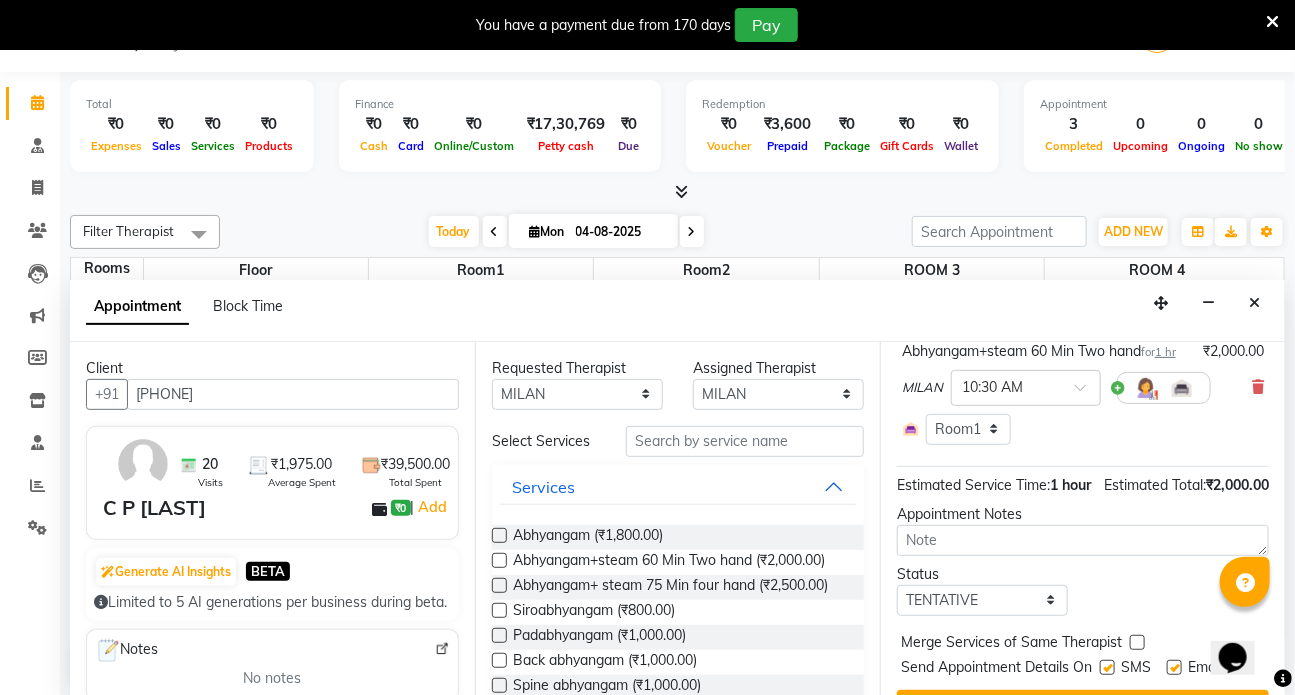 scroll, scrollTop: 181, scrollLeft: 0, axis: vertical 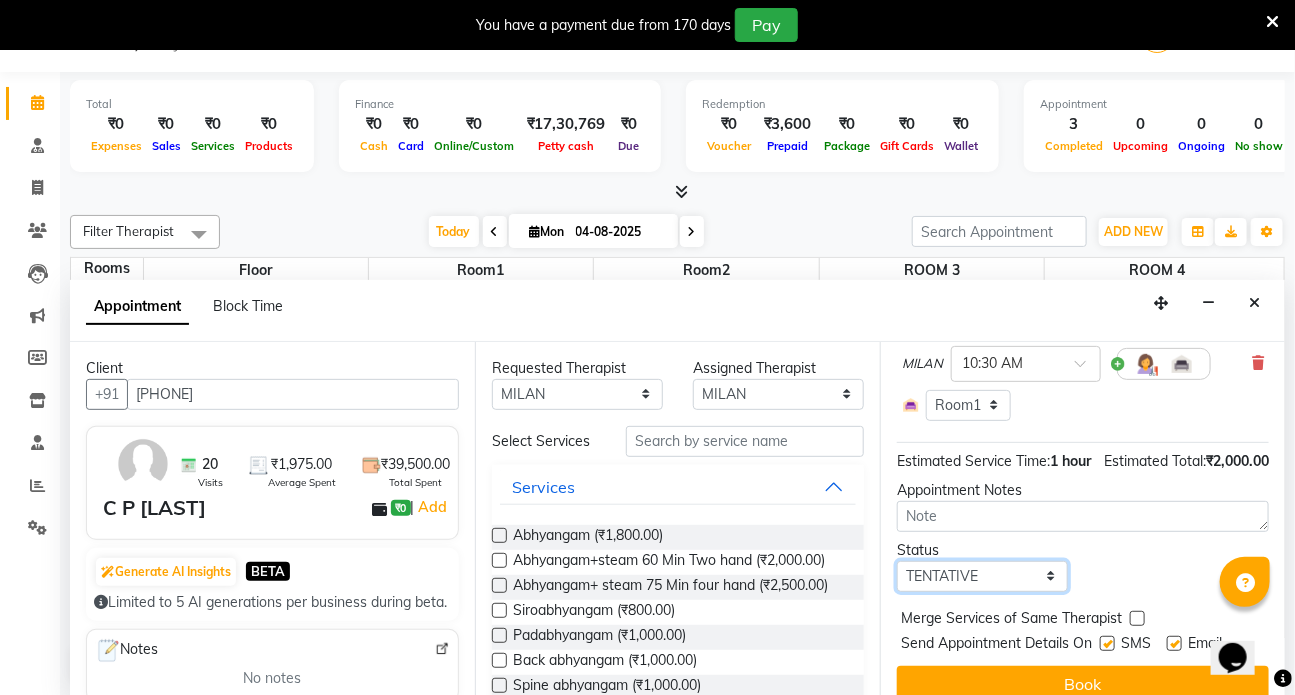drag, startPoint x: 992, startPoint y: 613, endPoint x: 989, endPoint y: 623, distance: 10.440307 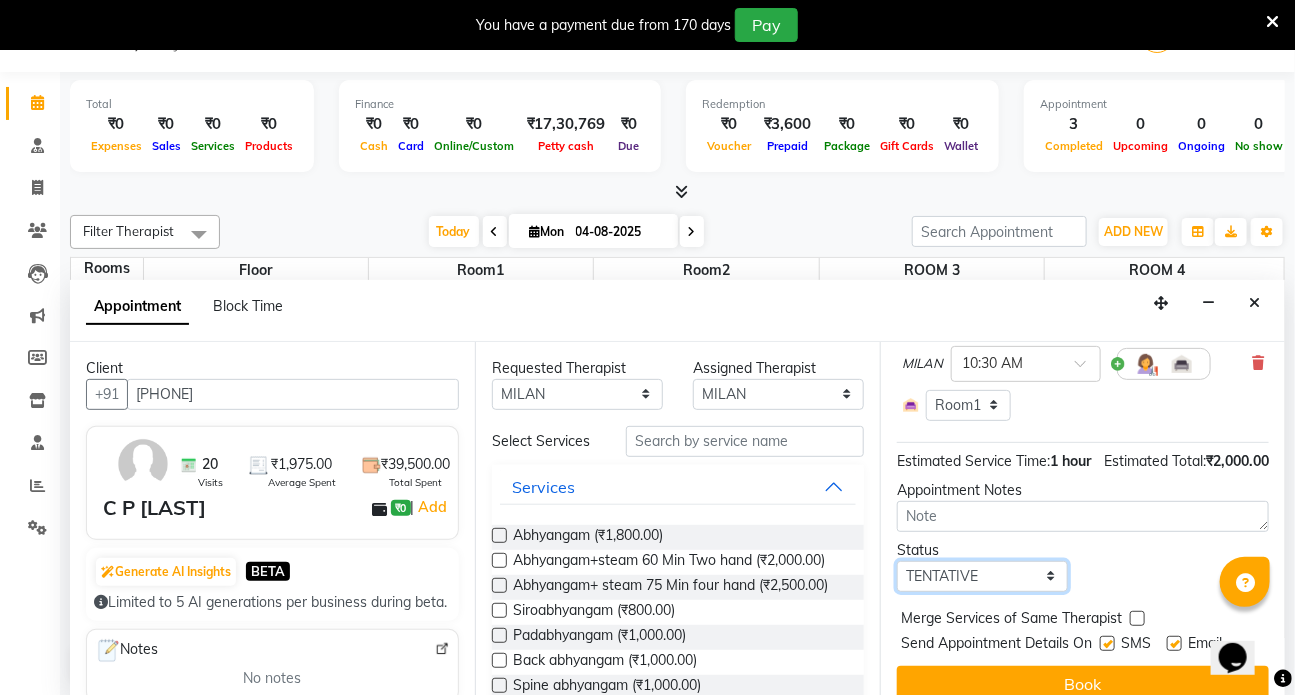 select on "check-in" 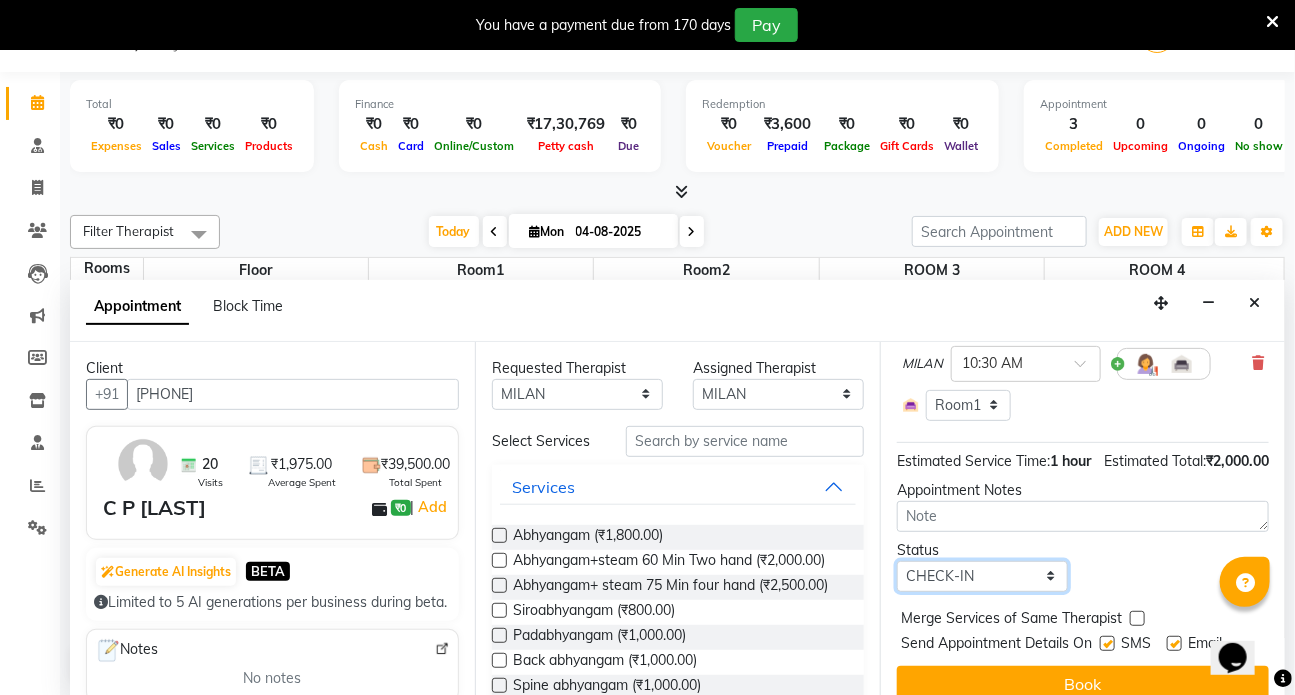 click on "Select TENTATIVE CONFIRM CHECK-IN UPCOMING" at bounding box center [982, 576] 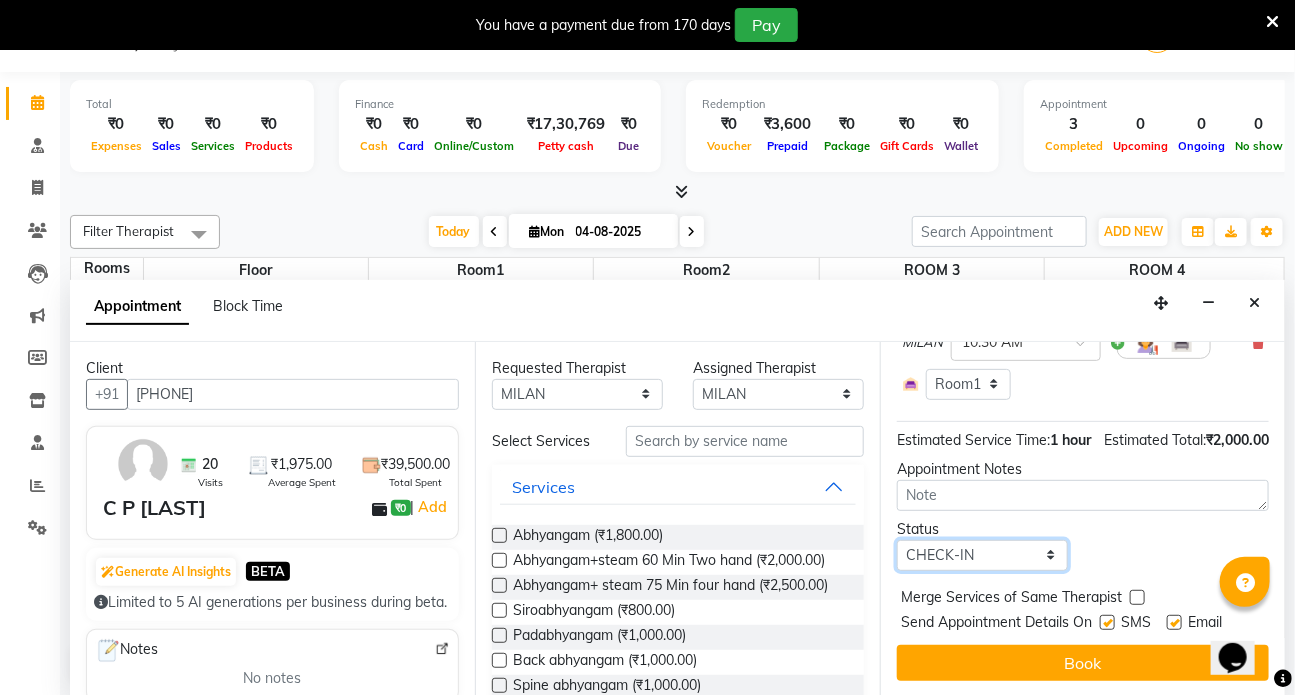 scroll, scrollTop: 256, scrollLeft: 0, axis: vertical 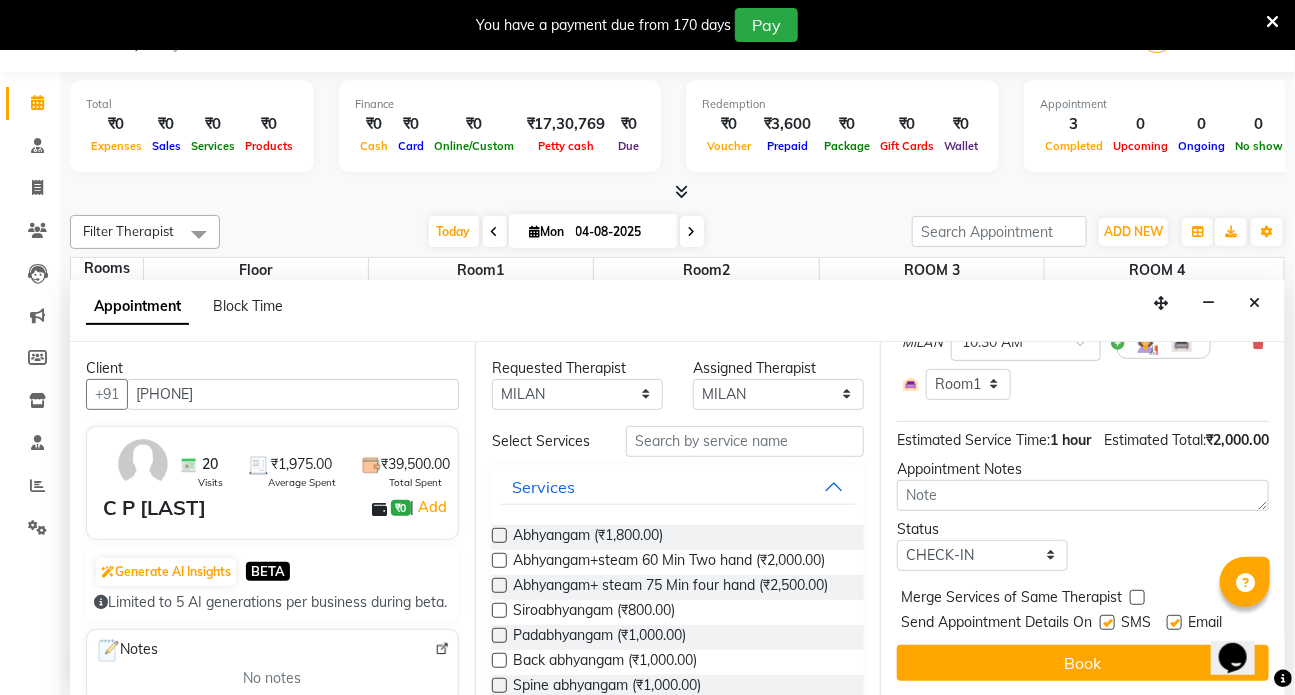 click at bounding box center [1107, 622] 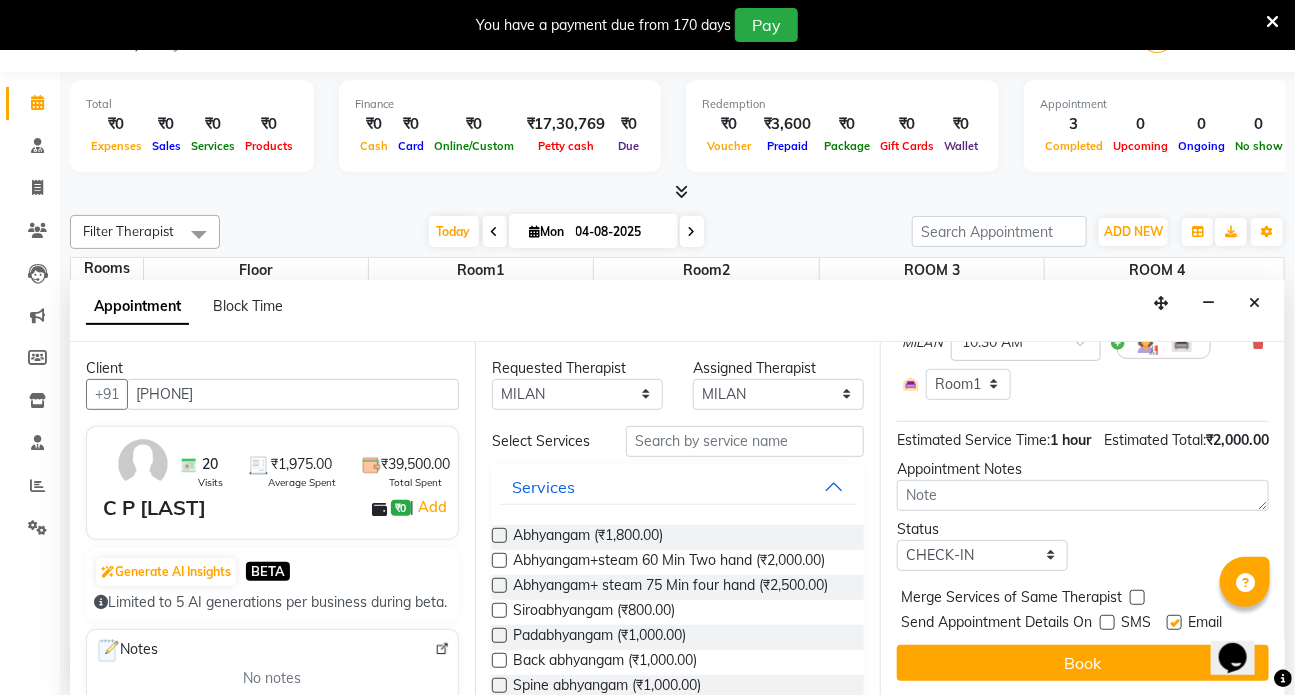 drag, startPoint x: 1173, startPoint y: 605, endPoint x: 1162, endPoint y: 624, distance: 21.954498 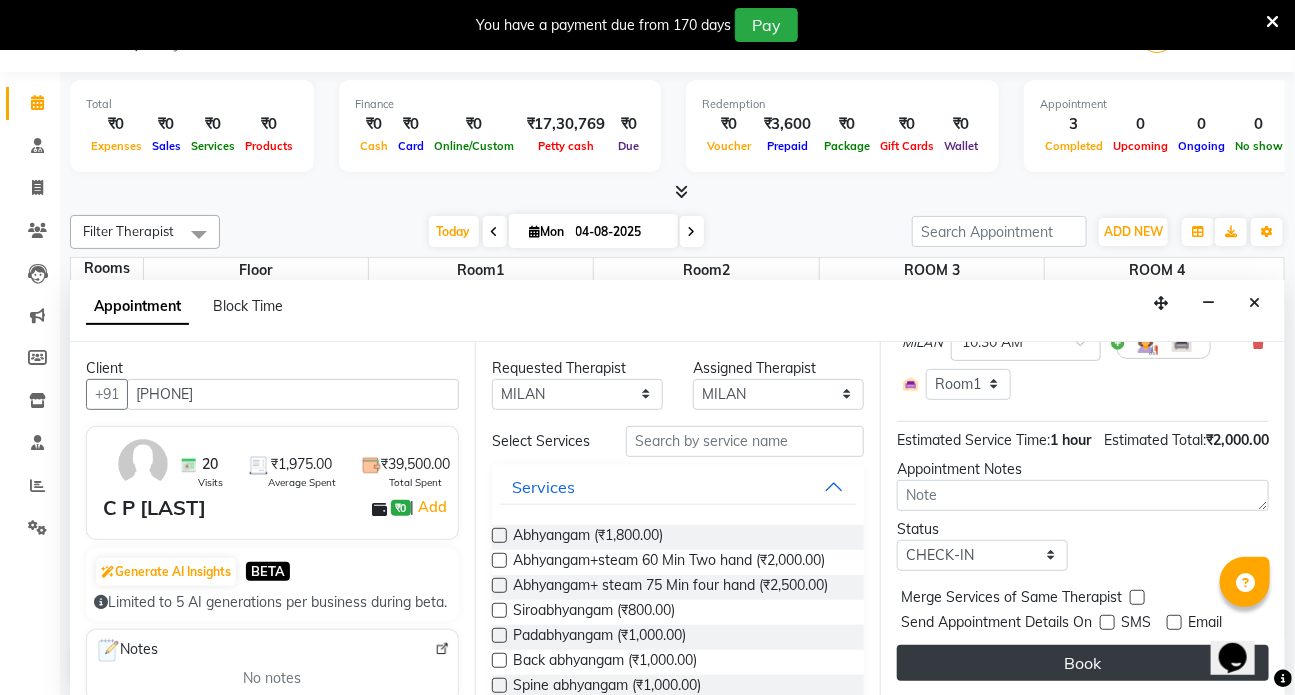 click on "Book" at bounding box center (1083, 663) 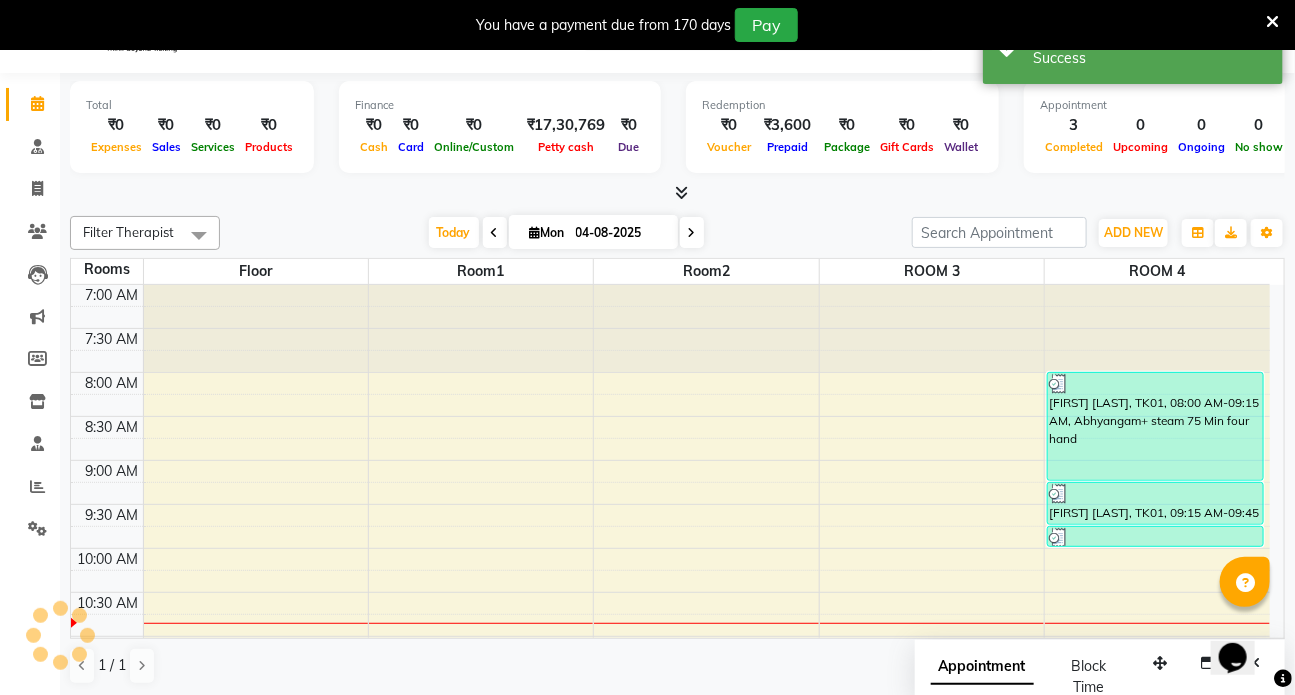 scroll, scrollTop: 0, scrollLeft: 0, axis: both 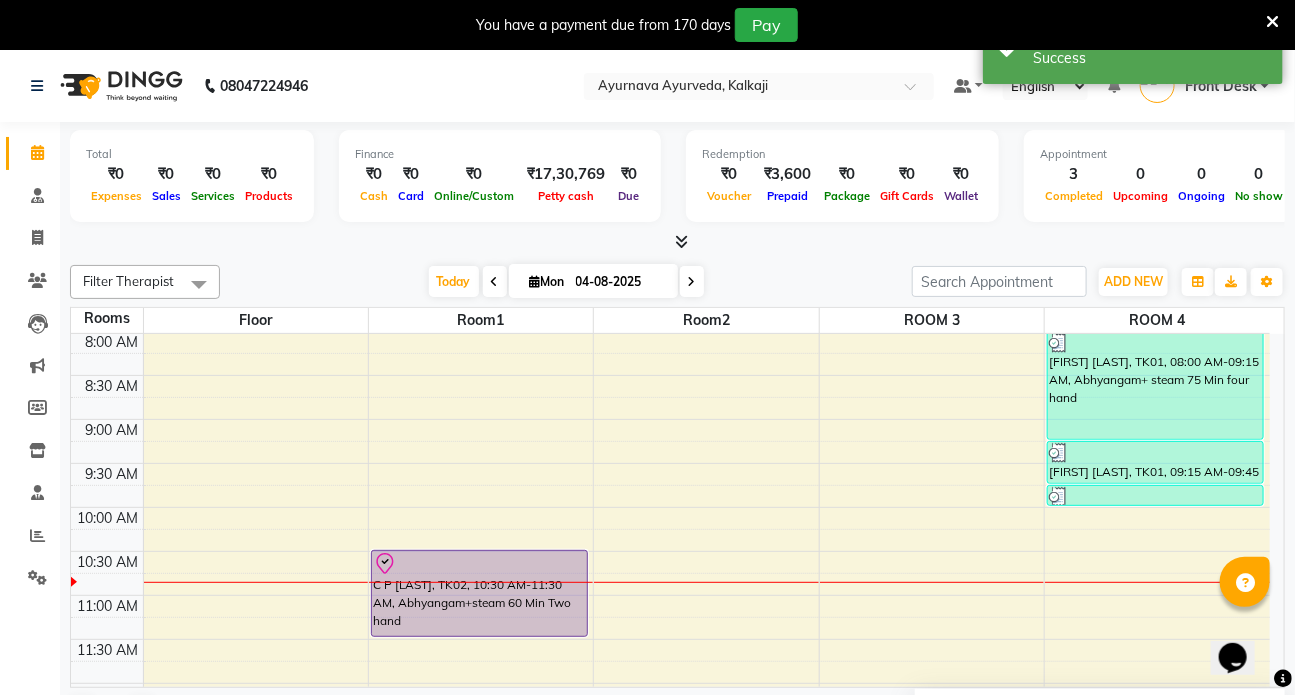click at bounding box center [481, 582] 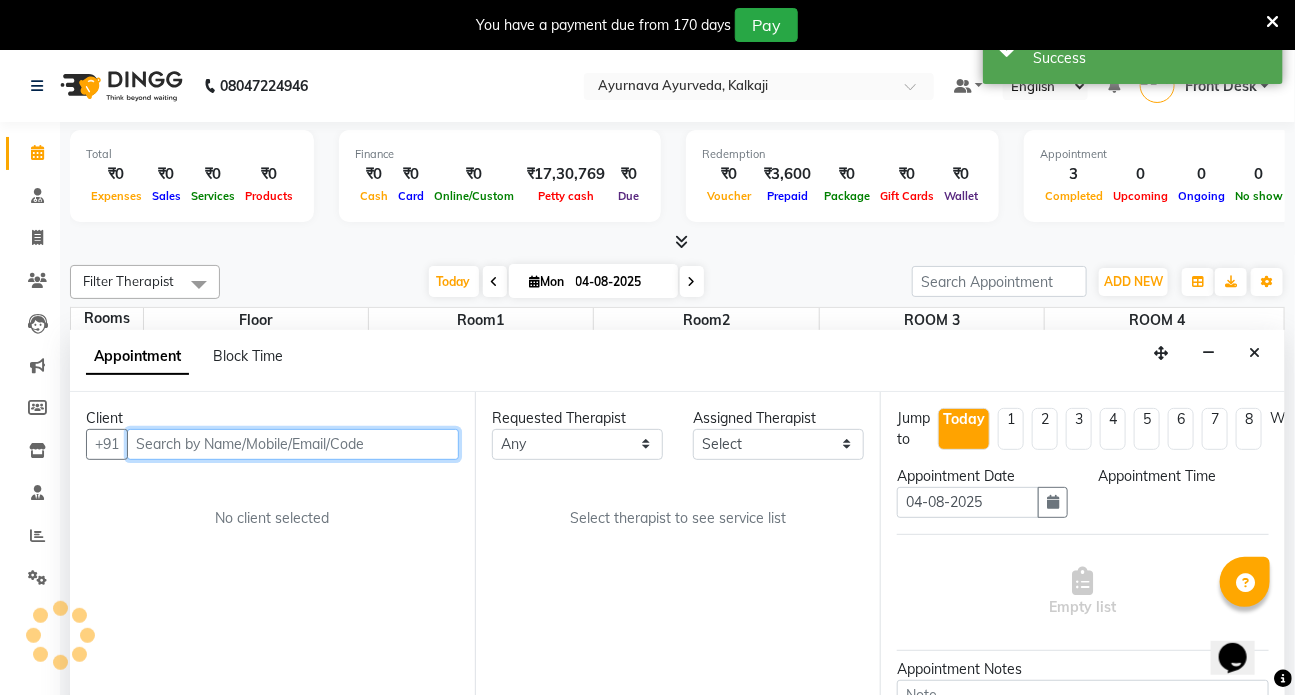 select on "645" 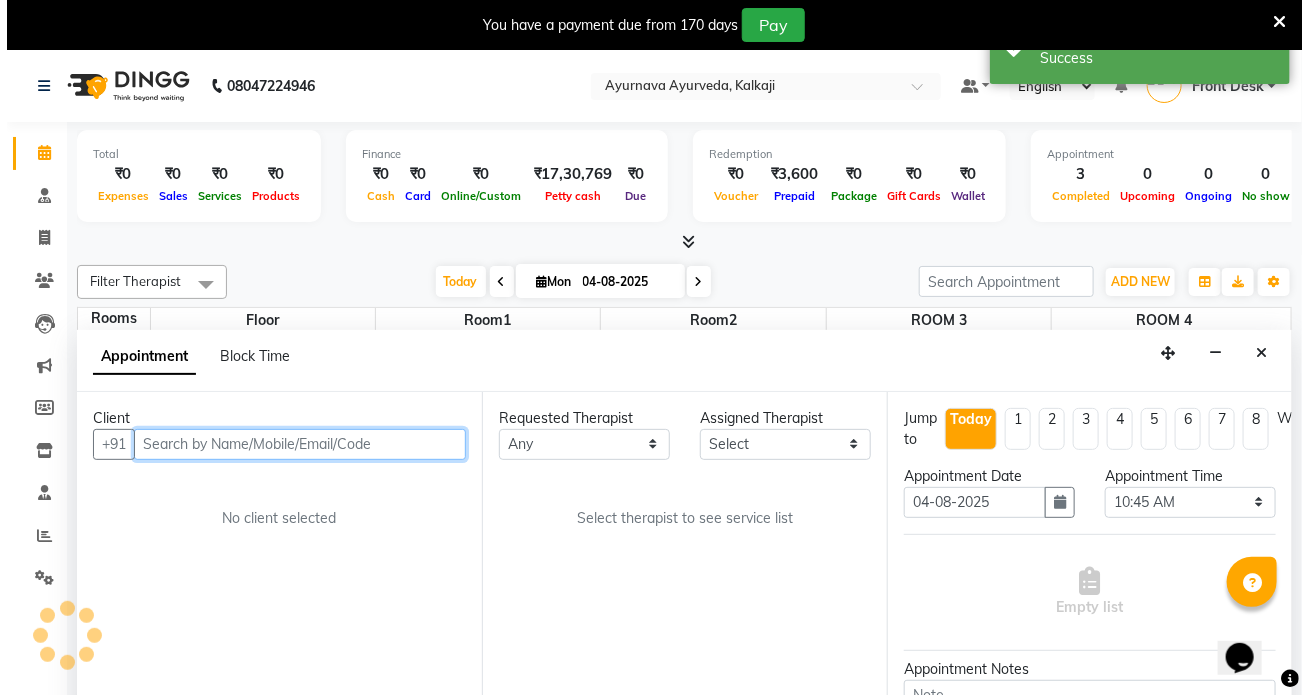 scroll, scrollTop: 50, scrollLeft: 0, axis: vertical 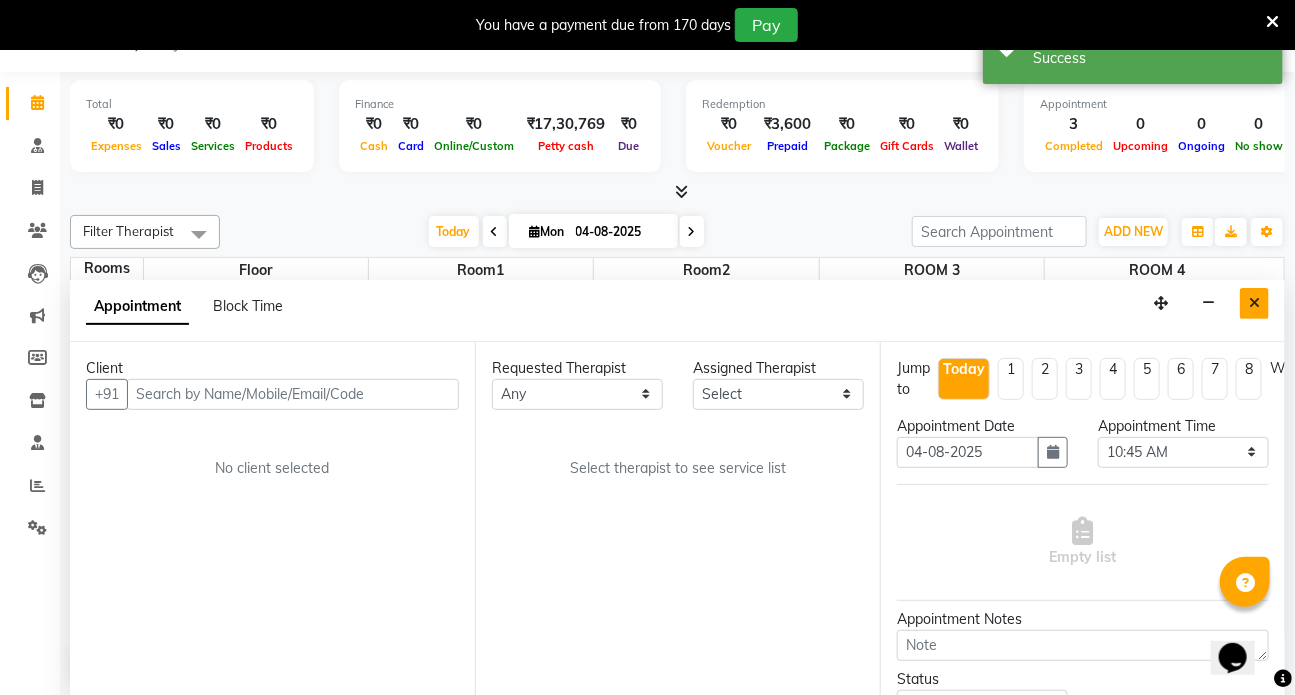 click at bounding box center [1254, 303] 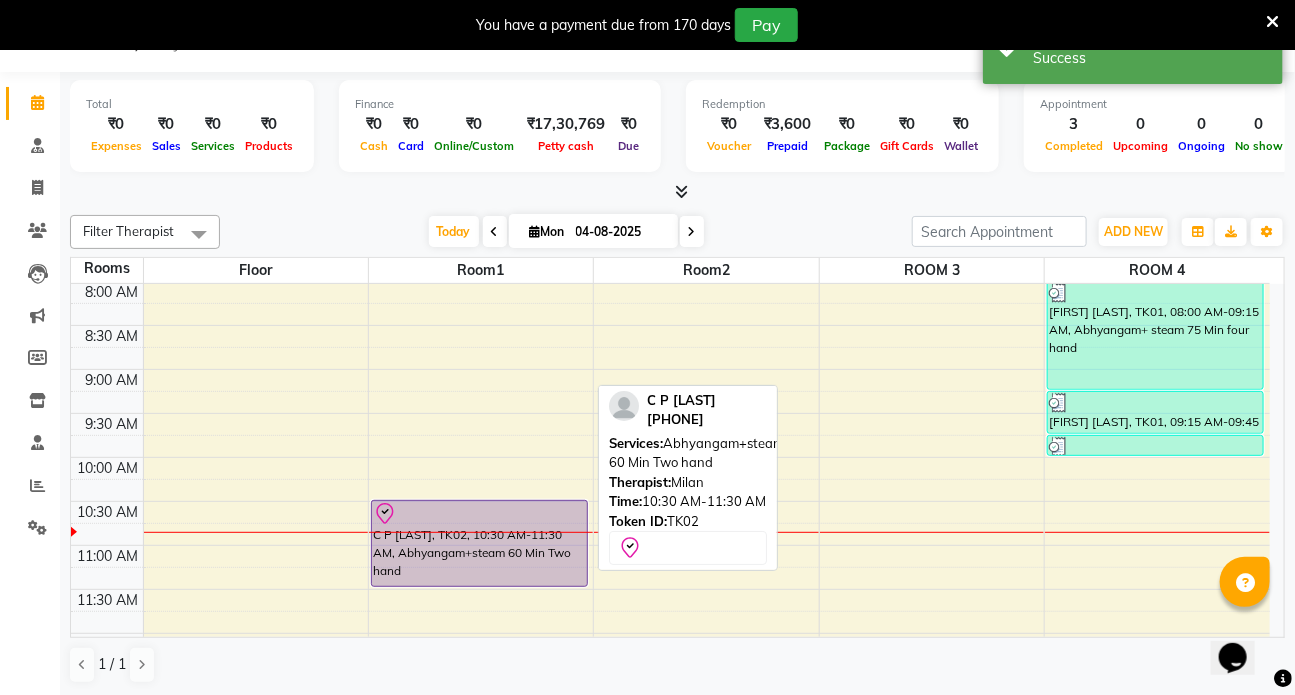 click at bounding box center (479, 514) 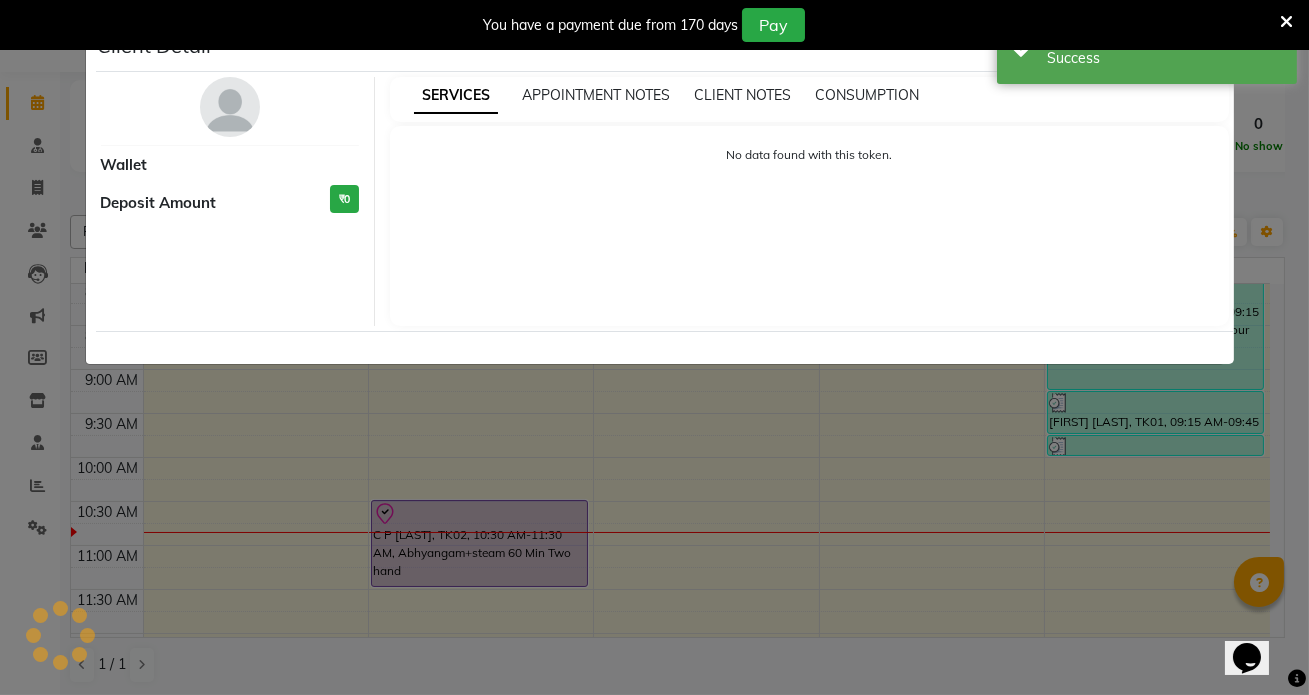 select on "8" 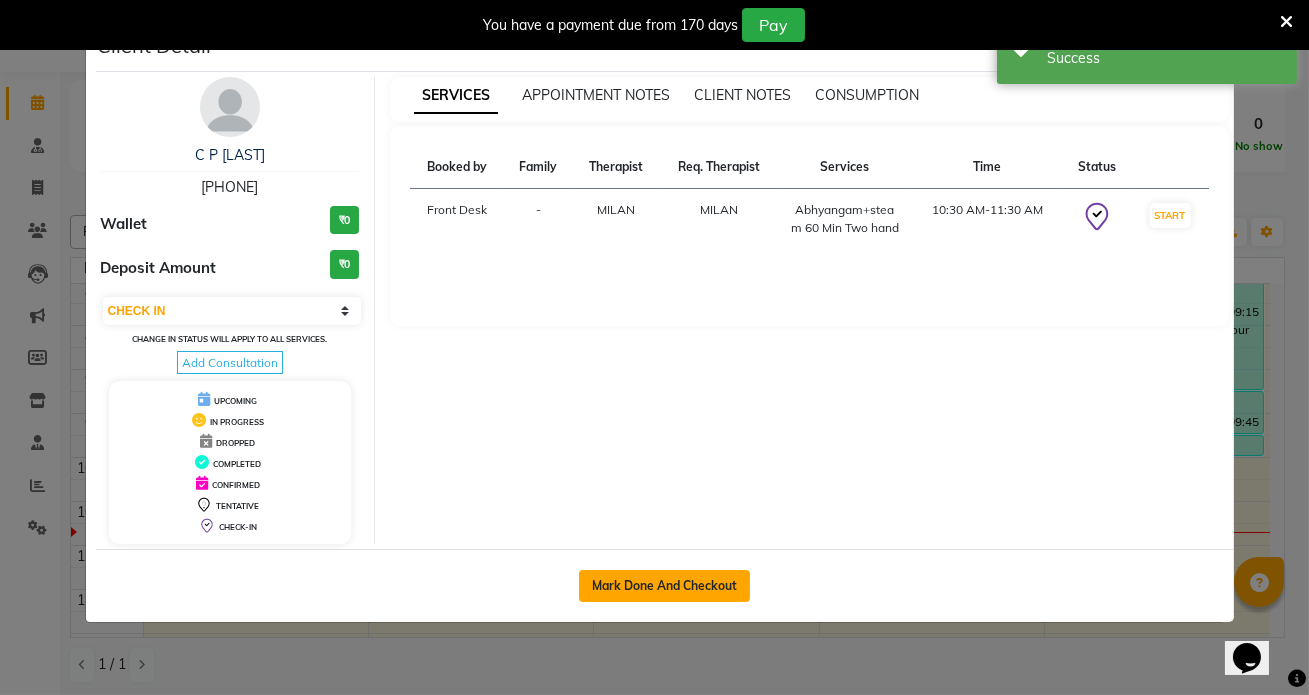 click on "Mark Done And Checkout" 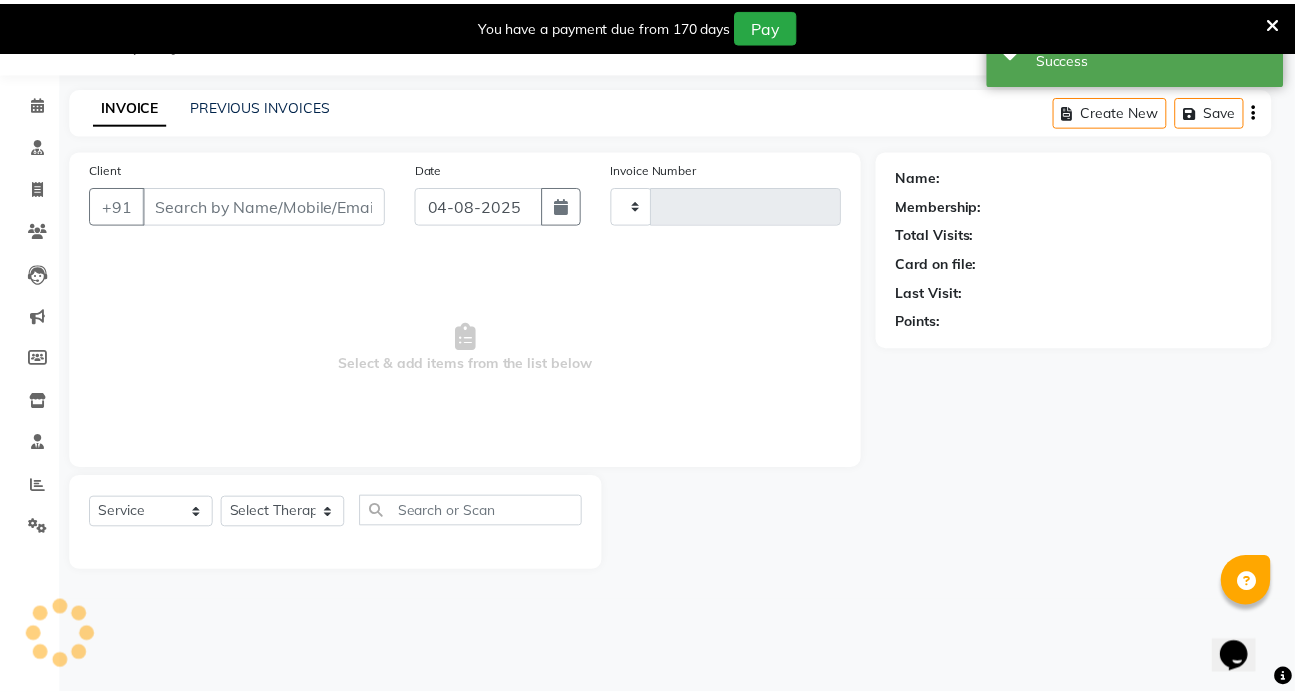 scroll, scrollTop: 50, scrollLeft: 0, axis: vertical 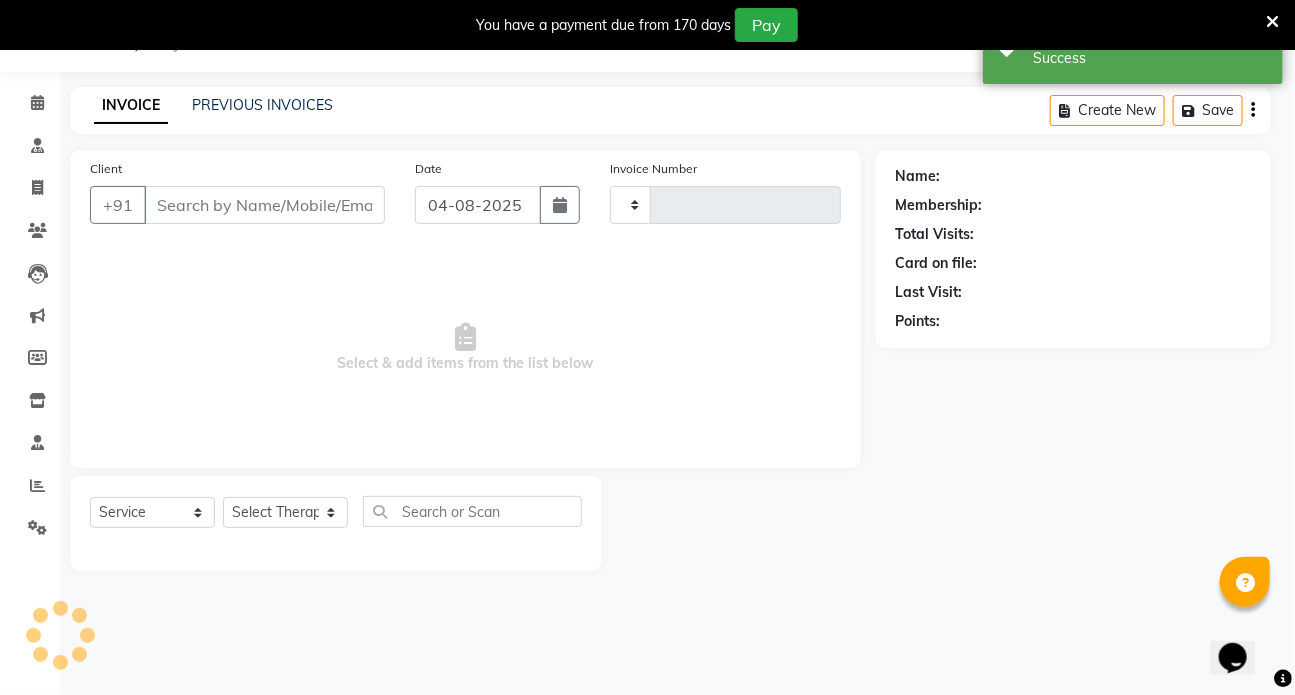 type on "1057" 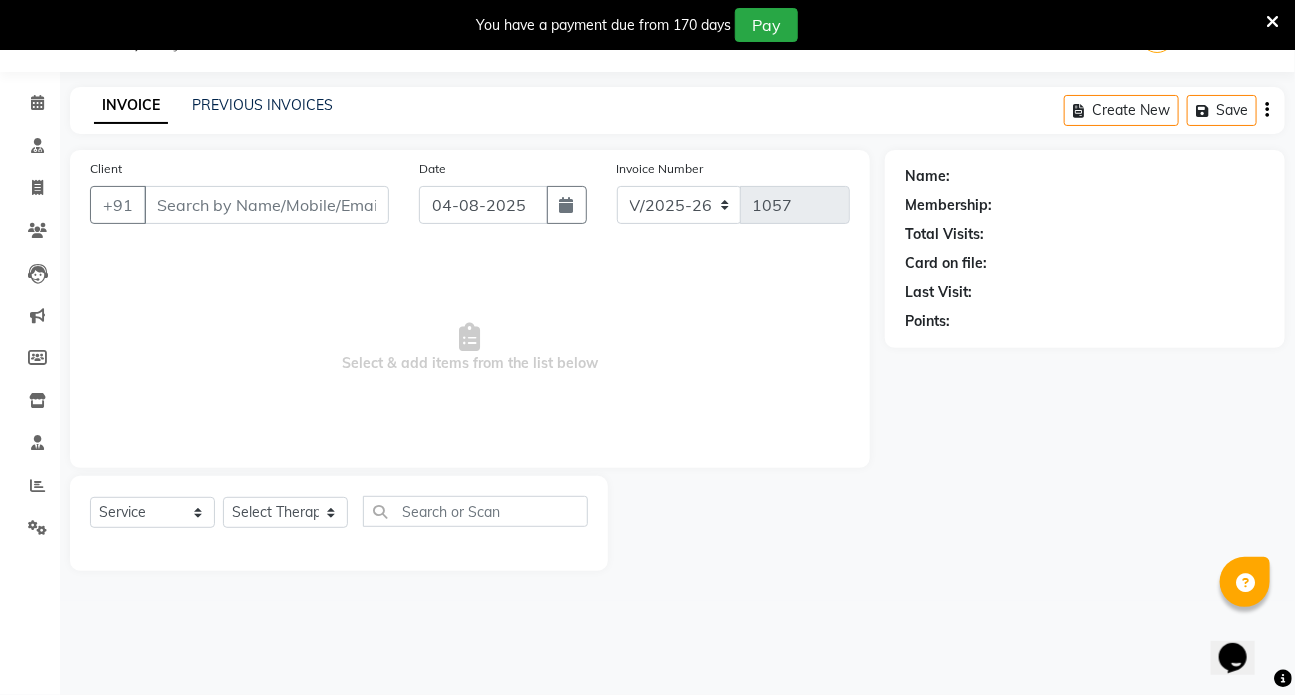 type on "[PHONE]" 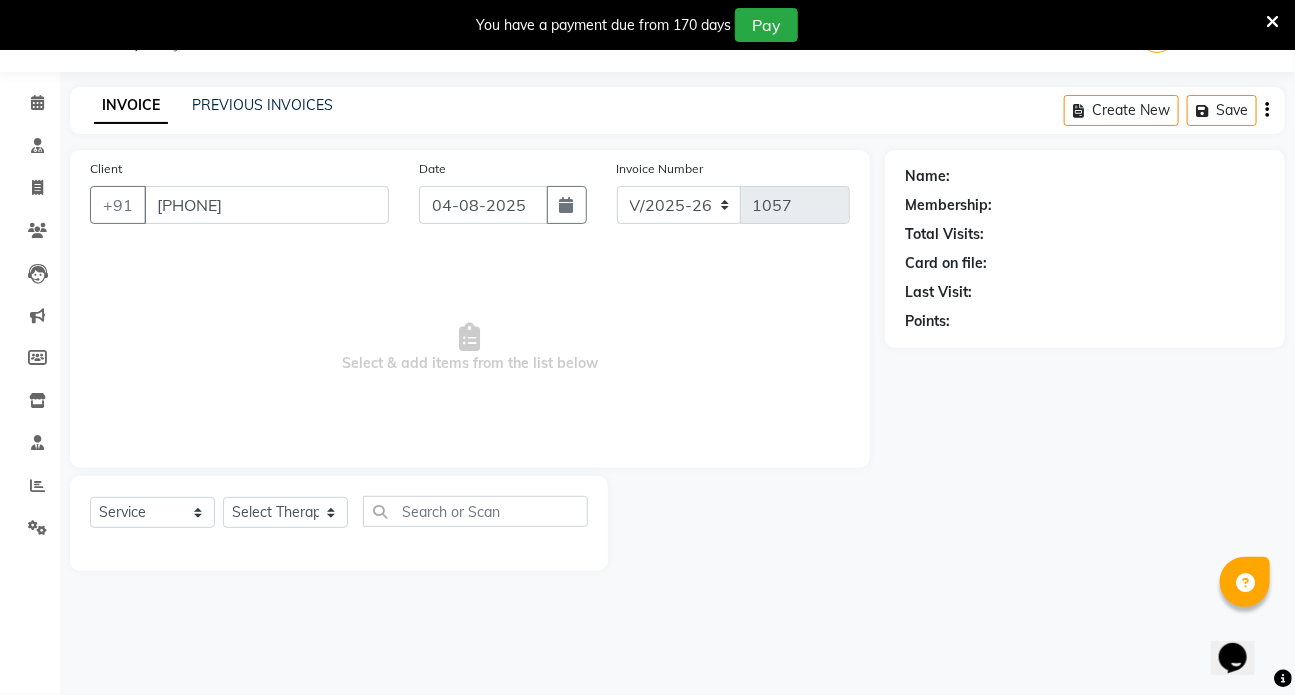 select on "64482" 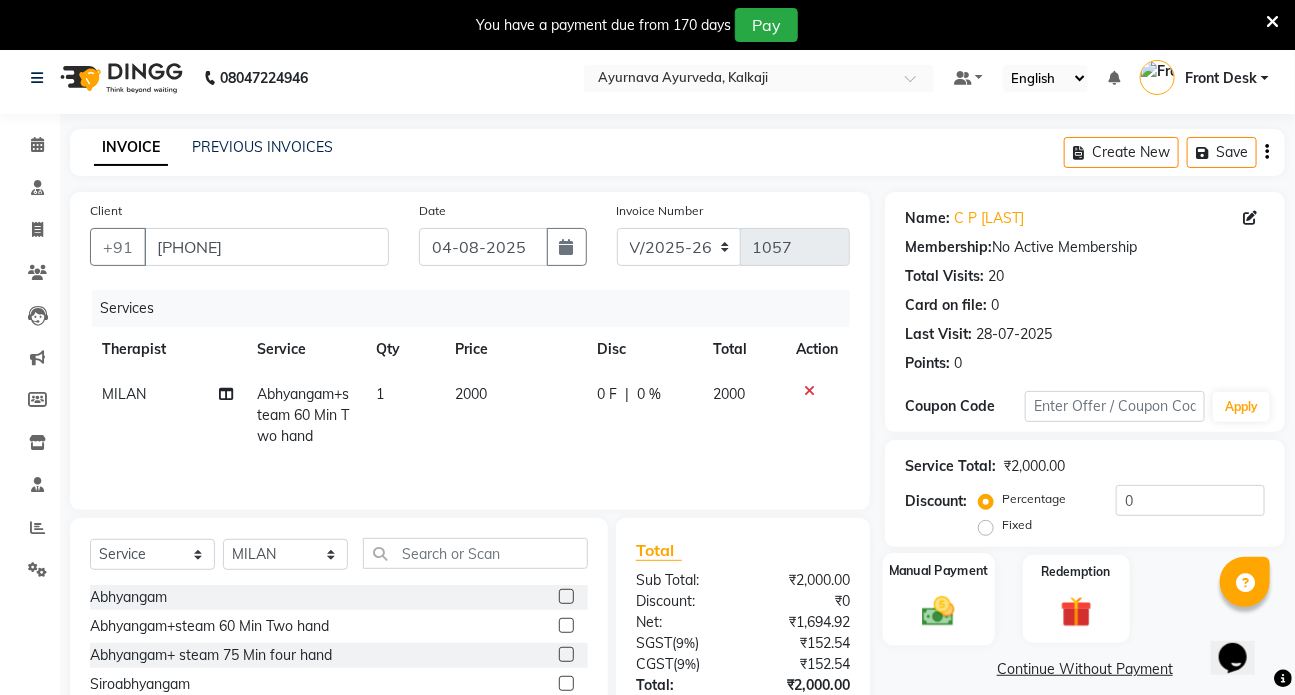 scroll, scrollTop: 0, scrollLeft: 0, axis: both 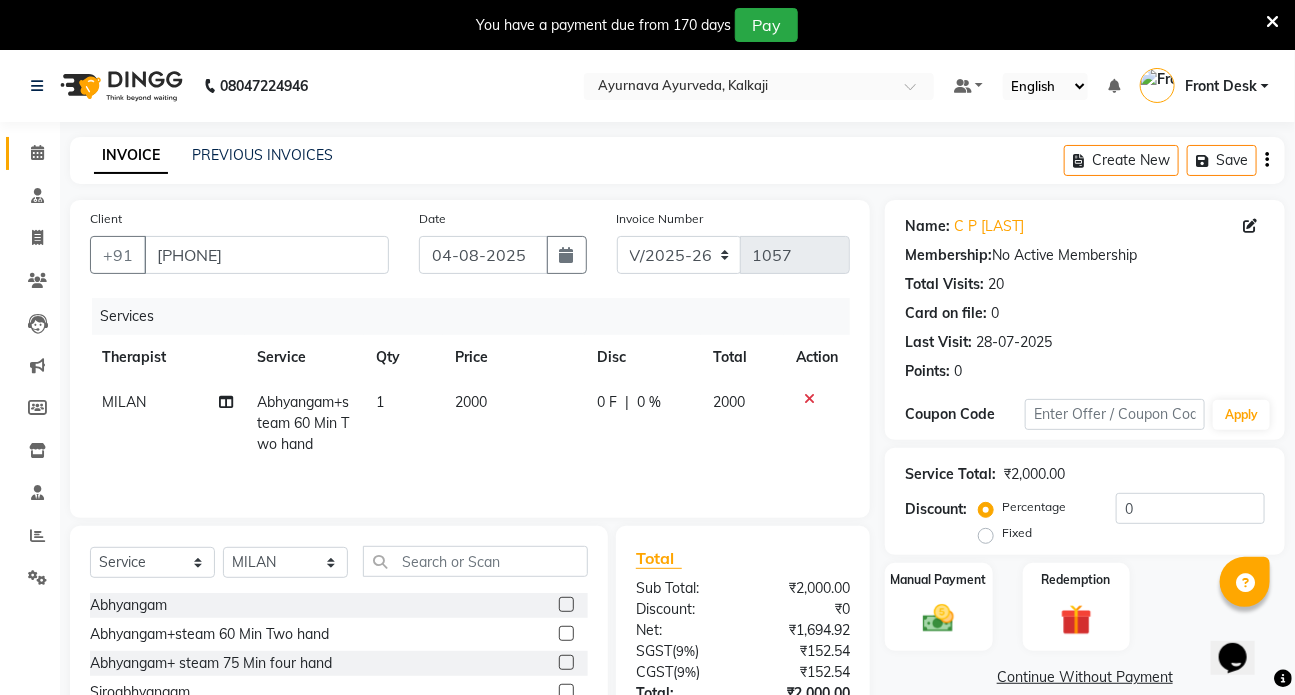 drag, startPoint x: 29, startPoint y: 151, endPoint x: 53, endPoint y: 163, distance: 26.832815 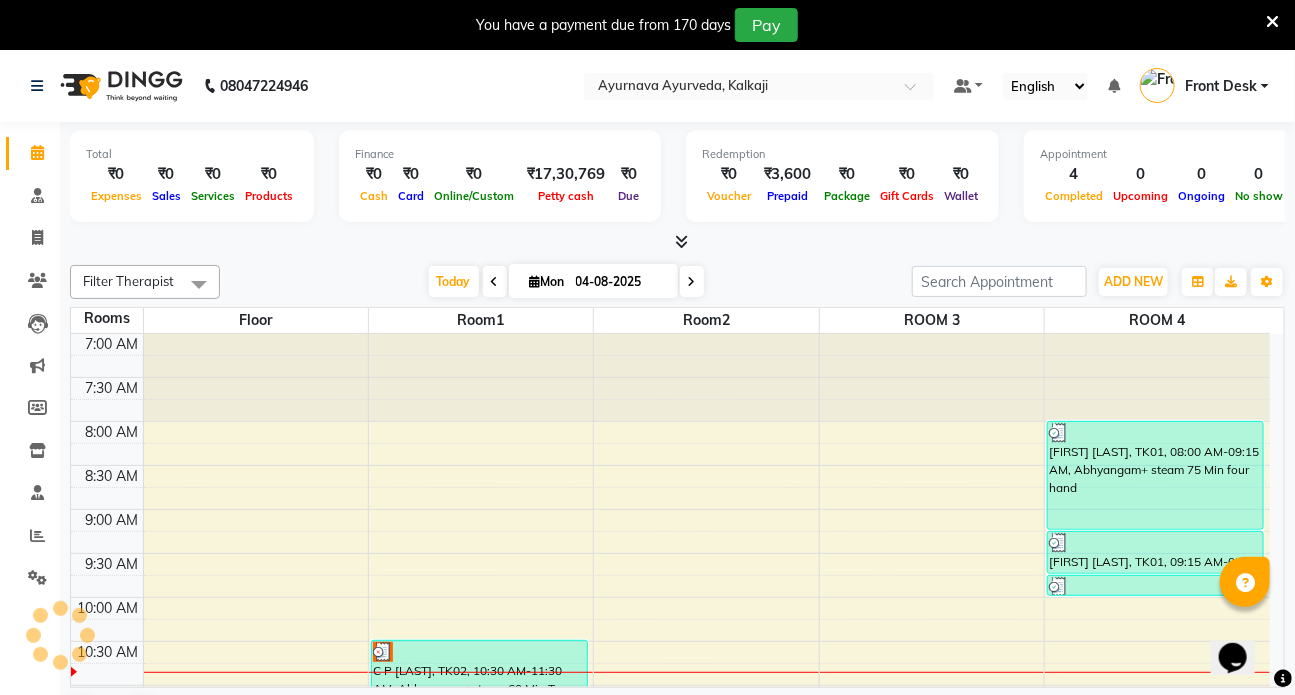 scroll, scrollTop: 0, scrollLeft: 0, axis: both 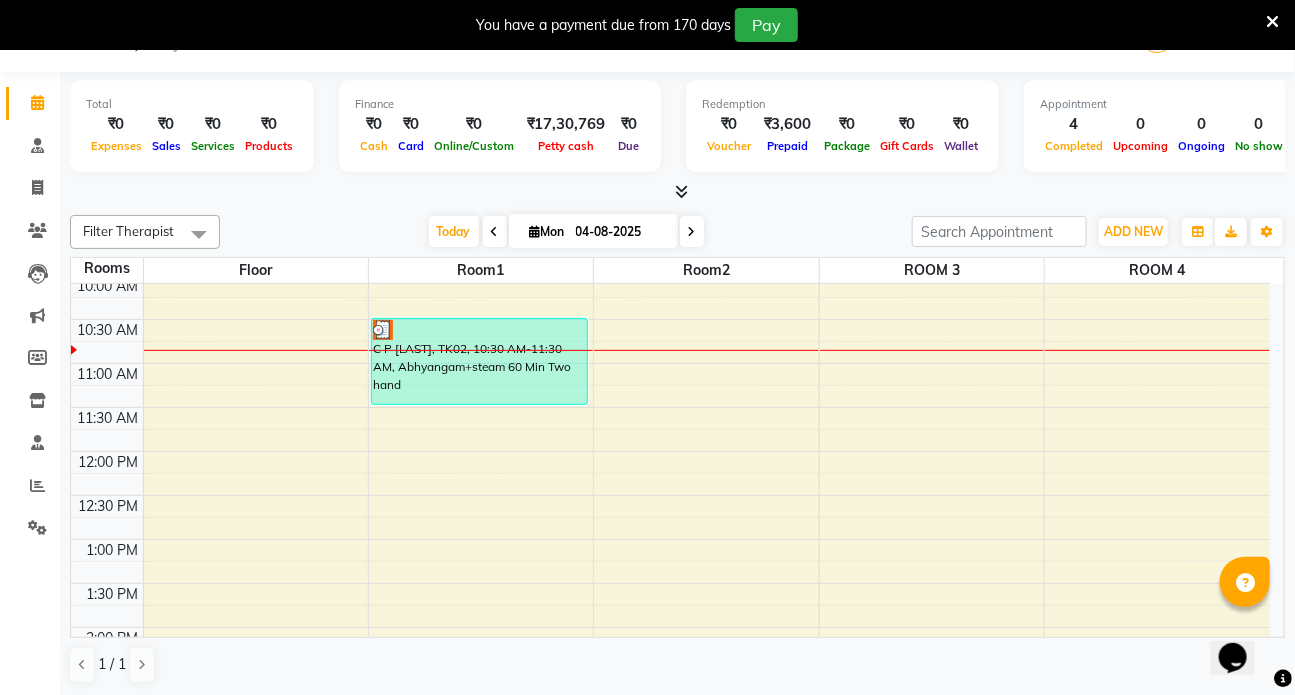 click on "C P [LAST], TK02, 10:30 AM-11:30 AM, Abhyangam+steam 60 Min Two hand [FIRST] [LAST], TK01, 08:00 AM-09:15 AM, Abhyangam+ steam 75 Min four hand [FIRST] [LAST], TK01, 09:15 AM-09:45 AM, Prishta vasti [FIRST] [LAST], TK01, 09:45 AM-10:00 AM, Matra Vasti" at bounding box center [670, 627] 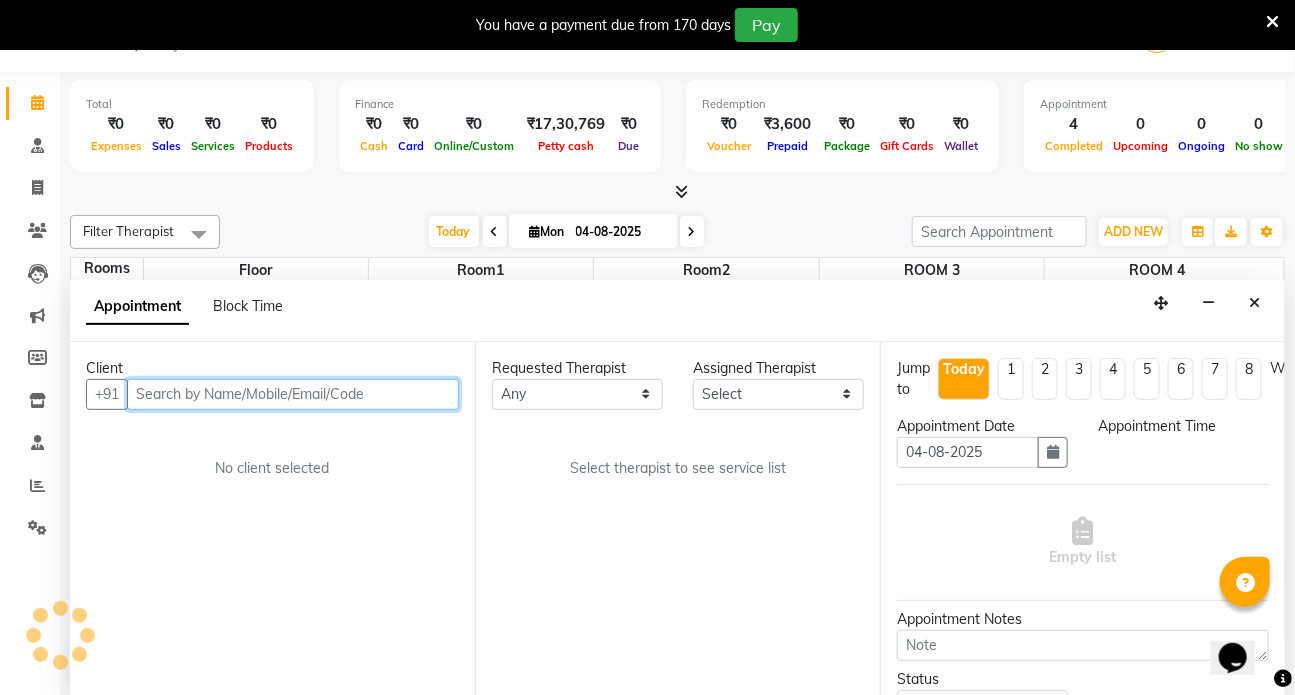select on "630" 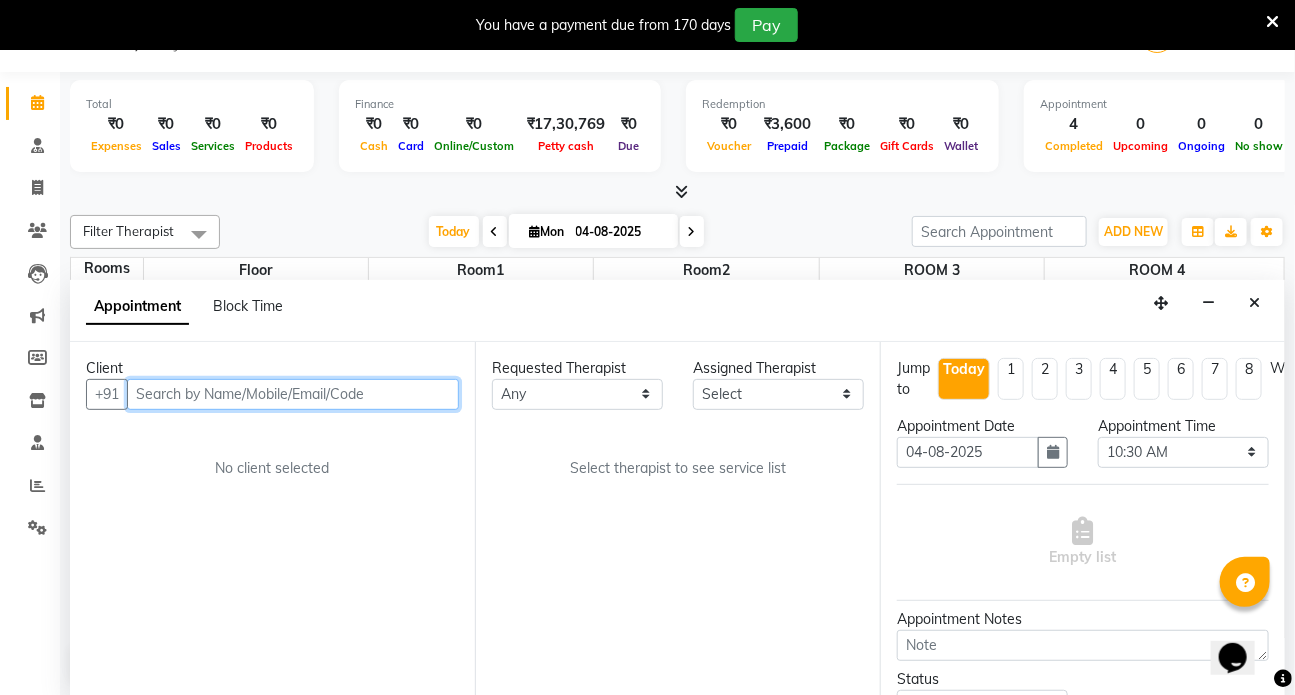 type on "s" 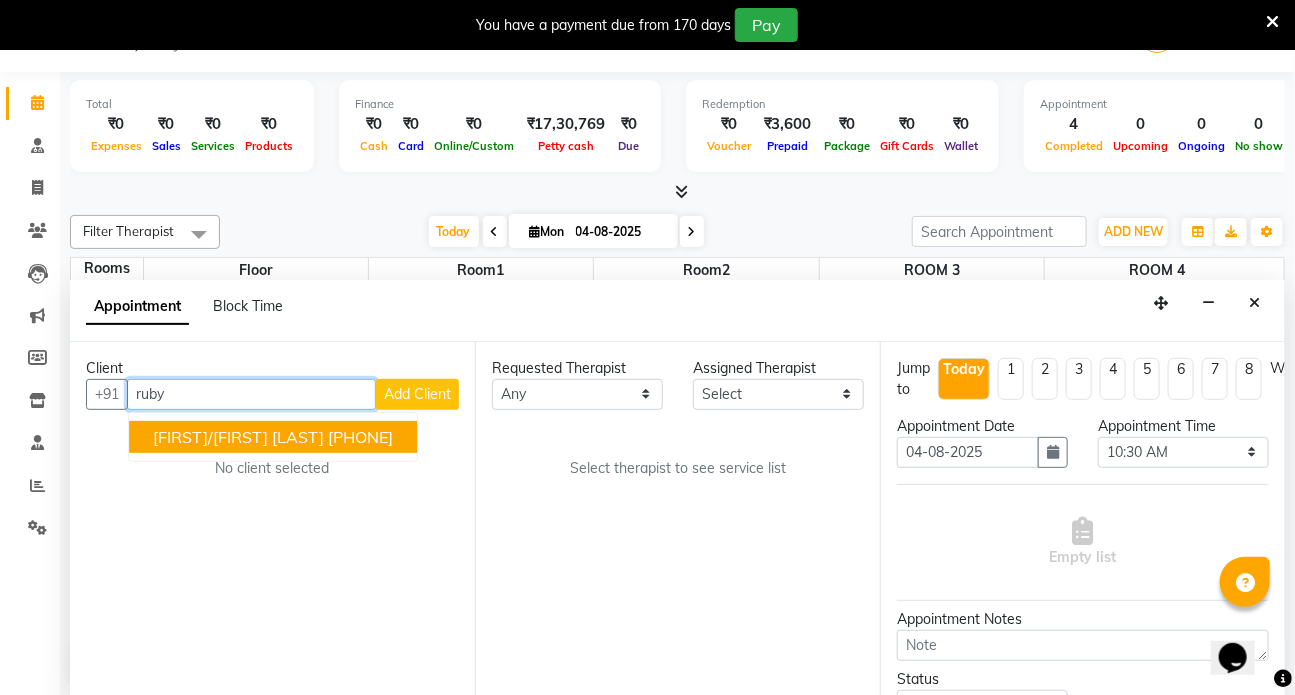 click on "[FIRST]/[FIRST] [LAST] [PHONE]" at bounding box center (273, 437) 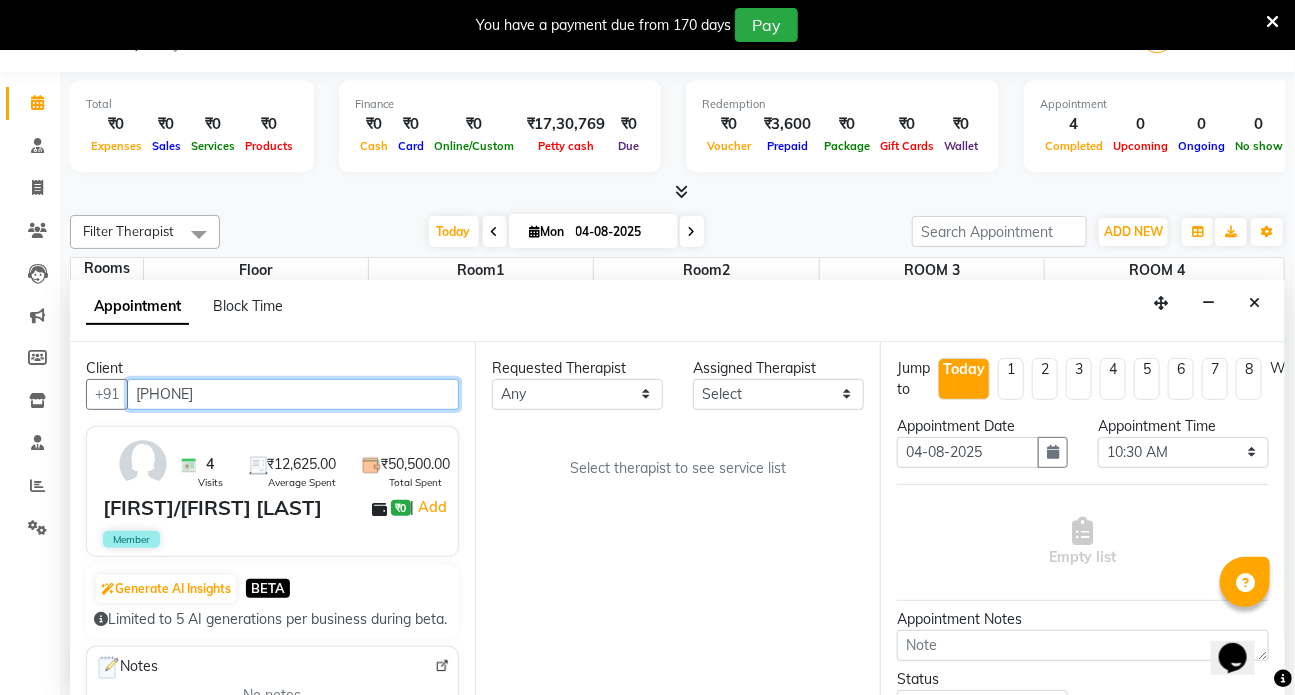 type on "[PHONE]" 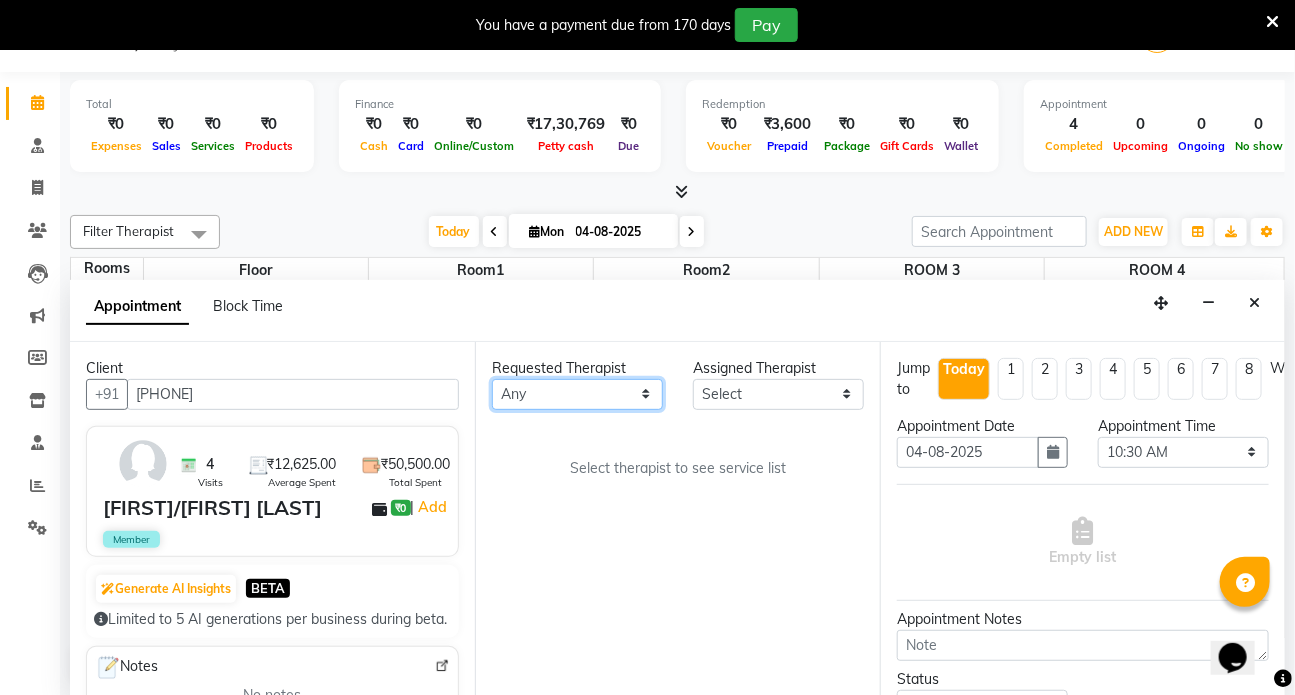 click on "Any ANJALI ANUJA DILEEP DR RENJUSHA Dr Sajna Front Desk KAVYA MILAN MITHUN SHIMA SUDHA" at bounding box center [577, 394] 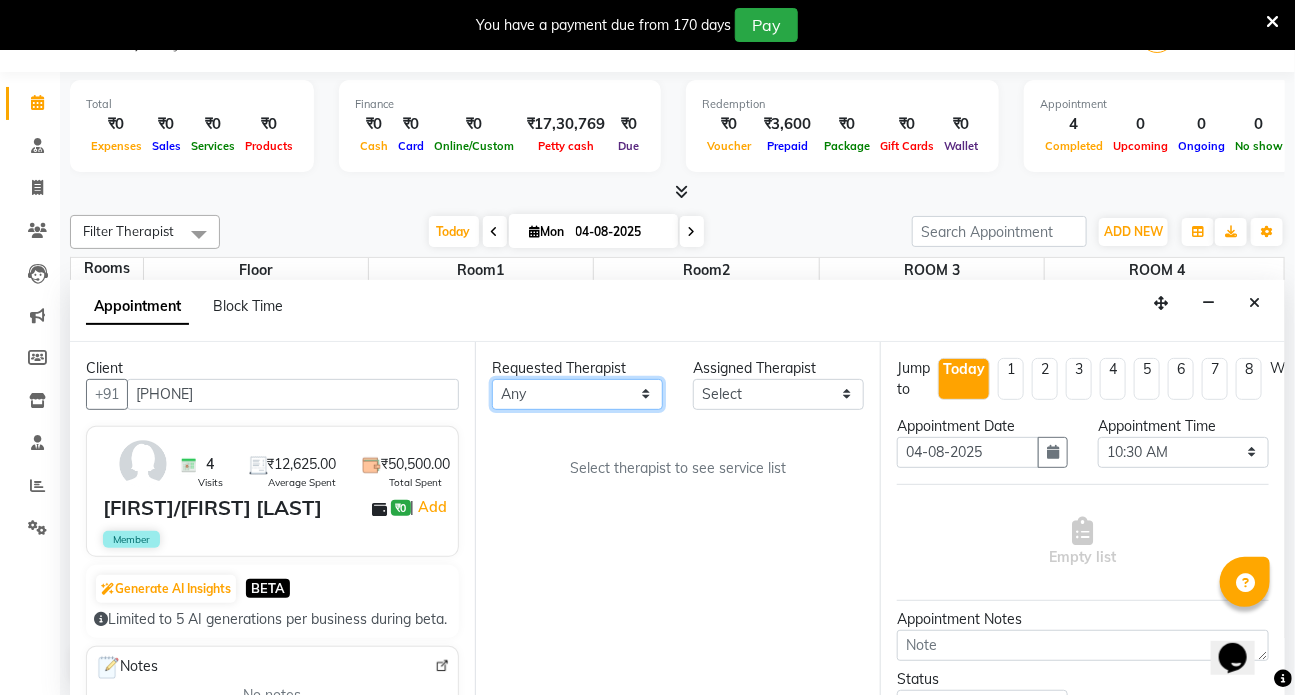 select on "82133" 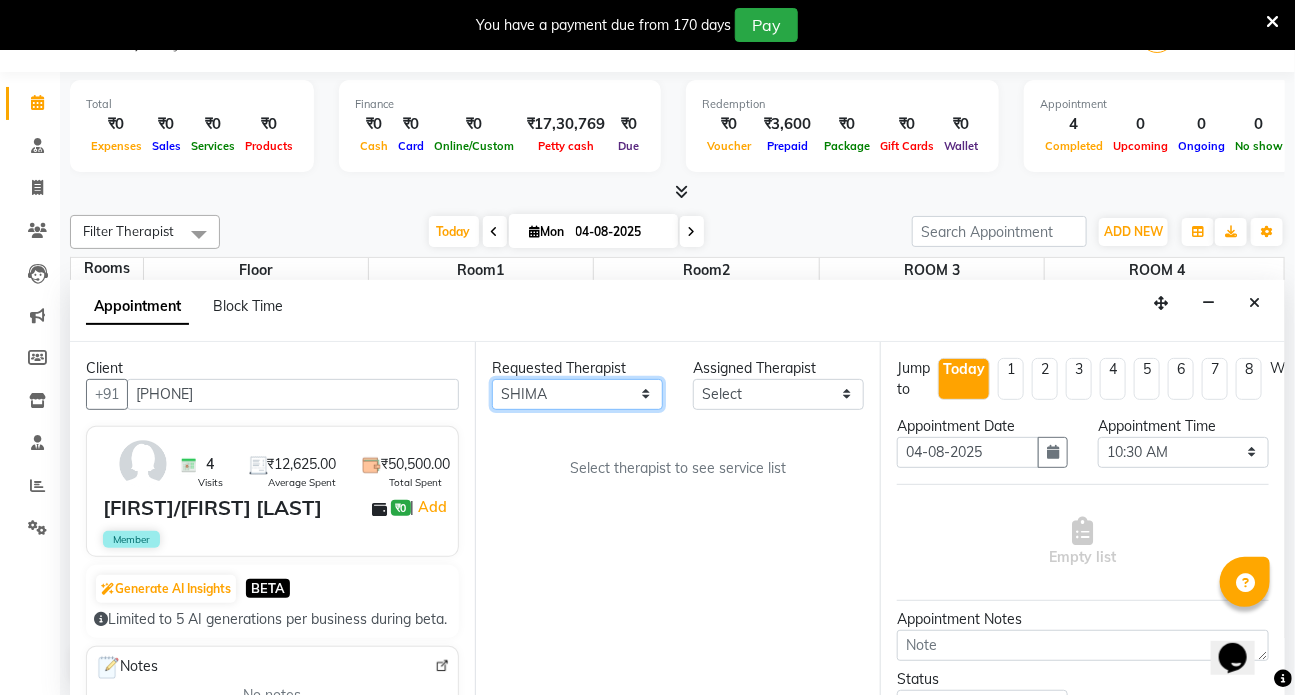 click on "Any ANJALI ANUJA DILEEP DR RENJUSHA Dr Sajna Front Desk KAVYA MILAN MITHUN SHIMA SUDHA" at bounding box center [577, 394] 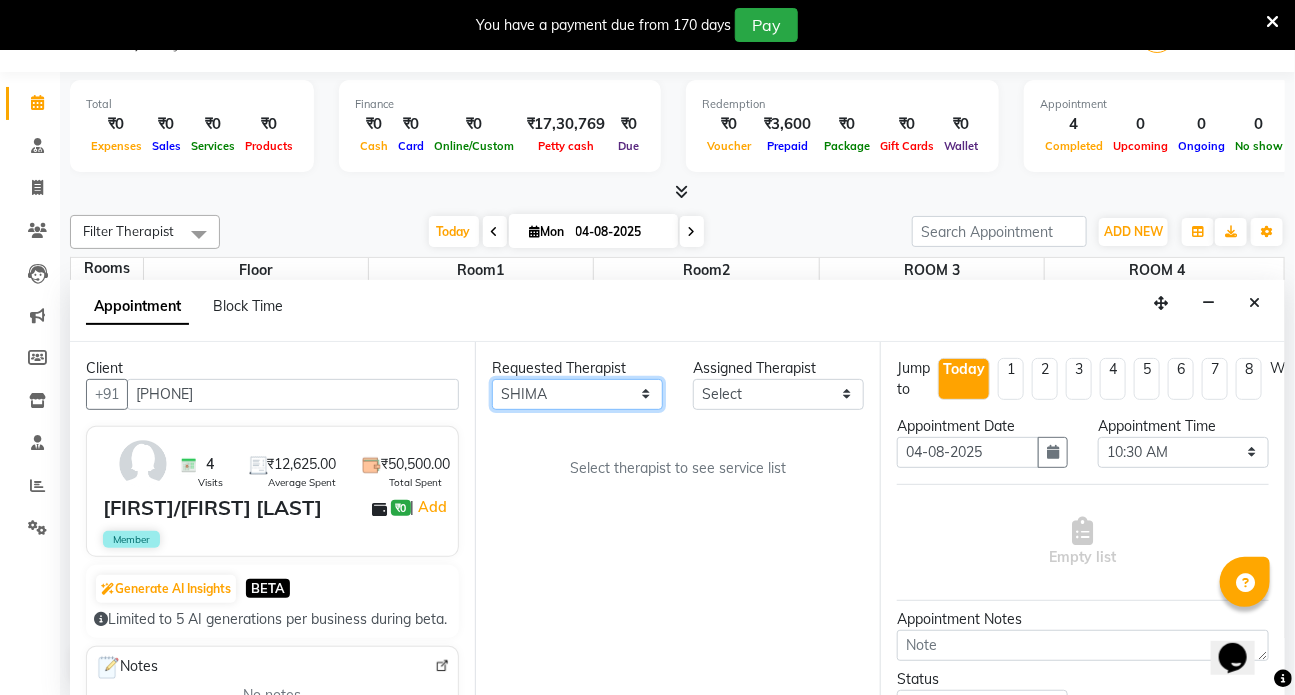 select on "82133" 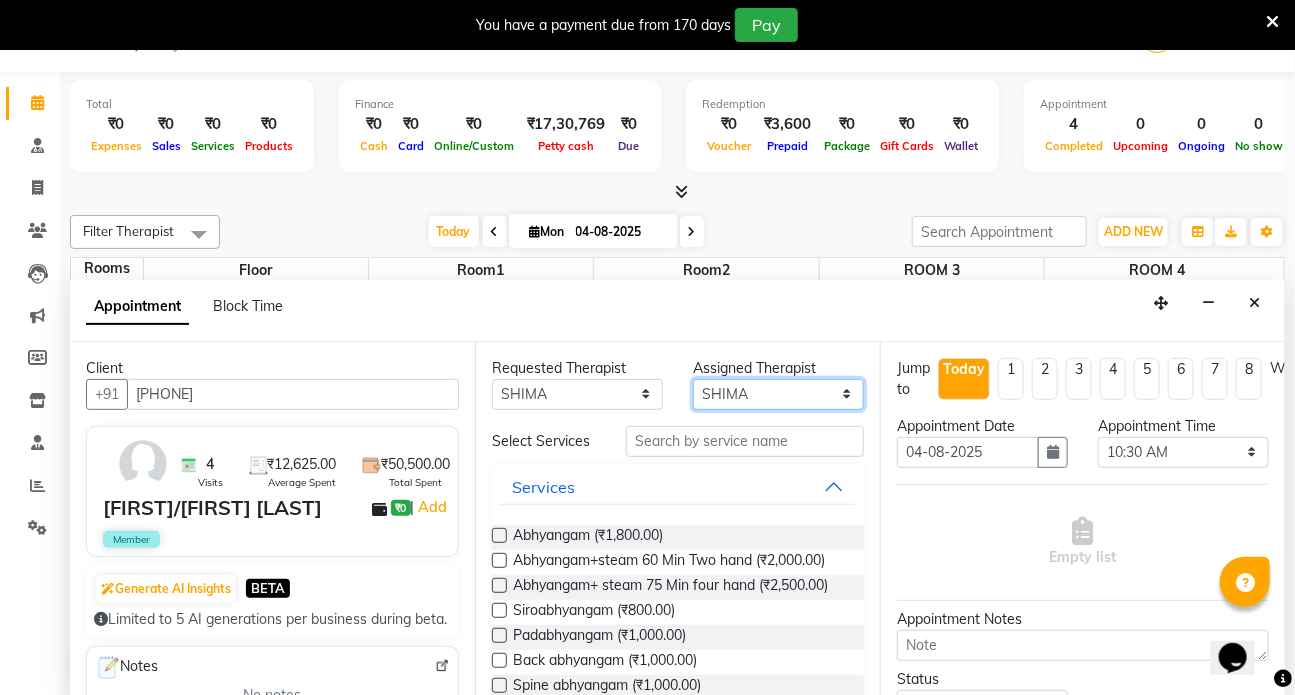click on "Select ANJALI ANUJA DILEEP DR RENJUSHA Dr Sajna Front Desk KAVYA MILAN MITHUN SHIMA SUDHA" at bounding box center (778, 394) 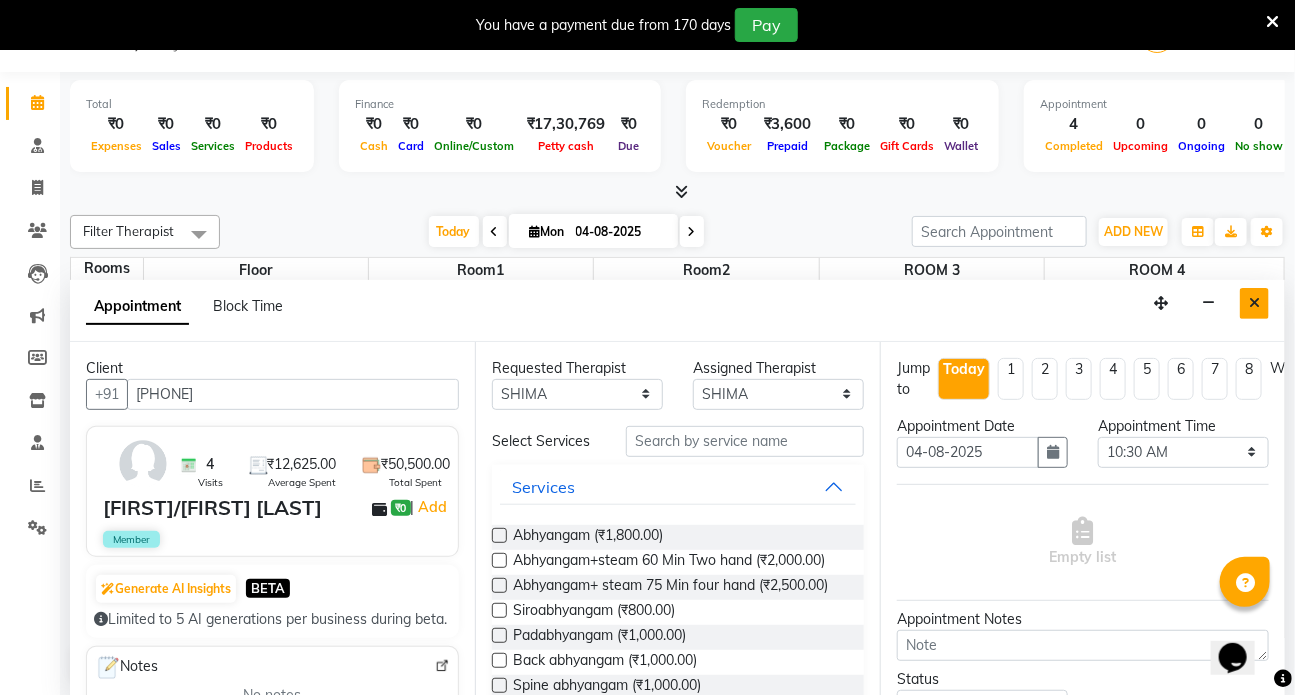 click at bounding box center (1254, 303) 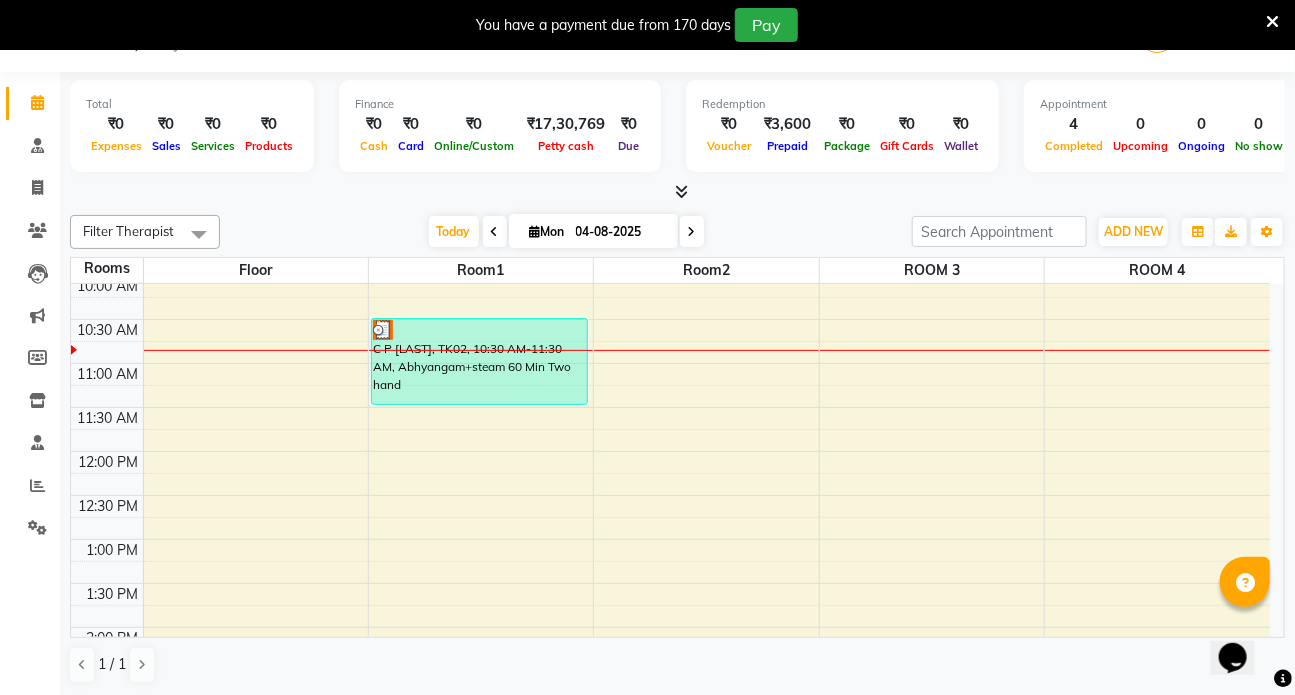 scroll, scrollTop: 181, scrollLeft: 0, axis: vertical 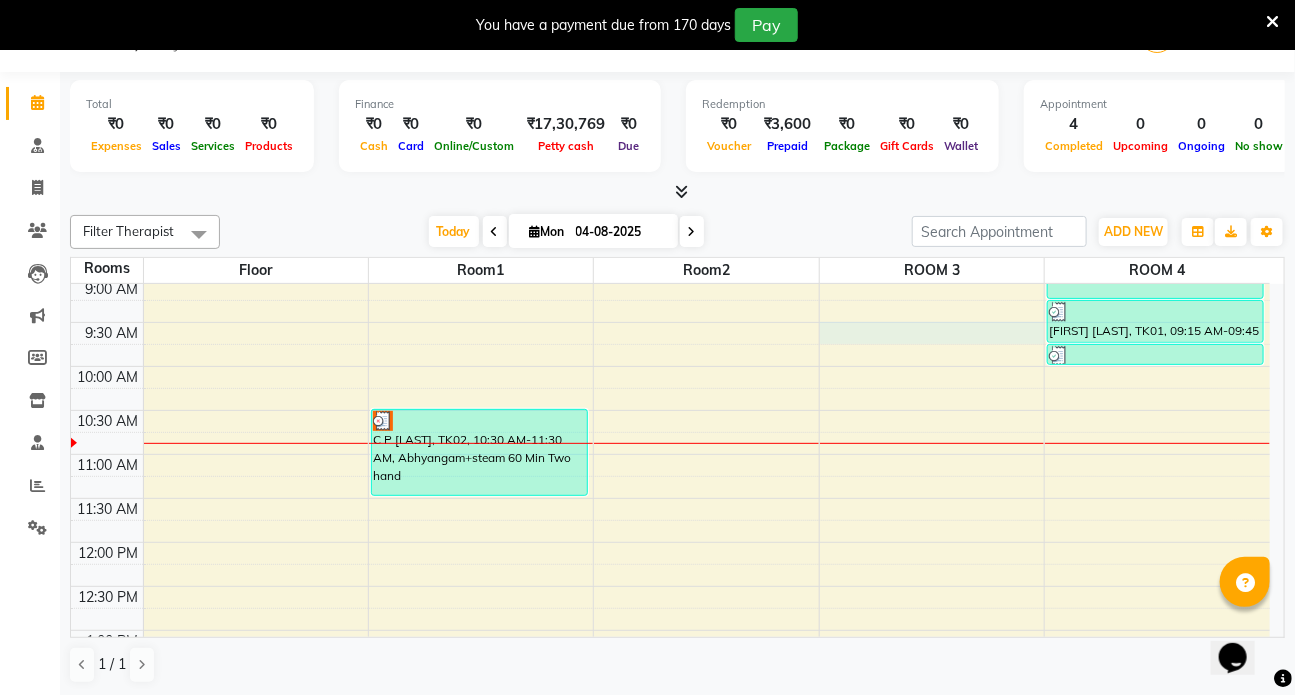 click on "C P [LAST], TK02, 10:30 AM-11:30 AM, Abhyangam+steam 60 Min Two hand [FIRST] [LAST], TK01, 08:00 AM-09:15 AM, Abhyangam+ steam 75 Min four hand [FIRST] [LAST], TK01, 09:15 AM-09:45 AM, Prishta vasti [FIRST] [LAST], TK01, 09:45 AM-10:00 AM, Matra Vasti" at bounding box center [670, 718] 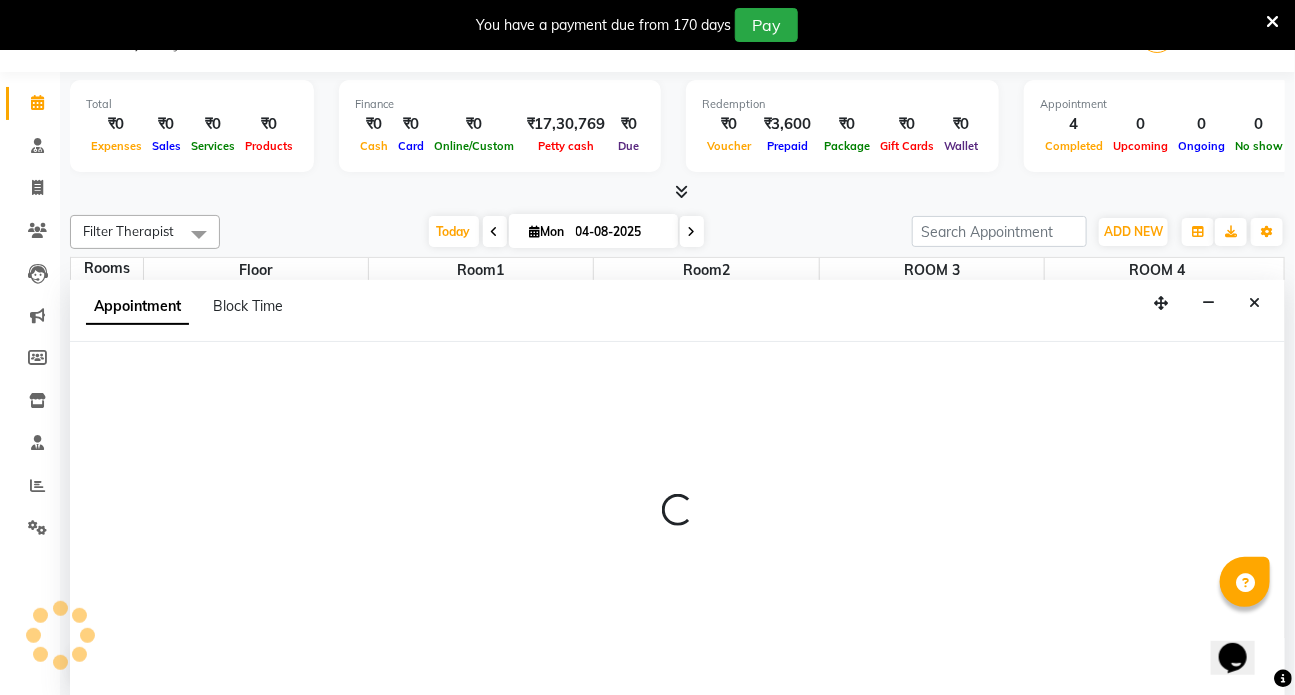 select on "570" 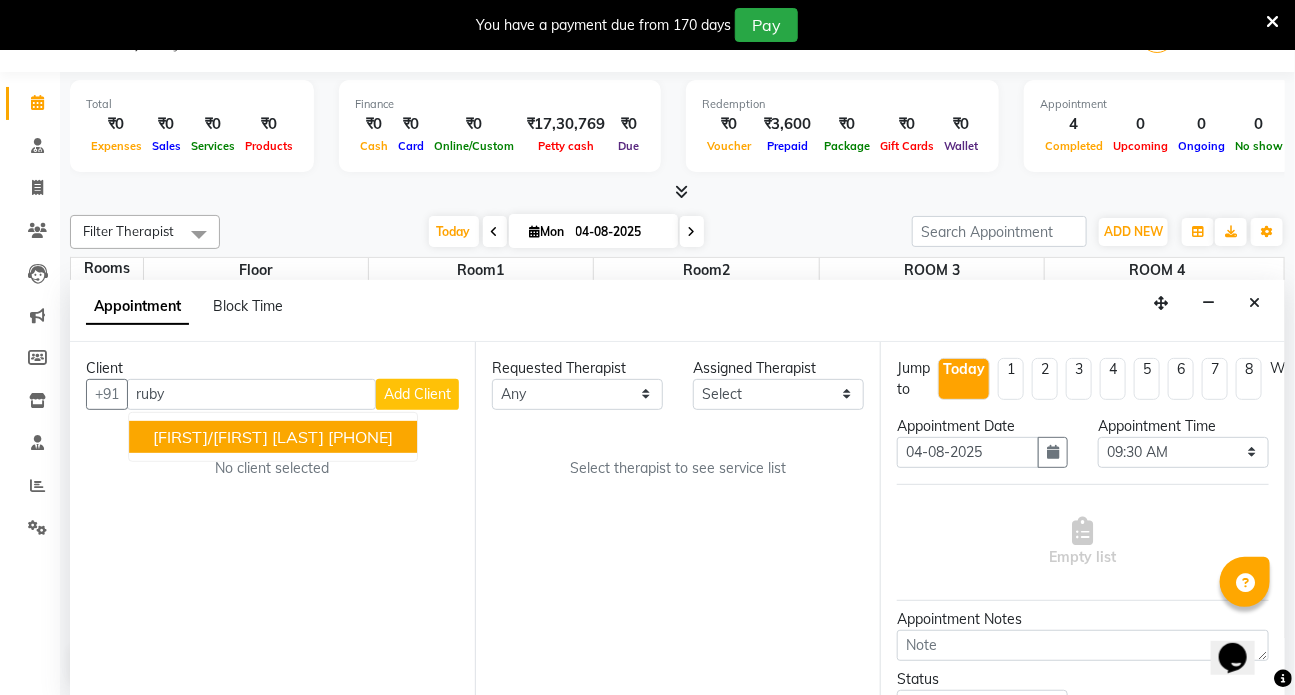 click on "[FIRST]/[FIRST] [LAST] [PHONE]" at bounding box center (273, 437) 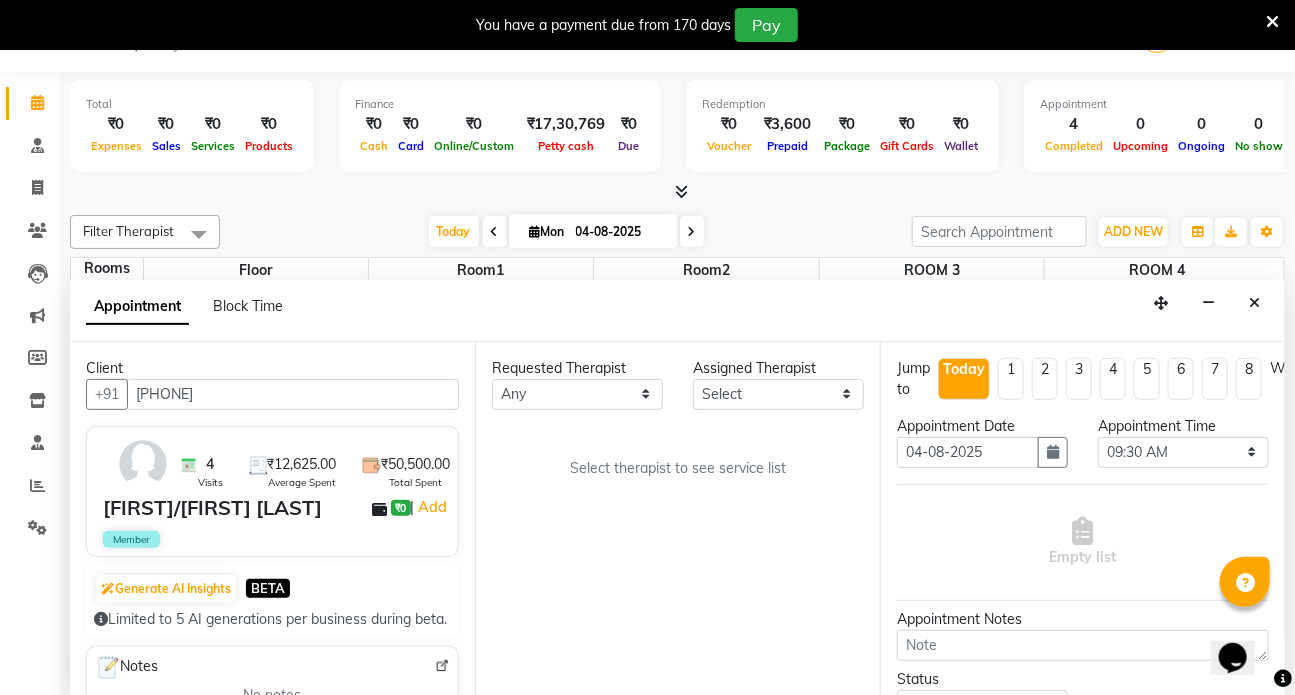 type on "[PHONE]" 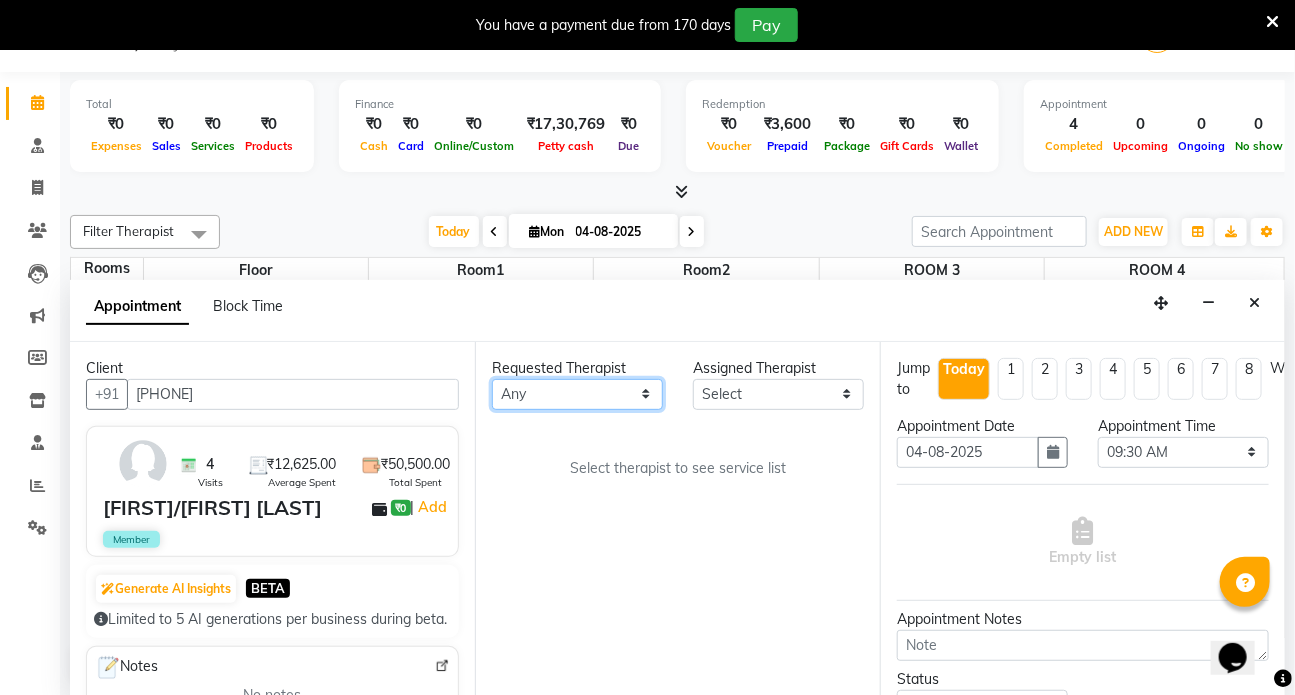 click on "Any ANJALI ANUJA DILEEP DR RENJUSHA Dr Sajna Front Desk KAVYA MILAN MITHUN SHIMA SUDHA" at bounding box center (577, 394) 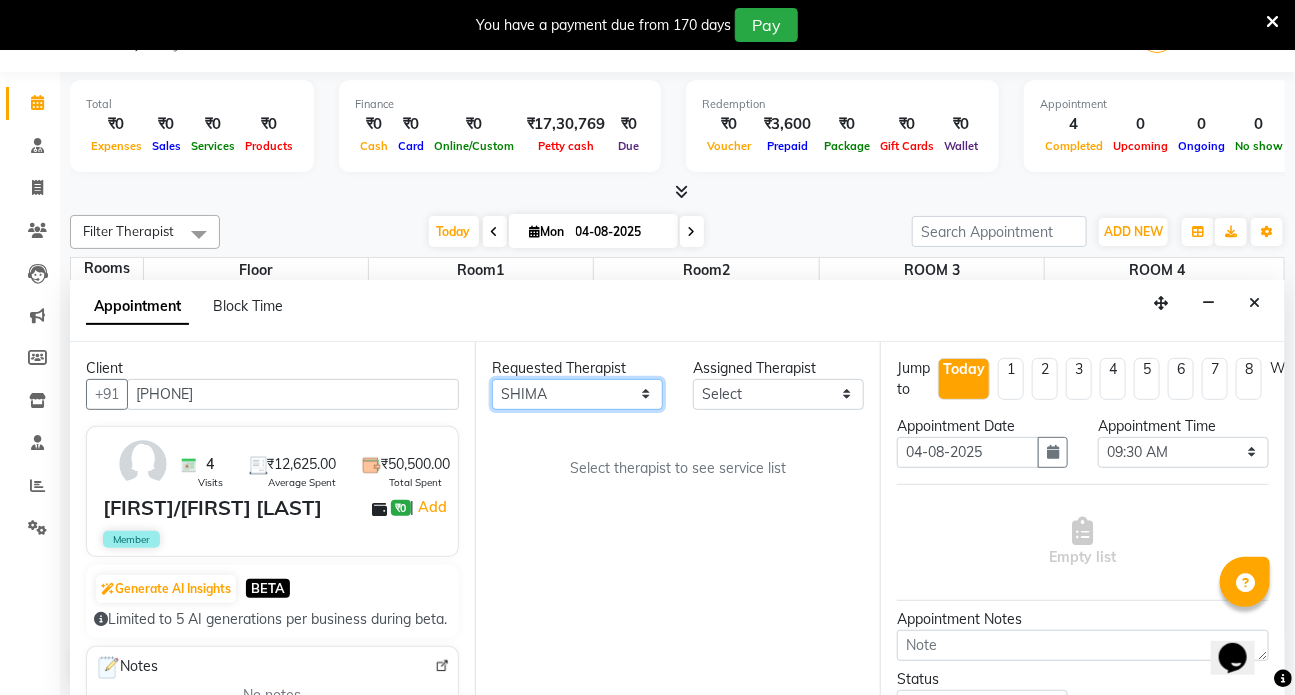 click on "Any ANJALI ANUJA DILEEP DR RENJUSHA Dr Sajna Front Desk KAVYA MILAN MITHUN SHIMA SUDHA" at bounding box center (577, 394) 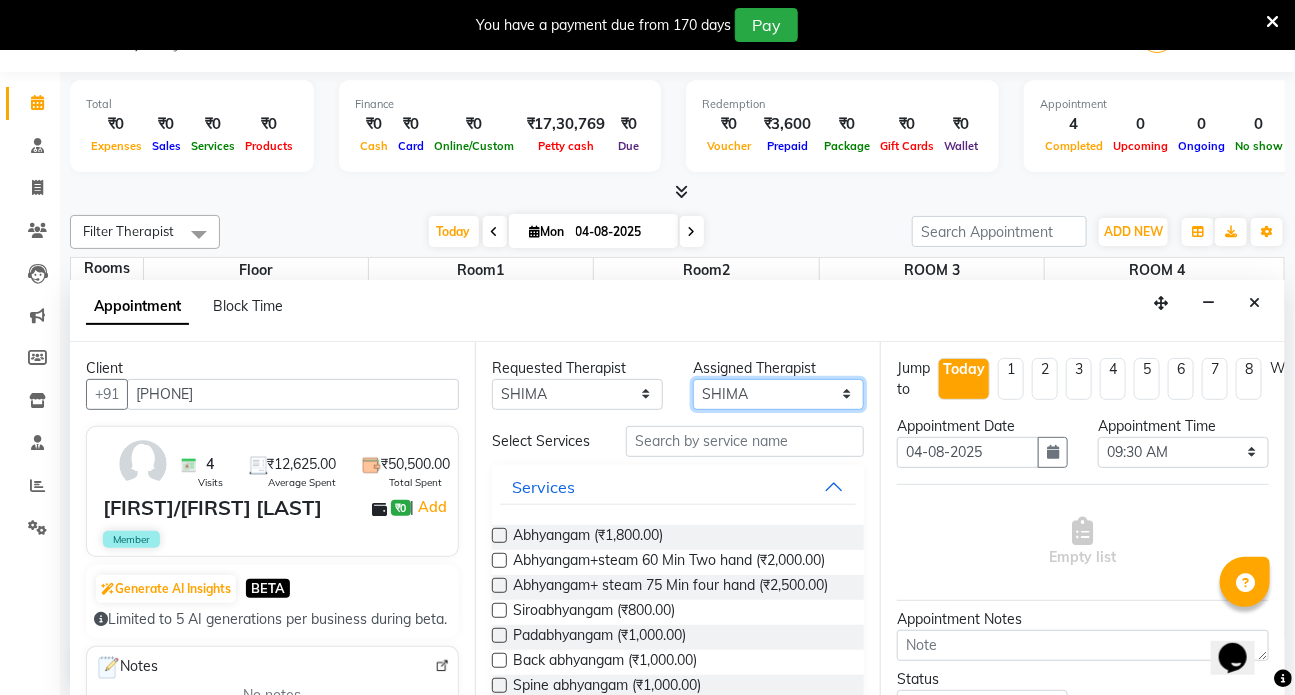 click on "Select ANJALI ANUJA DILEEP DR RENJUSHA Dr Sajna Front Desk KAVYA MILAN MITHUN SHIMA SUDHA" at bounding box center (778, 394) 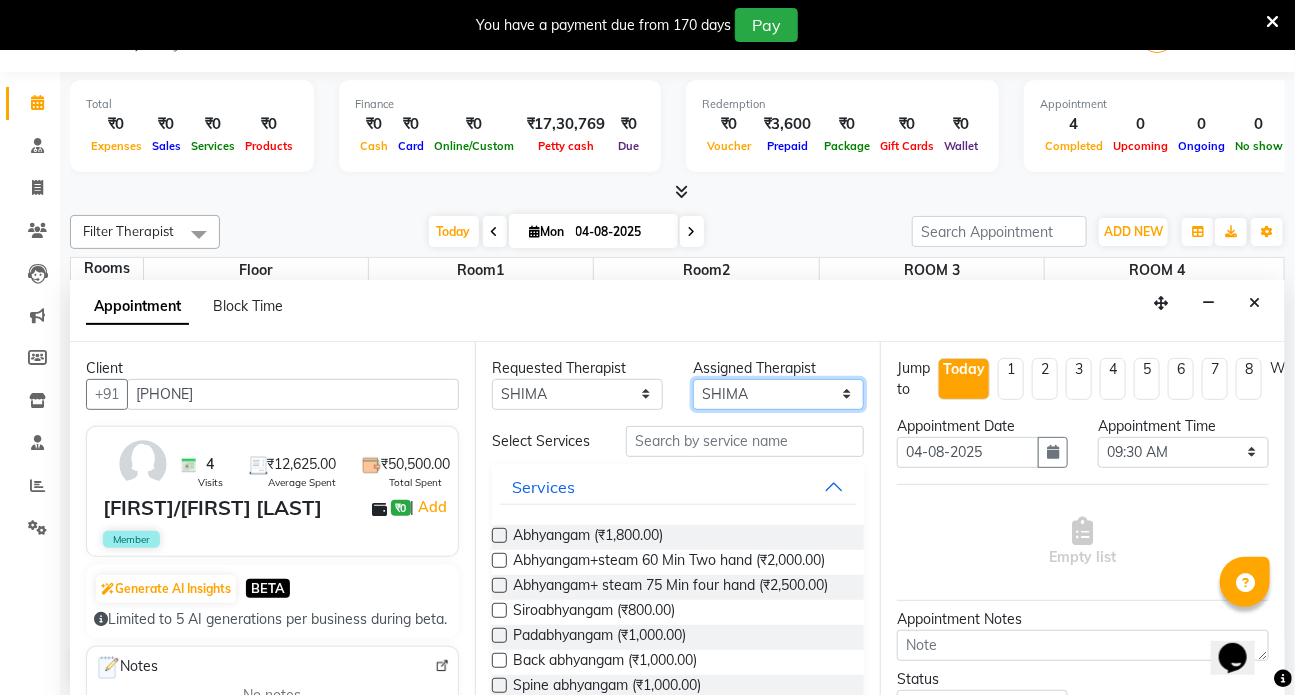 select on "75598" 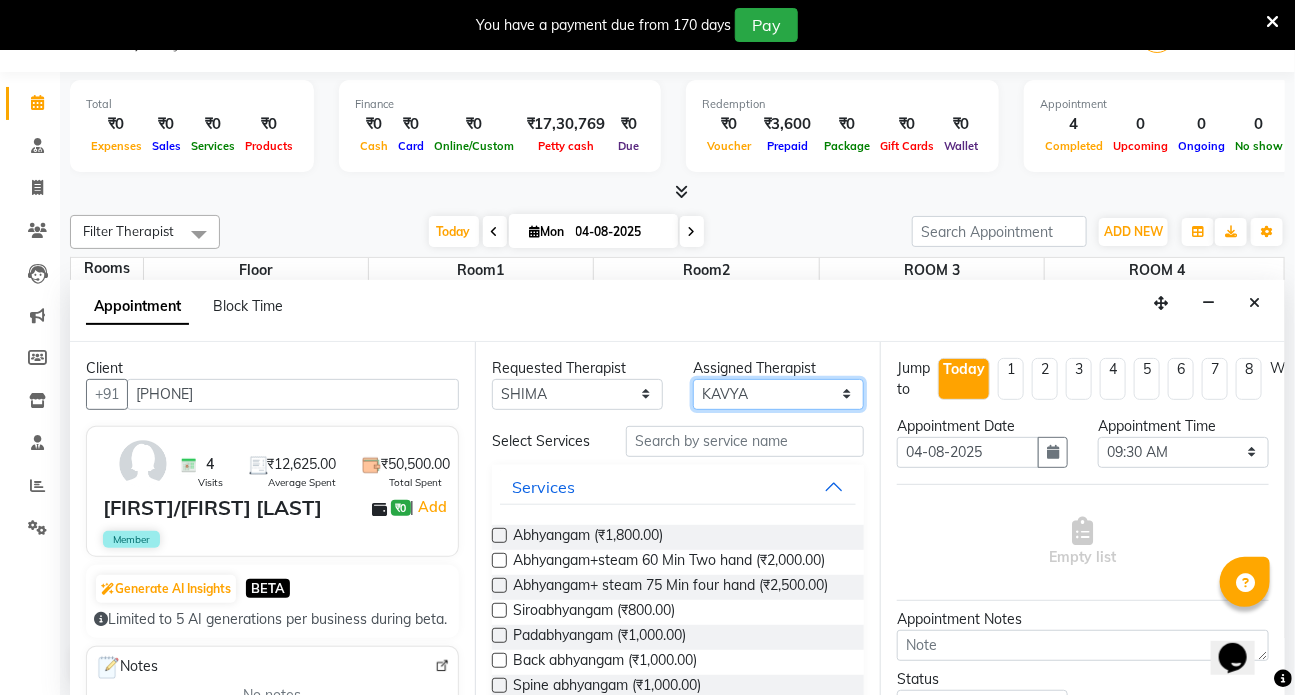 click on "Select ANJALI ANUJA DILEEP DR RENJUSHA Dr Sajna Front Desk KAVYA MILAN MITHUN SHIMA SUDHA" at bounding box center (778, 394) 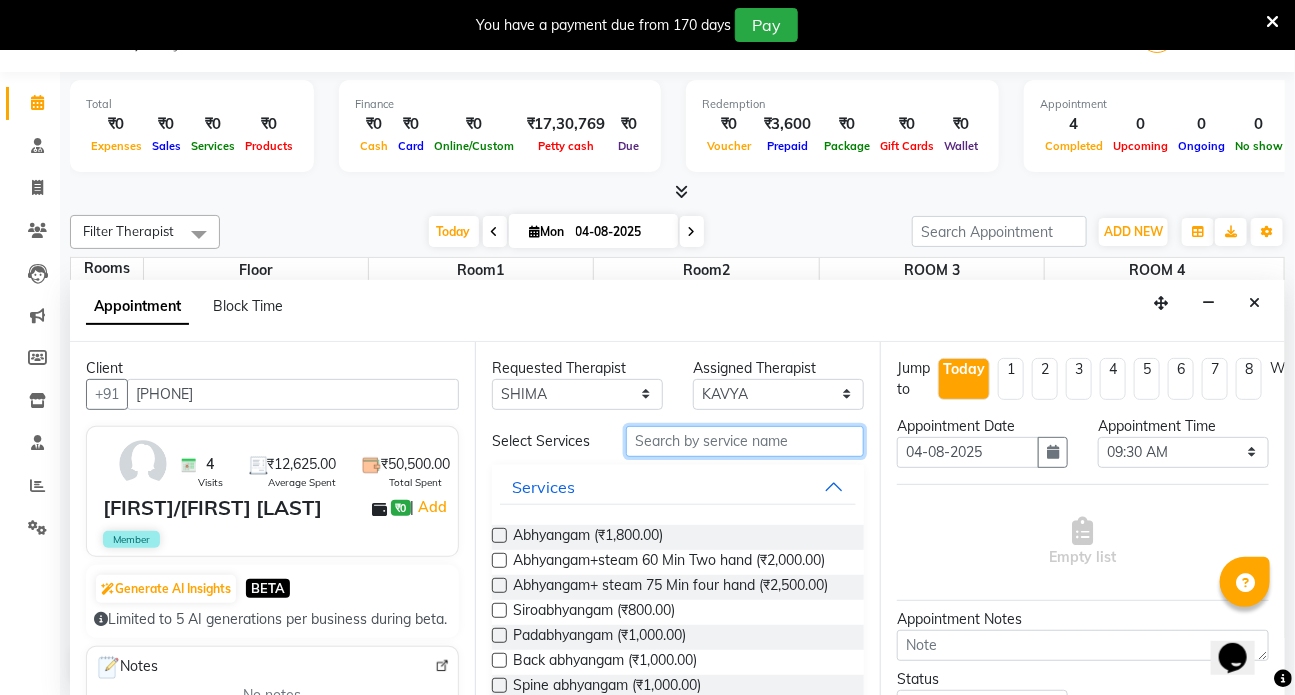 click at bounding box center [745, 441] 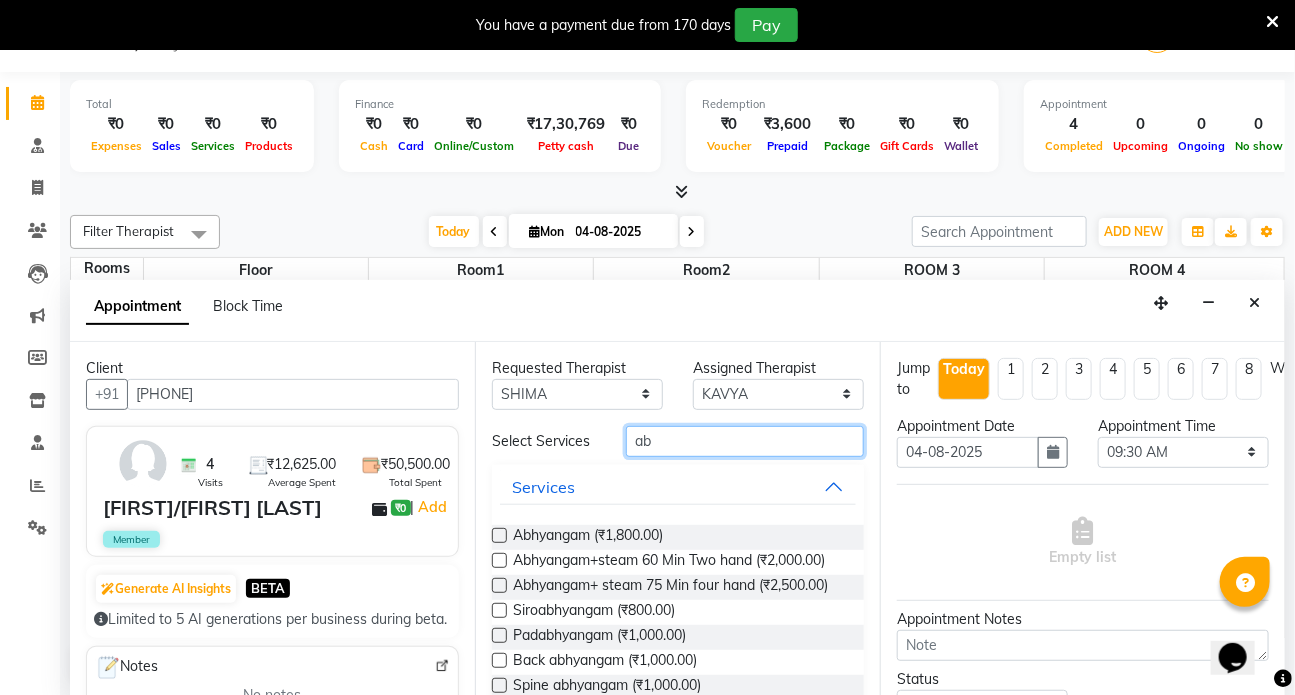 type on "a" 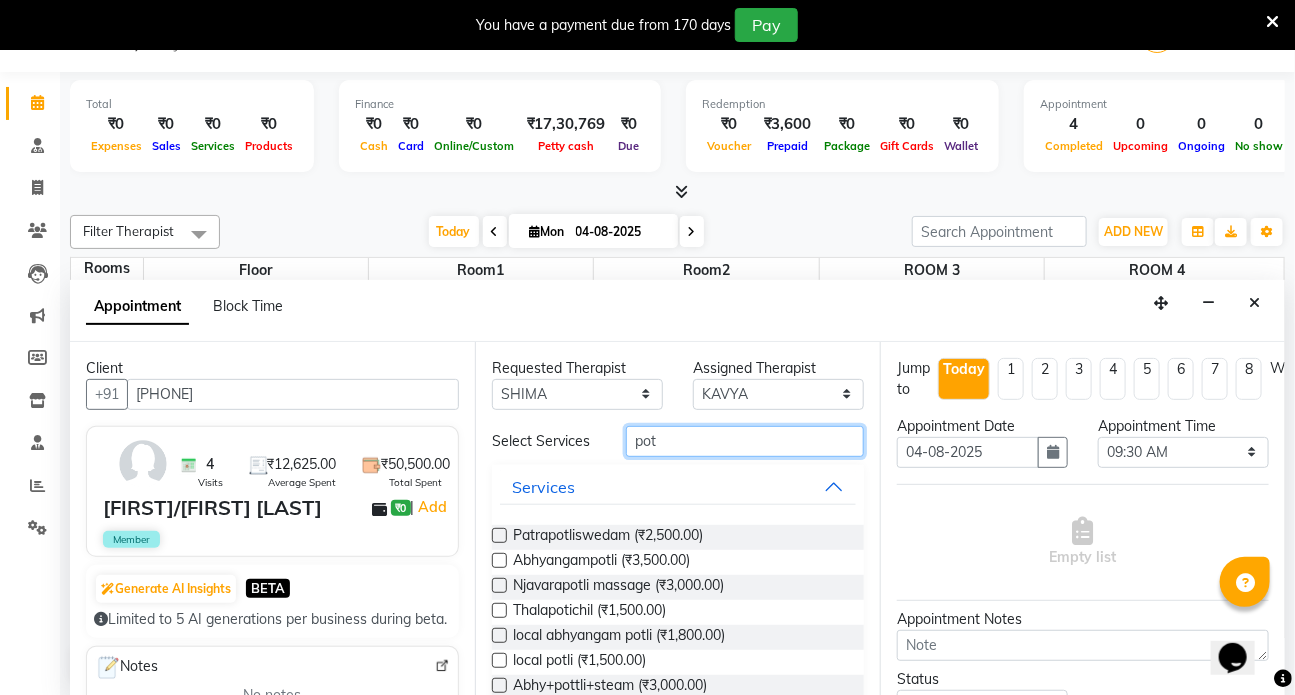 type on "pot" 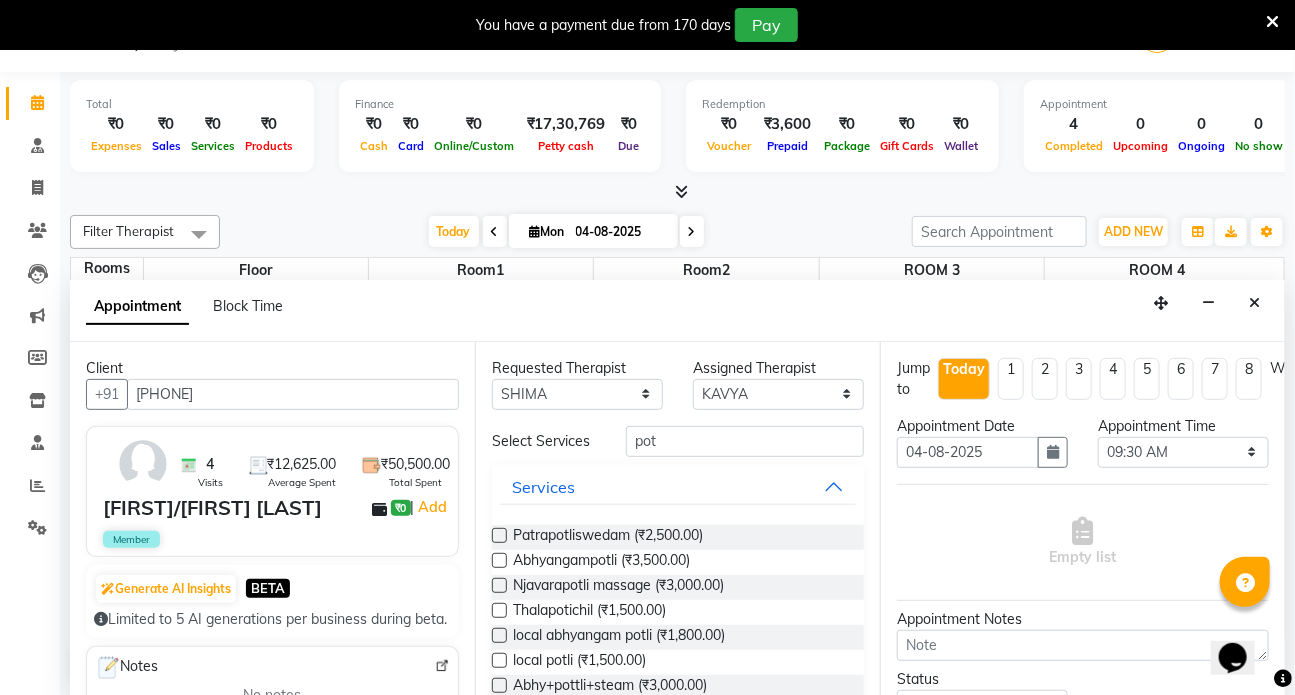 click at bounding box center [499, 535] 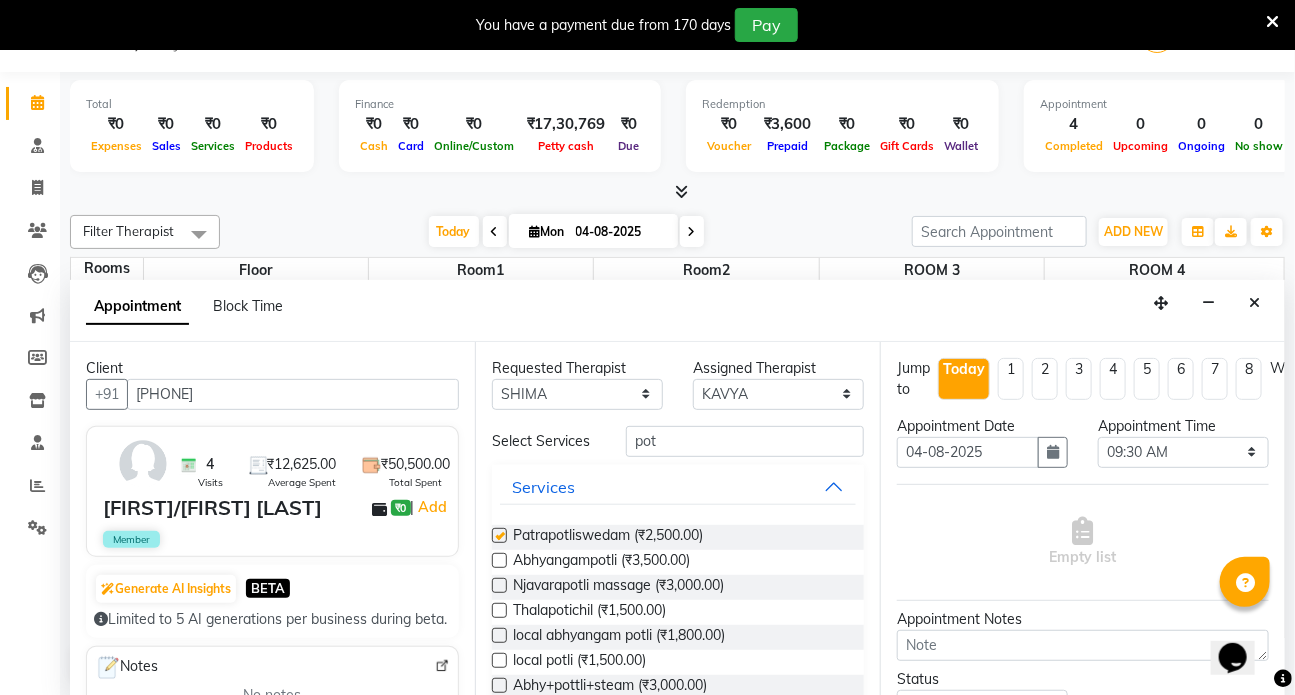 select on "3621" 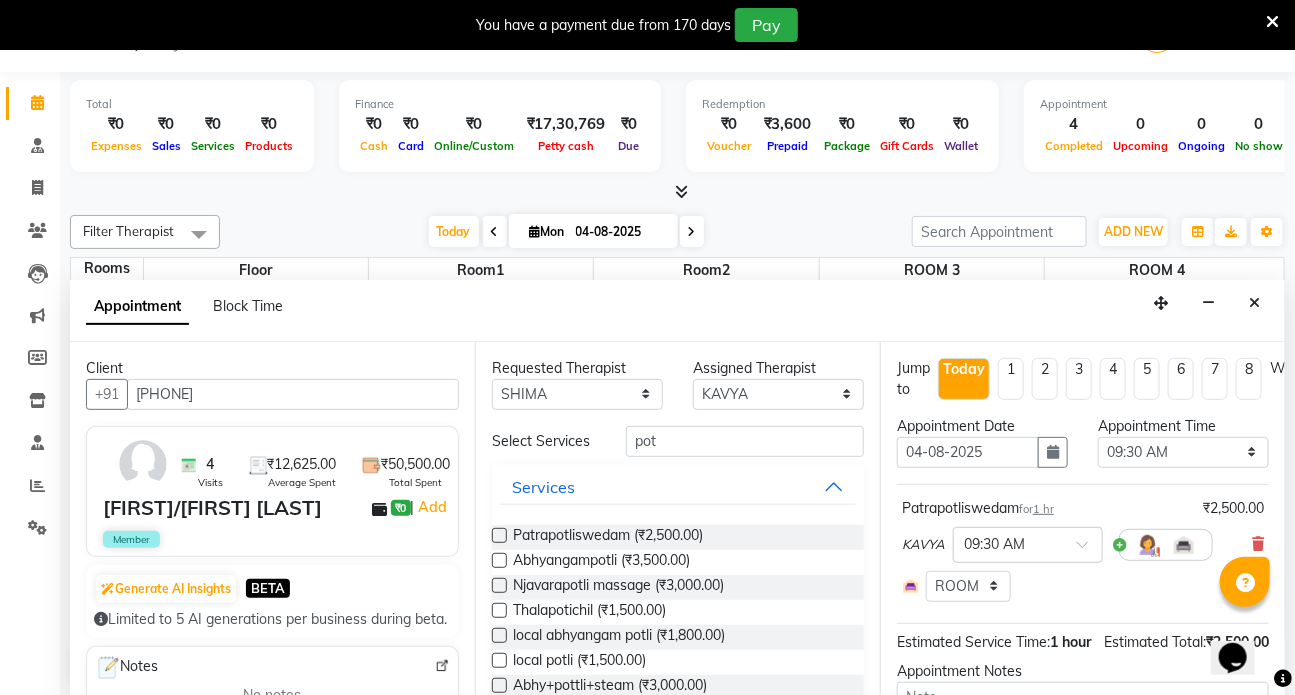 checkbox on "false" 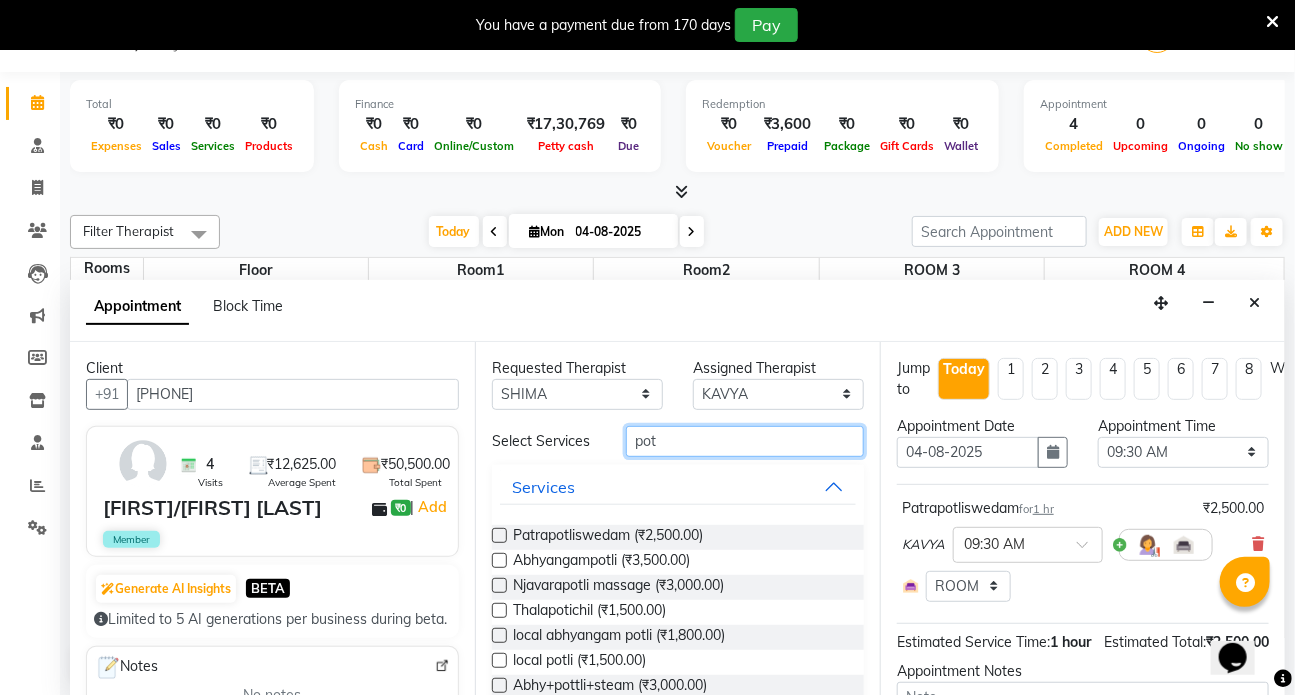 click on "pot" at bounding box center (745, 441) 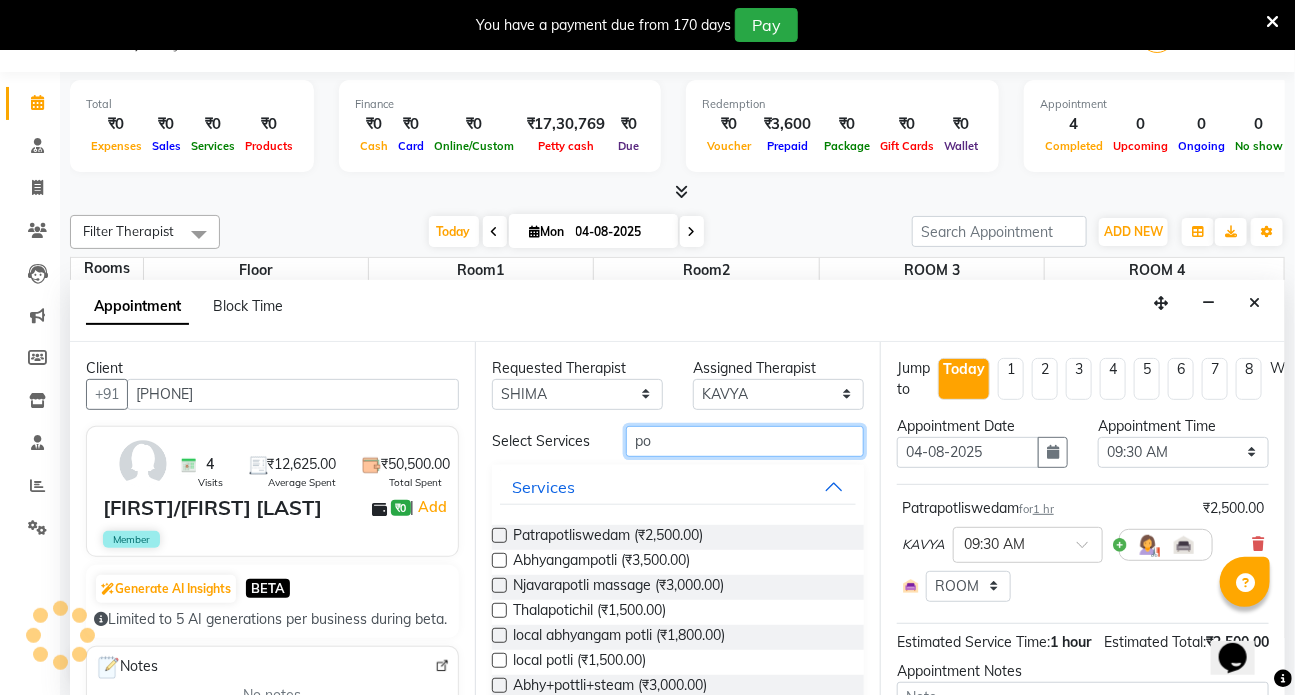 type on "p" 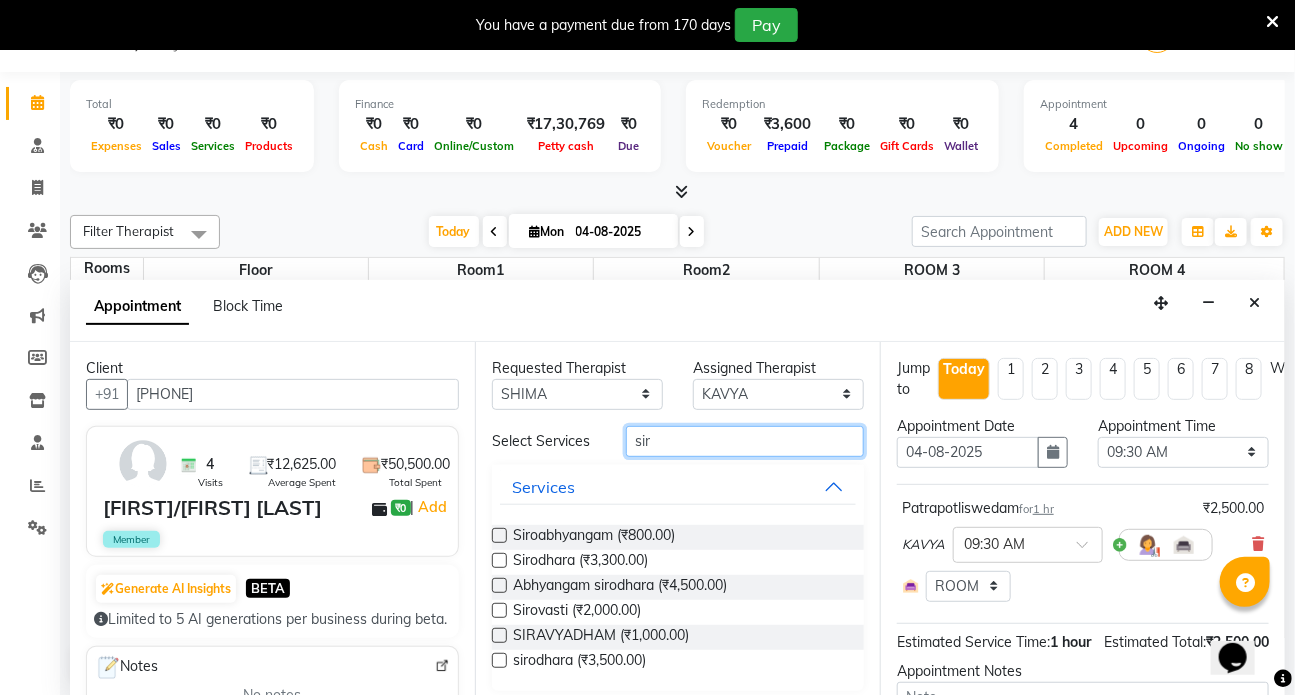 type on "sir" 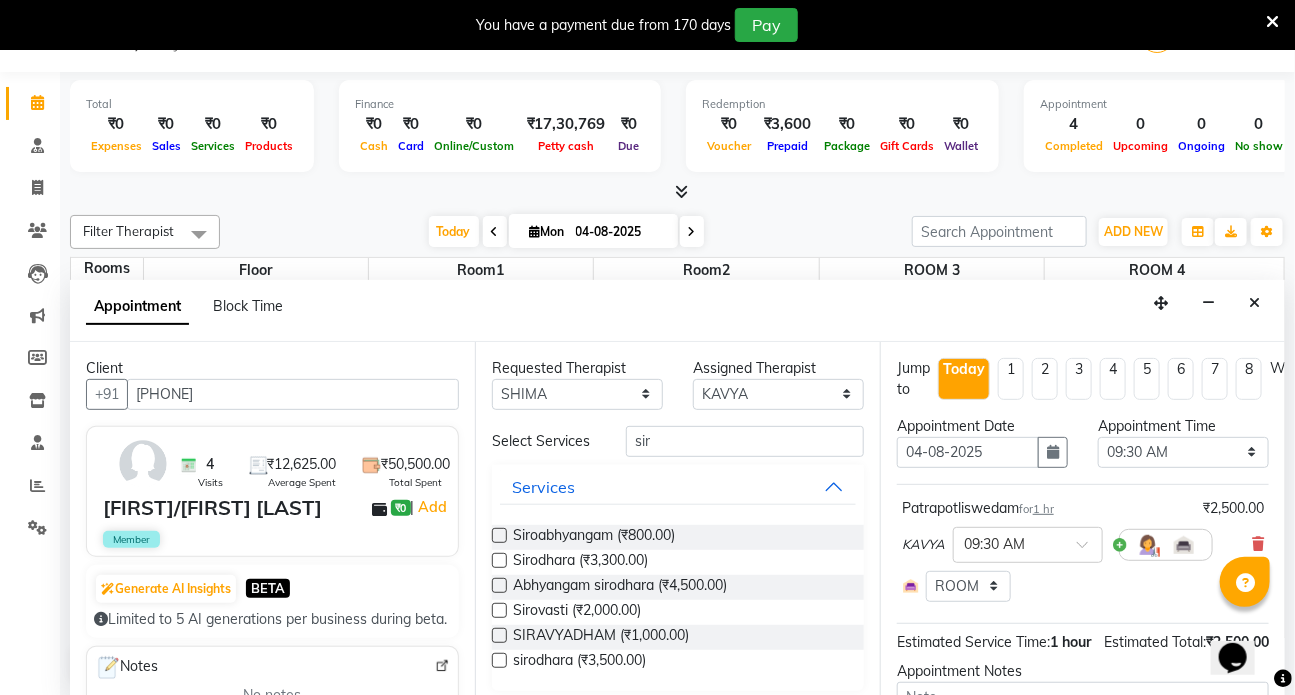 click at bounding box center [499, 560] 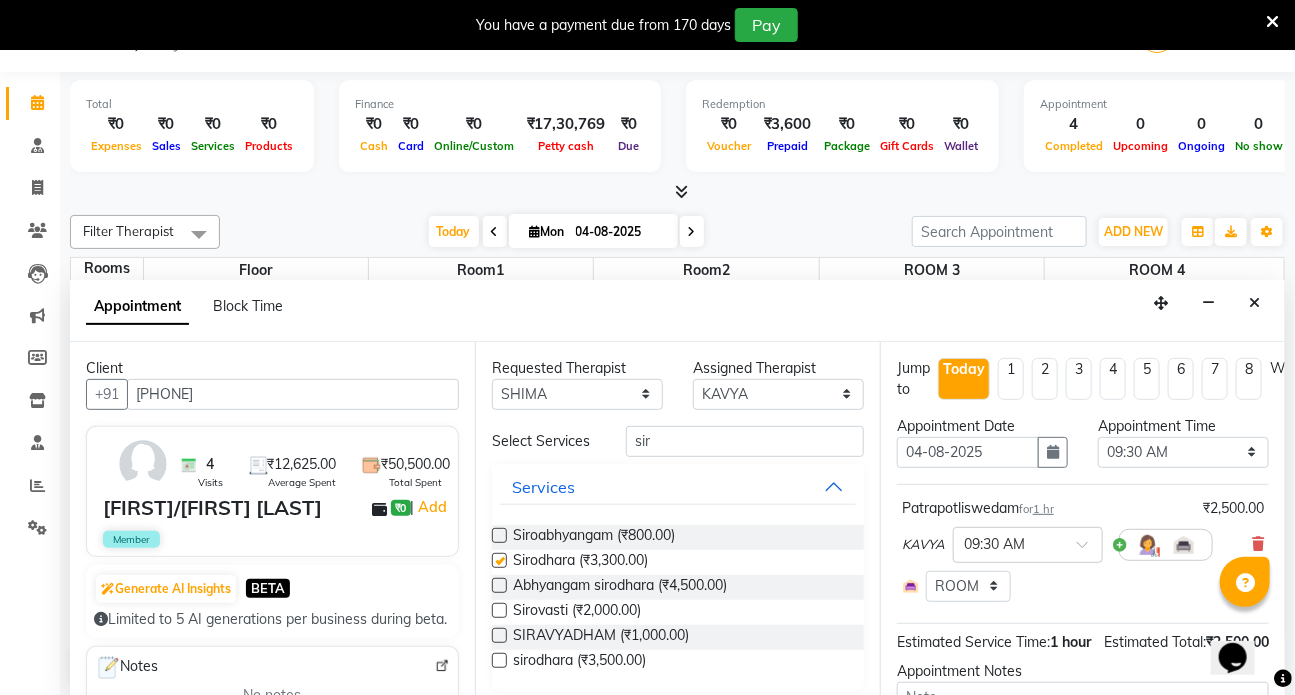 select on "3621" 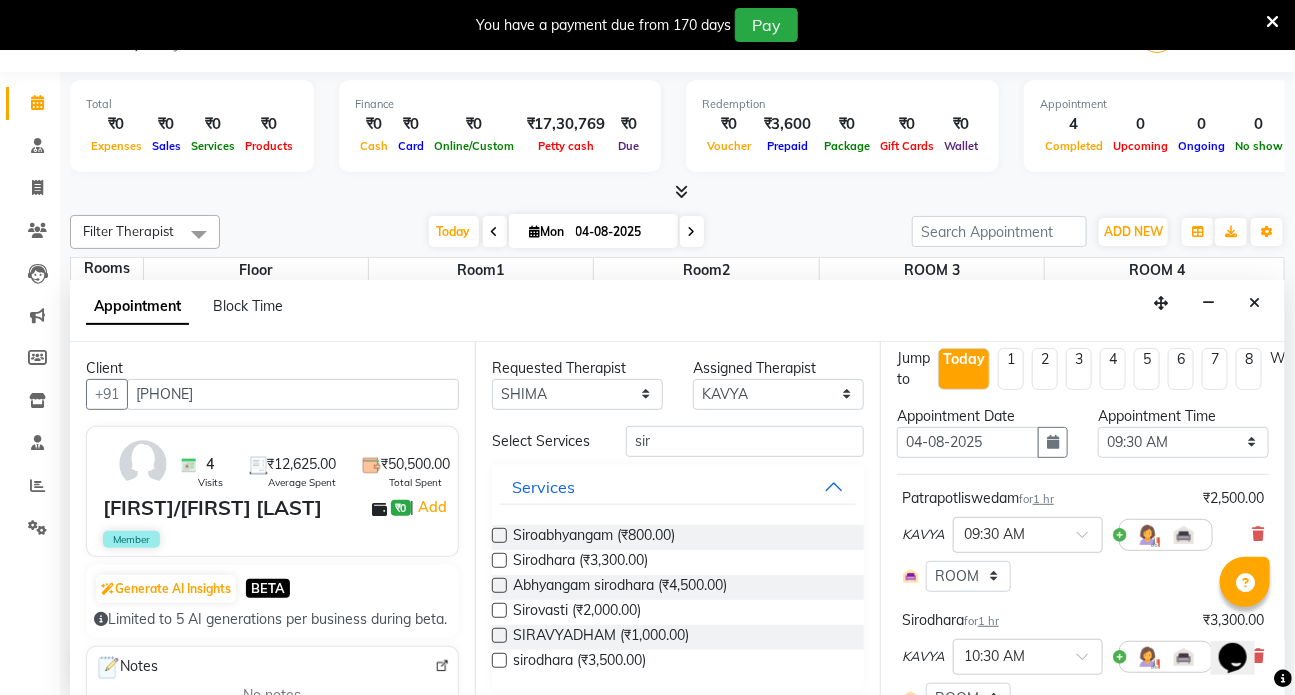 checkbox on "false" 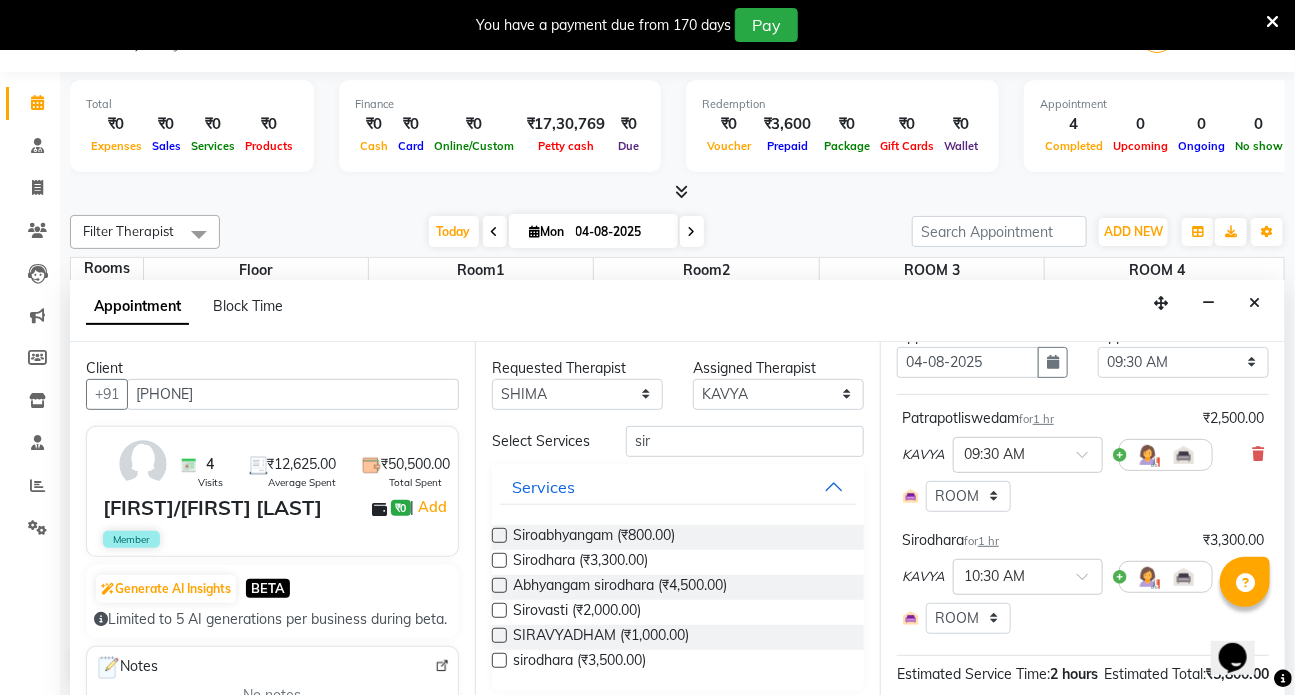scroll, scrollTop: 357, scrollLeft: 0, axis: vertical 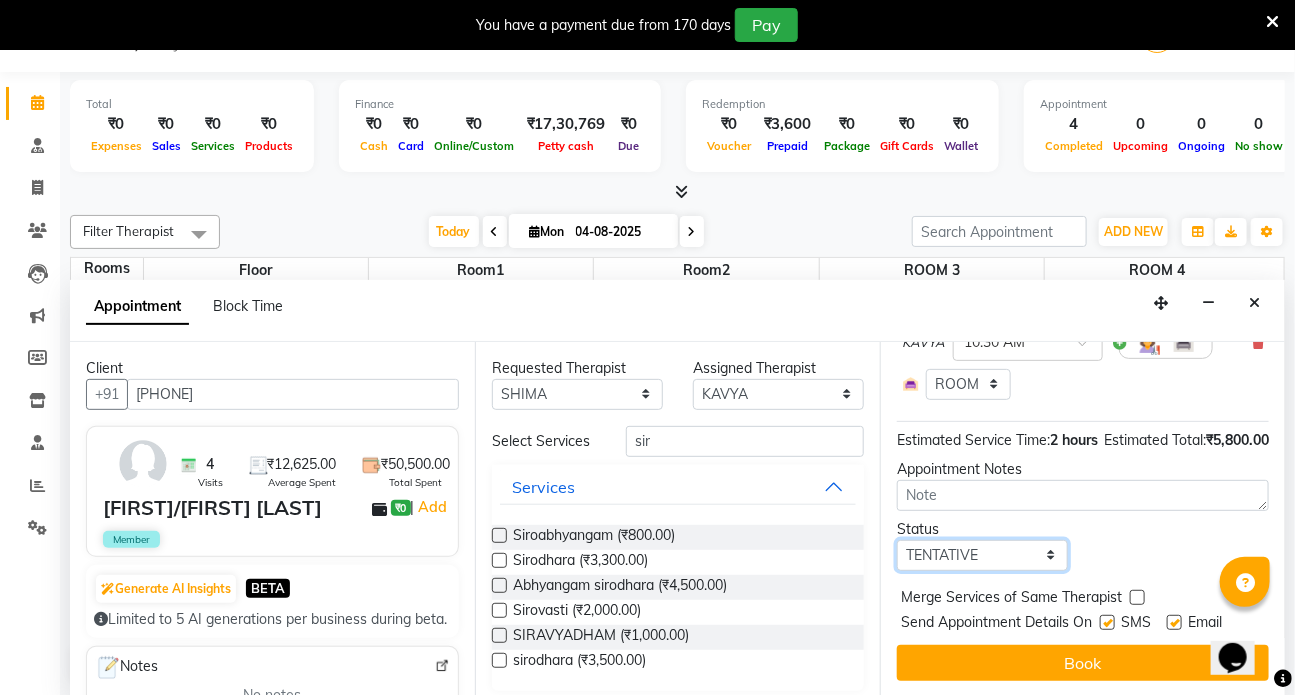 click on "Select TENTATIVE CONFIRM CHECK-IN UPCOMING" at bounding box center (982, 555) 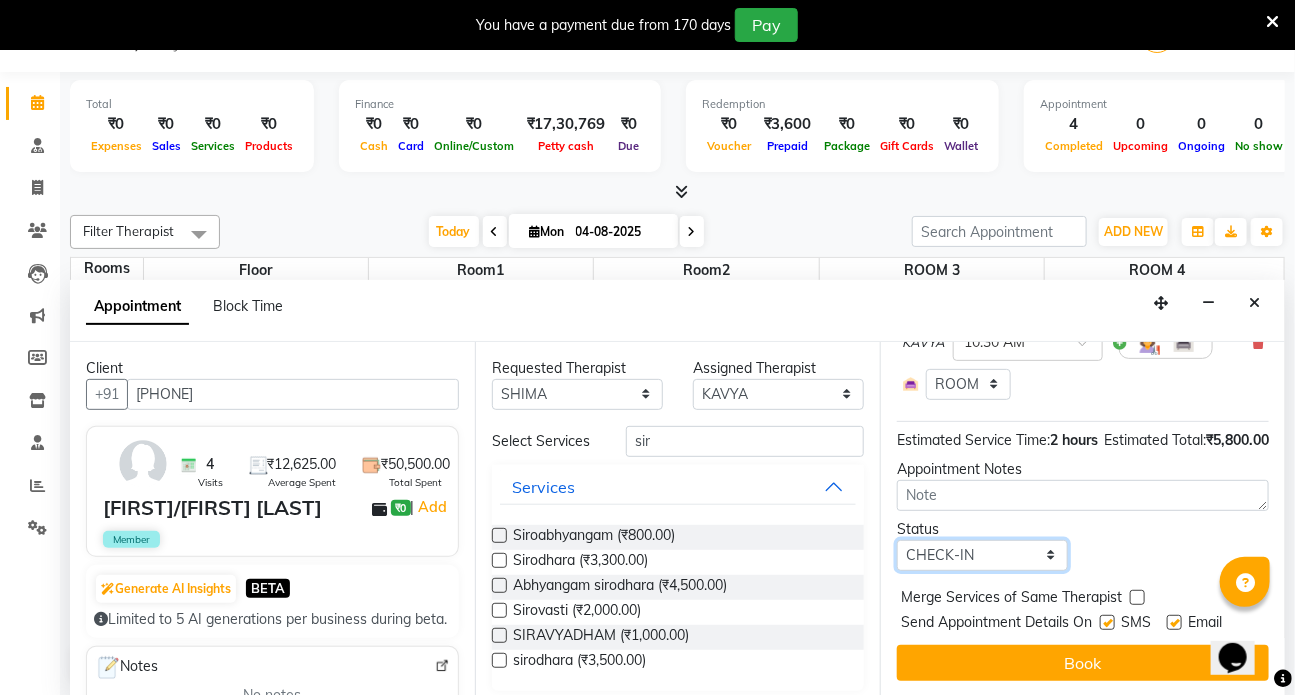 click on "Select TENTATIVE CONFIRM CHECK-IN UPCOMING" at bounding box center [982, 555] 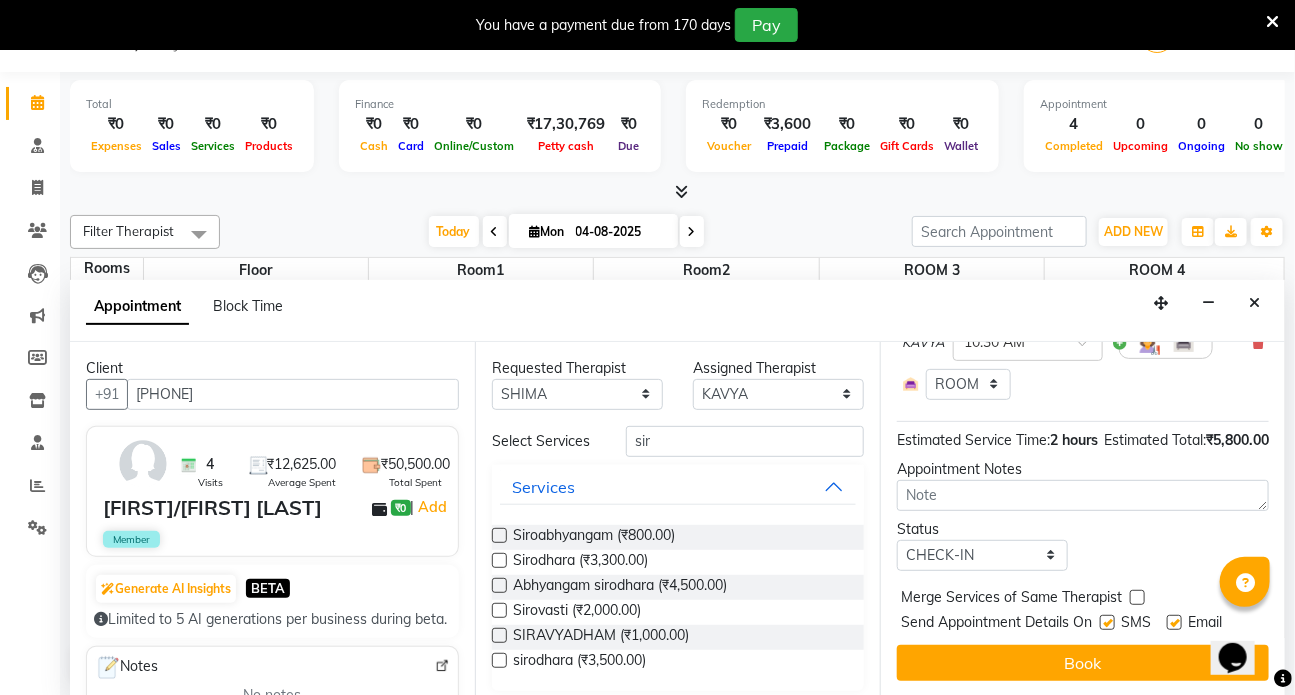 click at bounding box center [1107, 622] 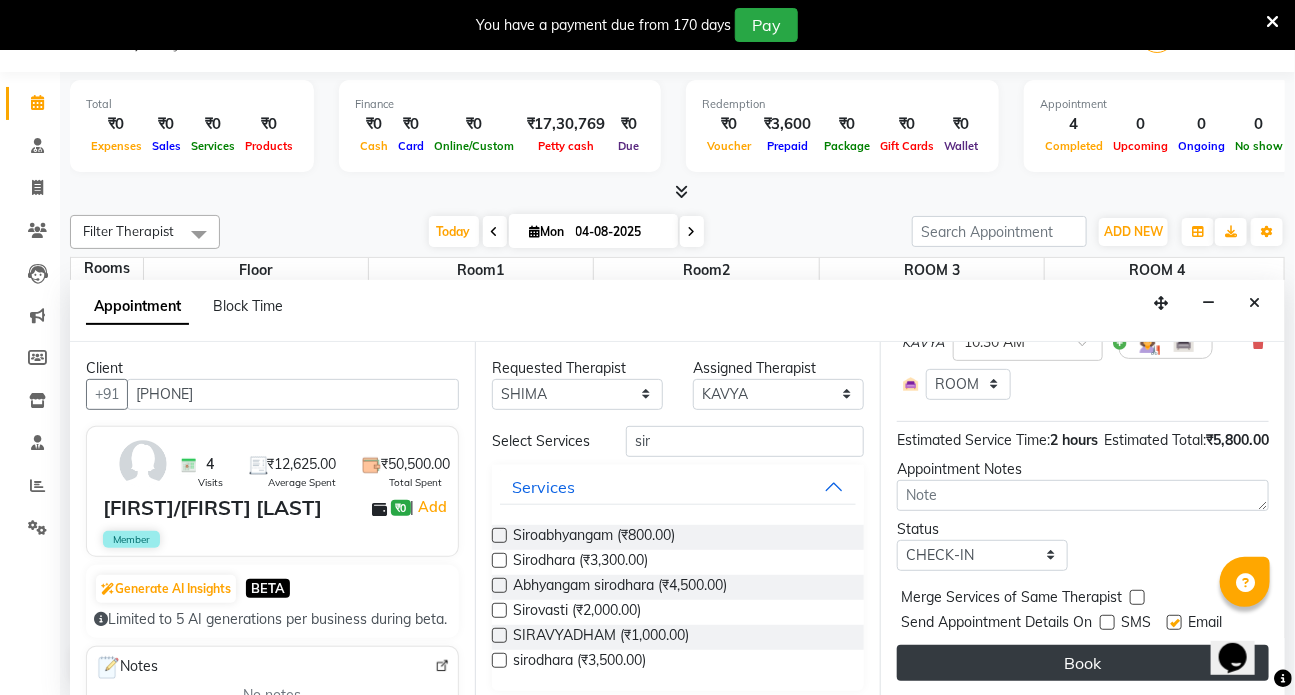 click on "Book" at bounding box center (1083, 663) 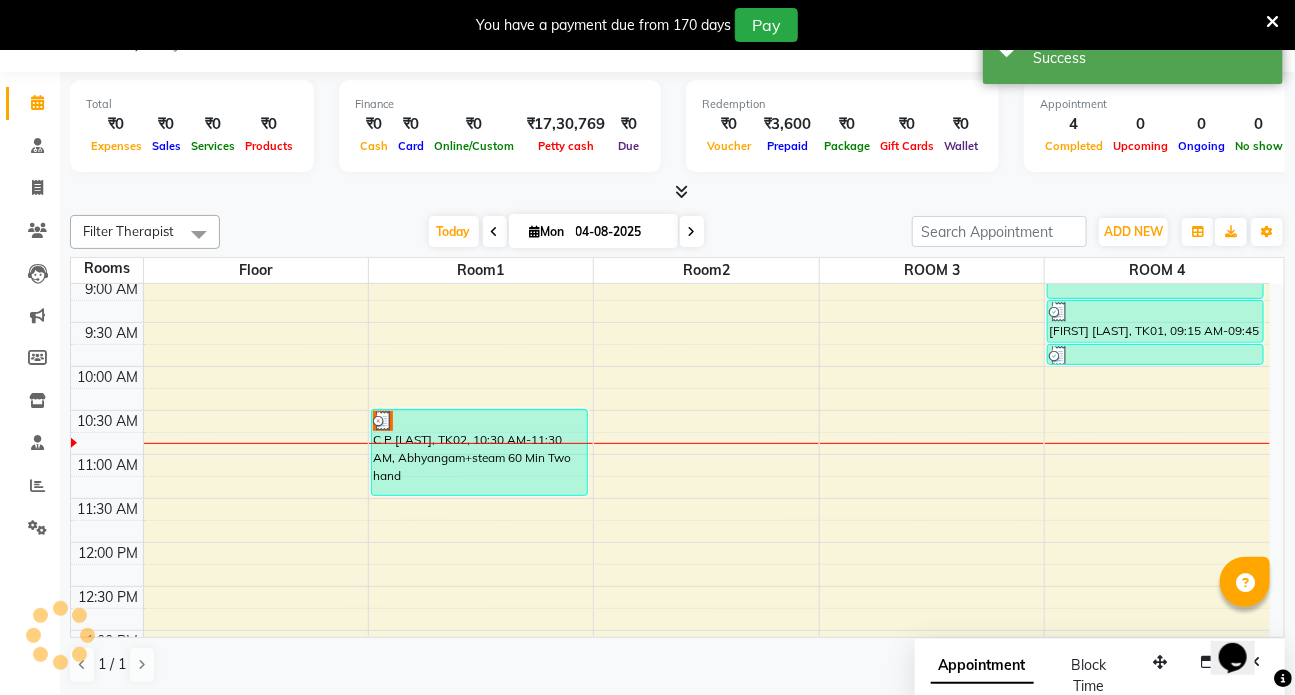 scroll, scrollTop: 0, scrollLeft: 0, axis: both 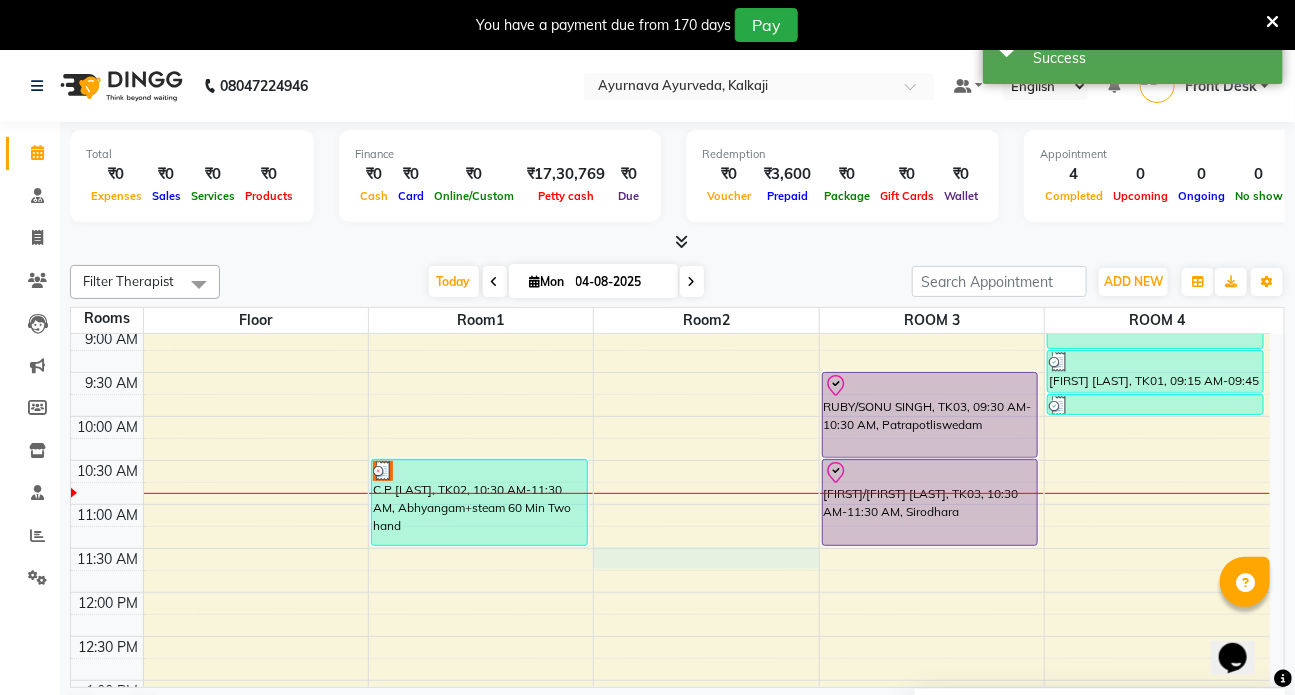 click on "C P [LAST], TK02, 10:30 AM-11:30 AM, Abhyangam+steam 60 Min Two hand RUBY/SONU SINGH, TK03, 09:30 AM-10:30 AM, Patrapotliswedam RUBY/SONU SINGH, TK03, 10:30 AM-11:30 AM, Sirodhara [FIRST] [LAST], TK01, 08:00 AM-09:15 AM, Abhyangam+ steam 75 Min four hand [FIRST] [LAST], TK01, 09:15 AM-09:45 AM, Prishta vasti [FIRST] [LAST], TK01, 09:45 AM-10:00 AM, Matra Vasti" at bounding box center (670, 768) 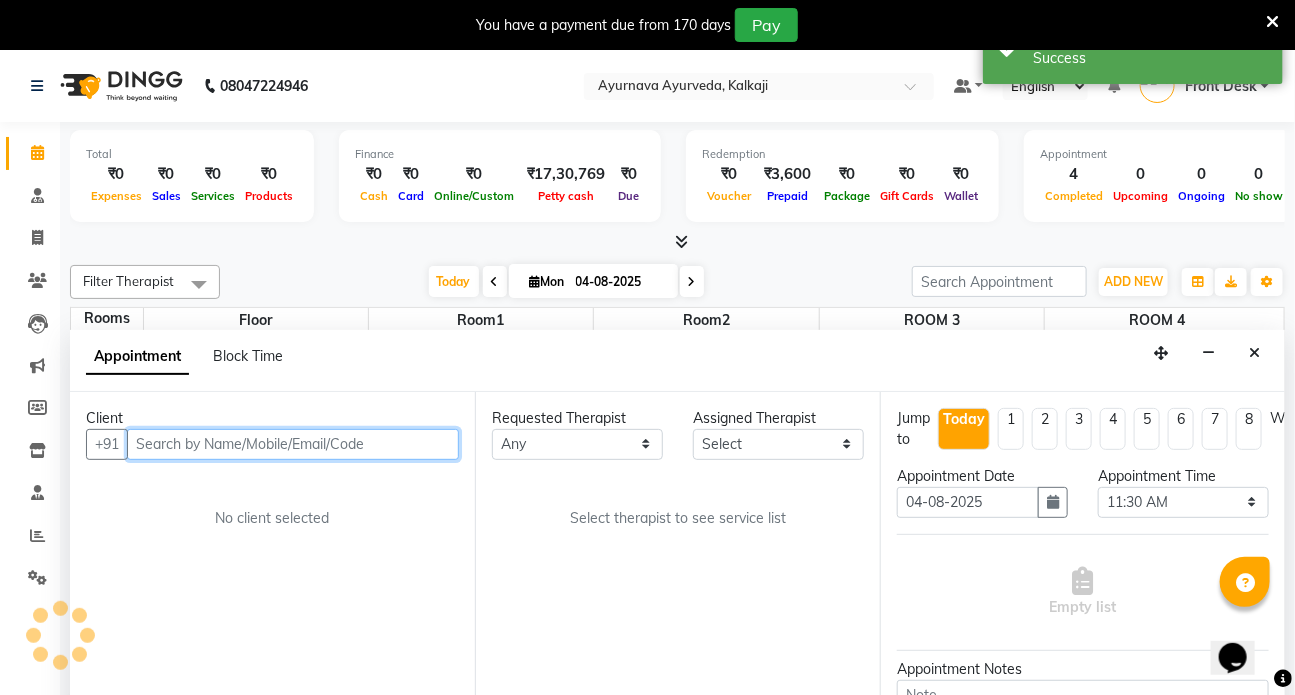 scroll, scrollTop: 50, scrollLeft: 0, axis: vertical 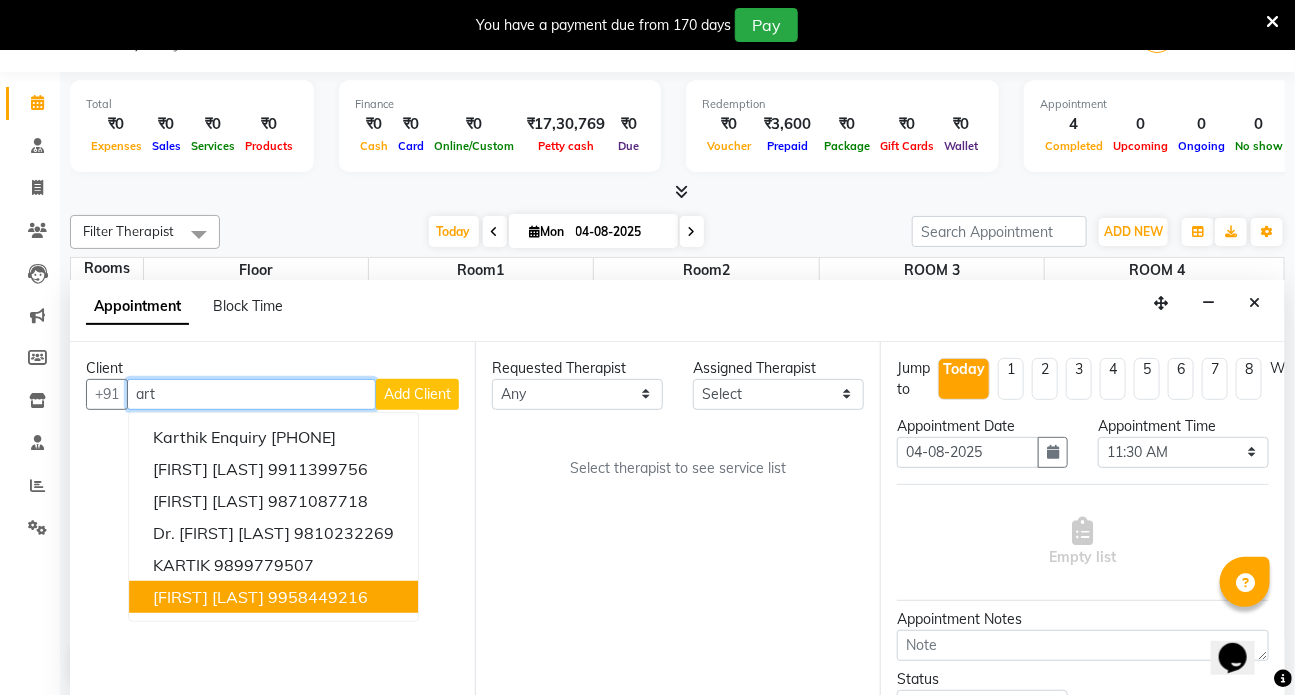 drag, startPoint x: 263, startPoint y: 600, endPoint x: 290, endPoint y: 584, distance: 31.38471 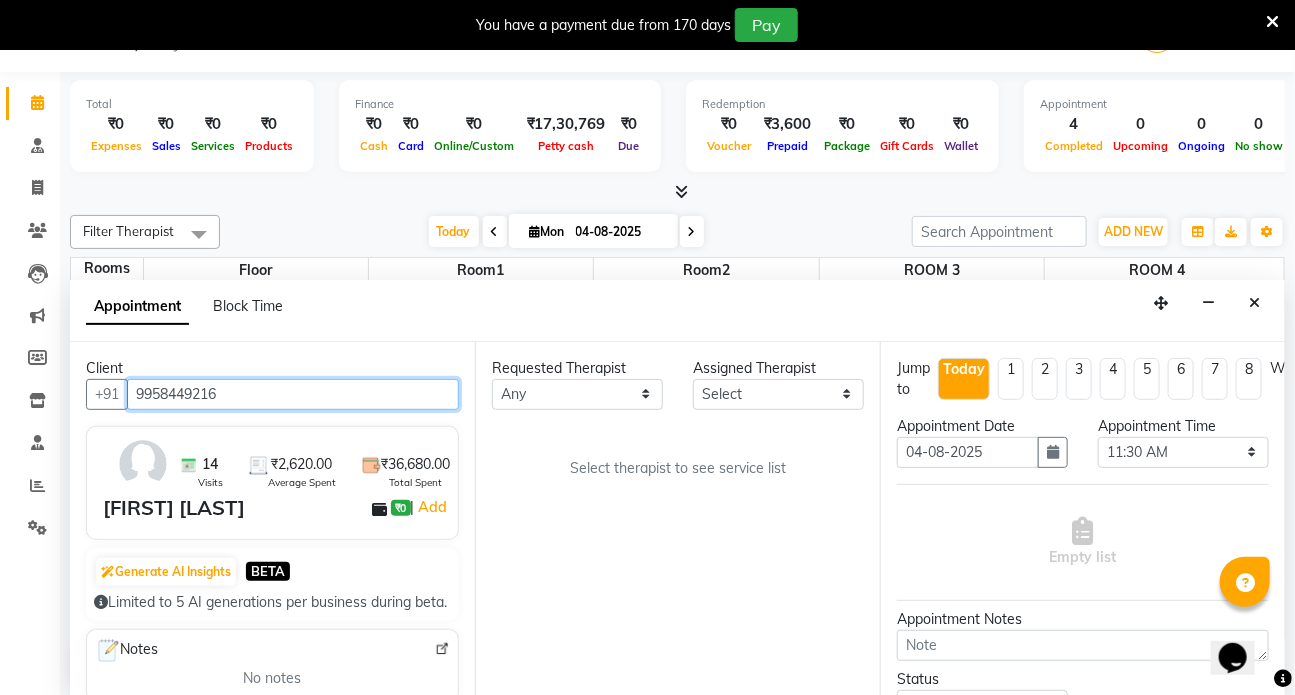 type on "9958449216" 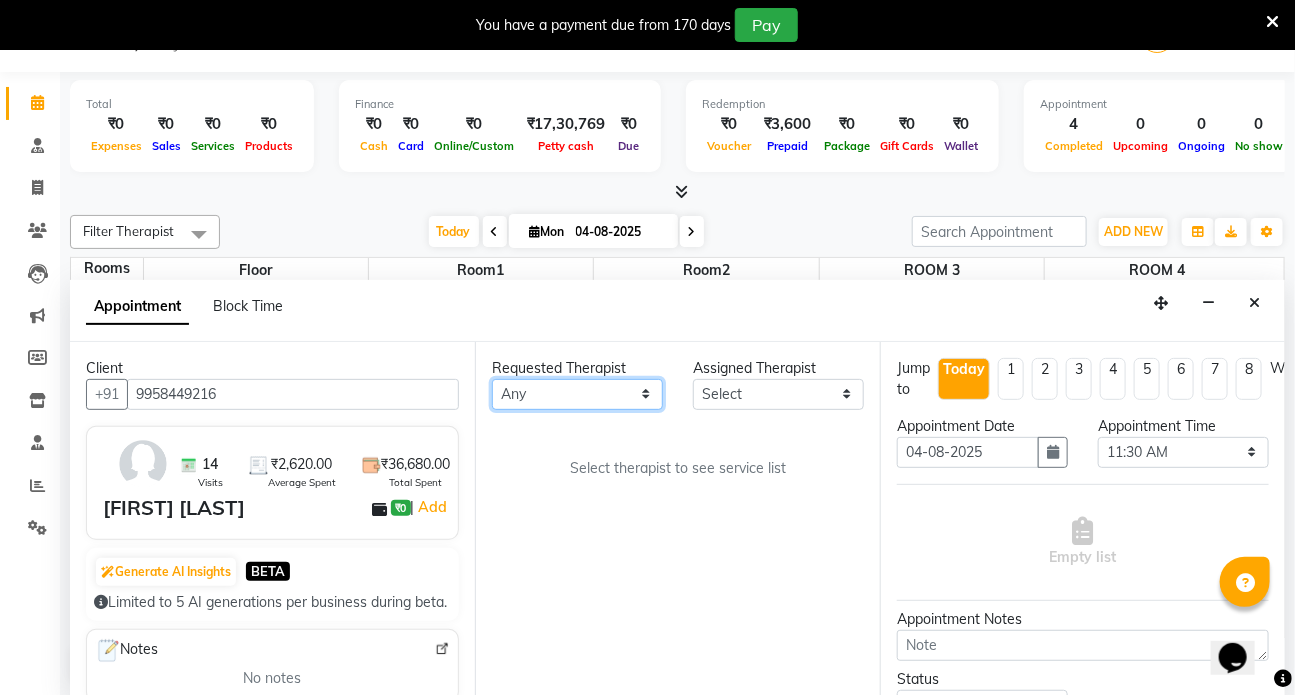 click on "Any ANJALI ANUJA DILEEP DR RENJUSHA Dr Sajna Front Desk KAVYA MILAN MITHUN SHIMA SUDHA" at bounding box center [577, 394] 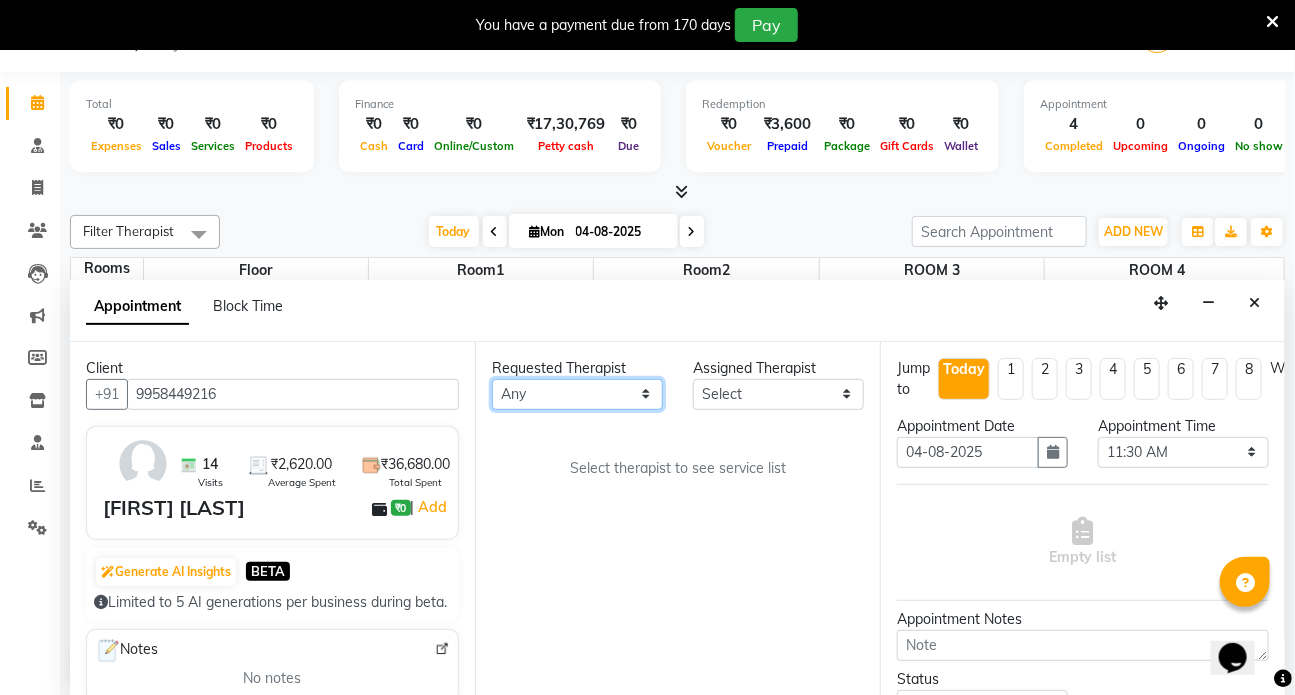select on "82134" 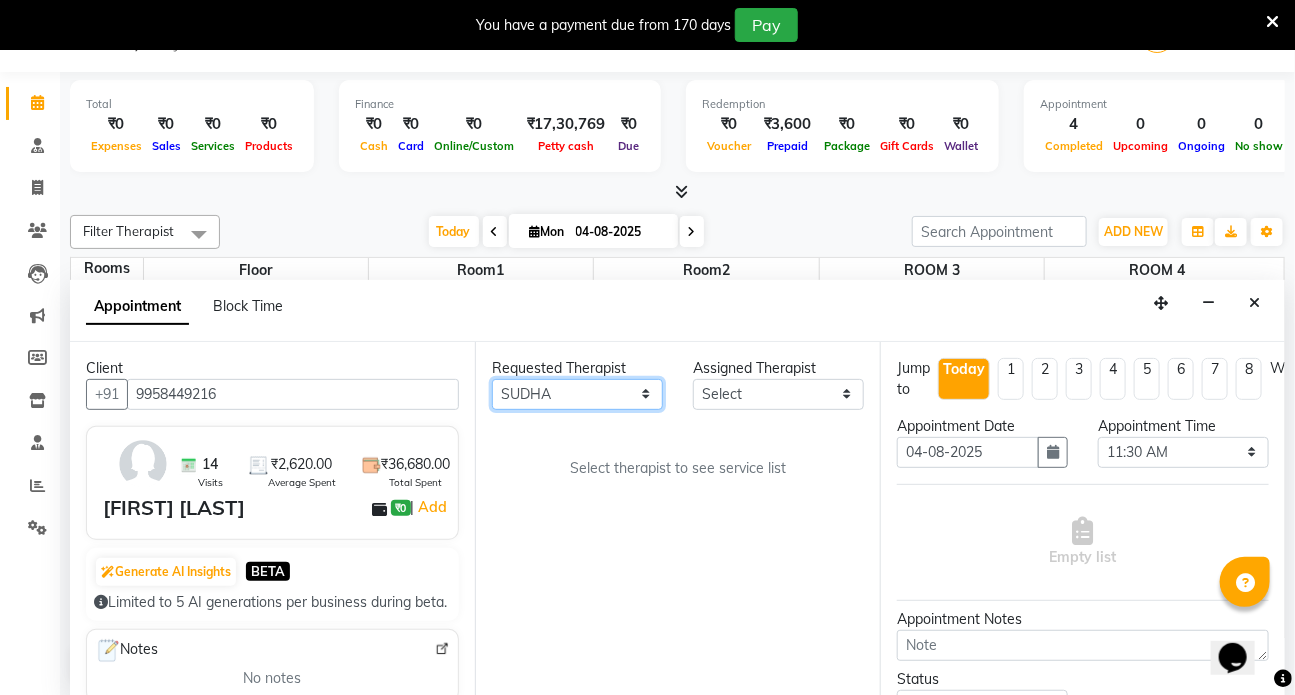 click on "Any ANJALI ANUJA DILEEP DR RENJUSHA Dr Sajna Front Desk KAVYA MILAN MITHUN SHIMA SUDHA" at bounding box center [577, 394] 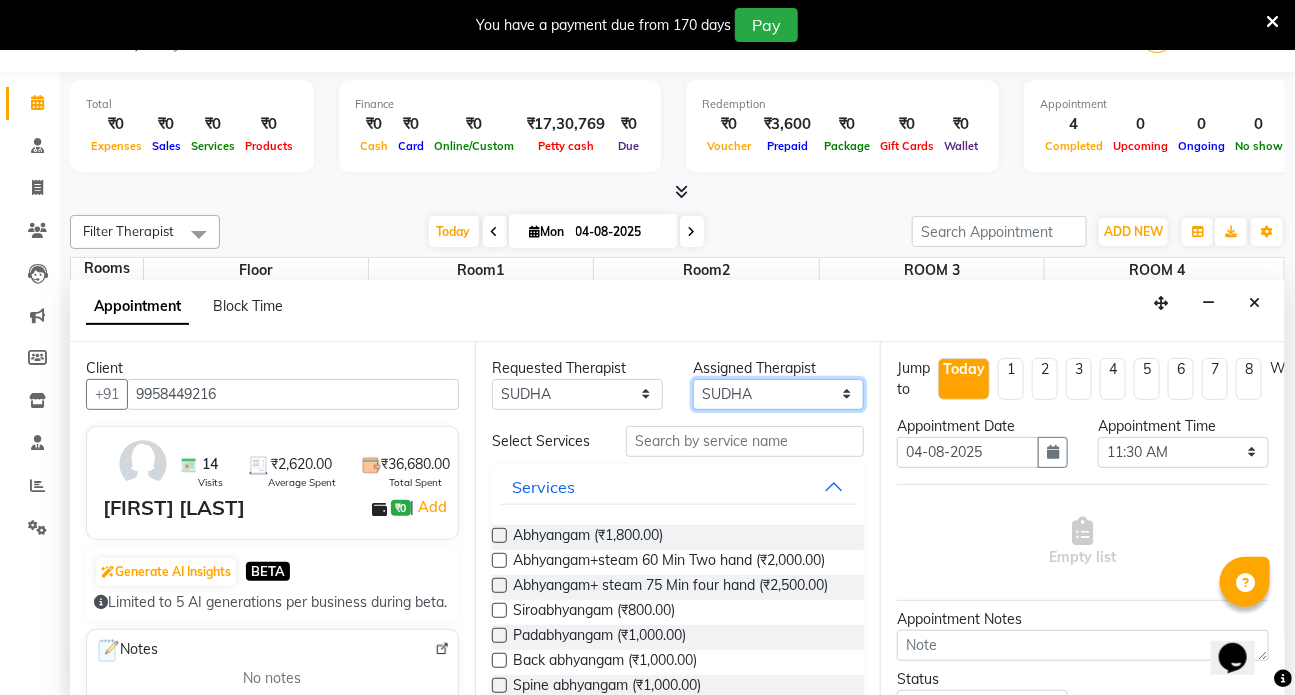 drag, startPoint x: 731, startPoint y: 395, endPoint x: 731, endPoint y: 378, distance: 17 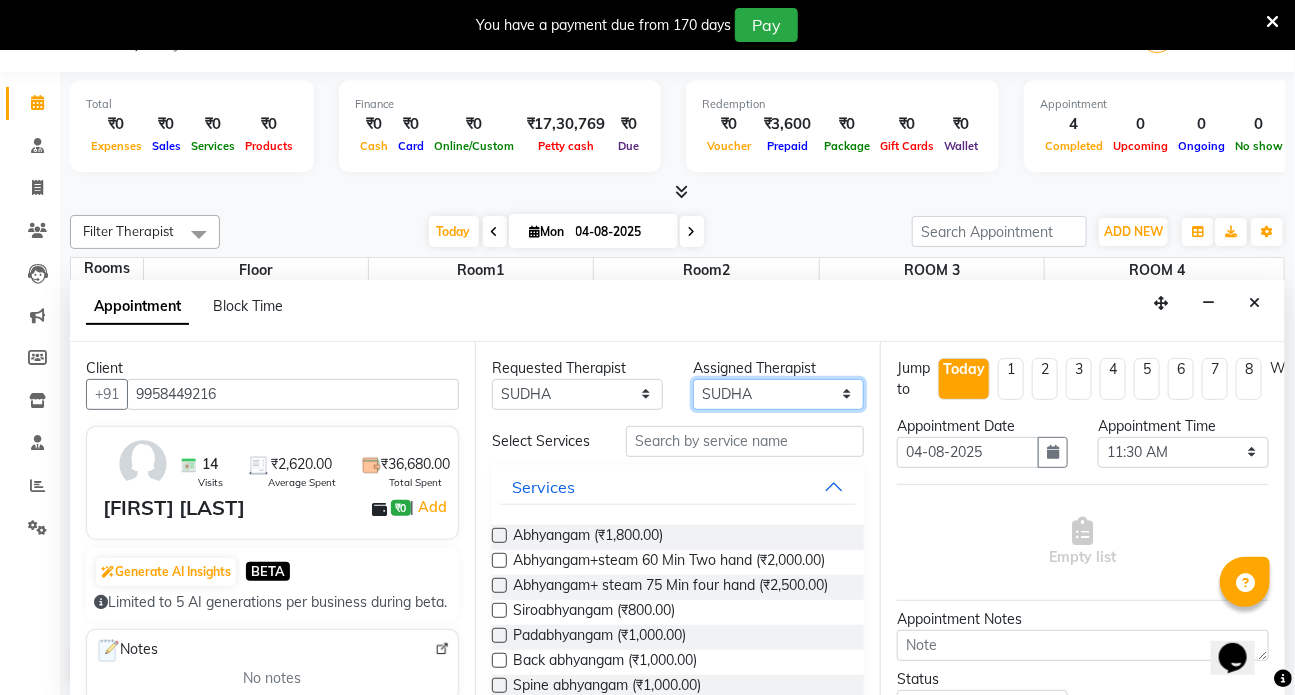 select on "75598" 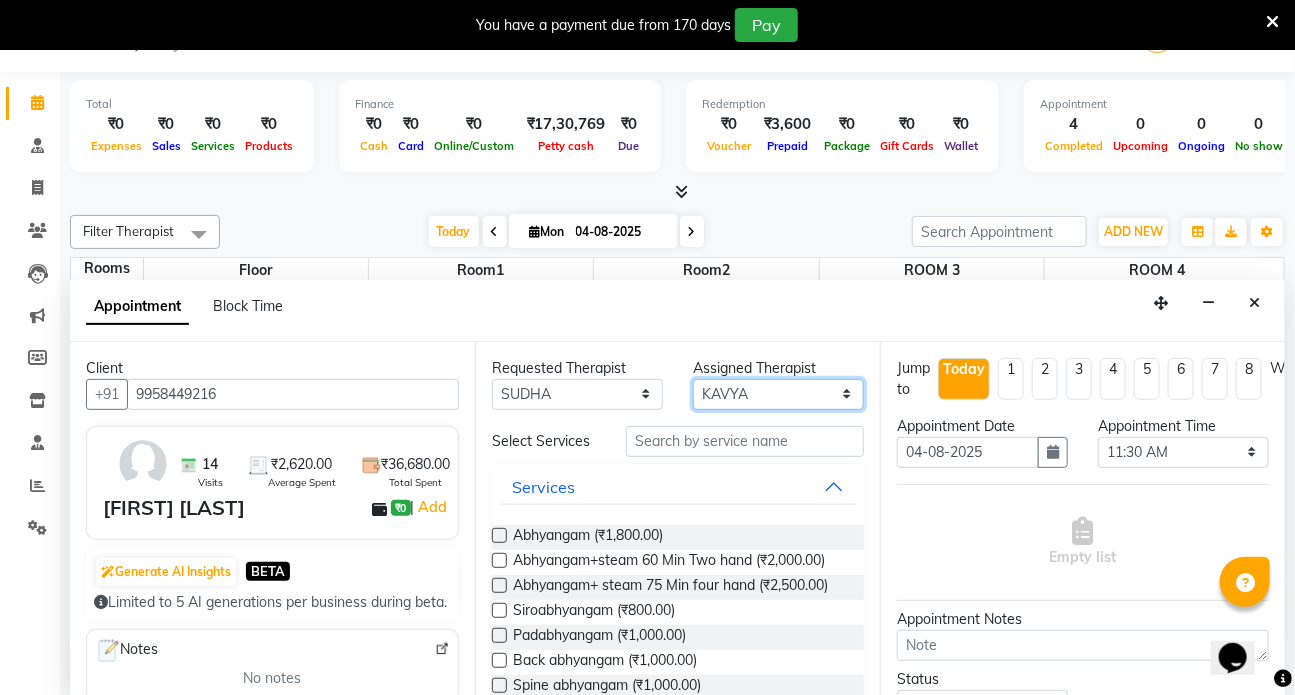 click on "Select ANJALI ANUJA DILEEP DR RENJUSHA Dr Sajna Front Desk KAVYA MILAN MITHUN SHIMA SUDHA" at bounding box center [778, 394] 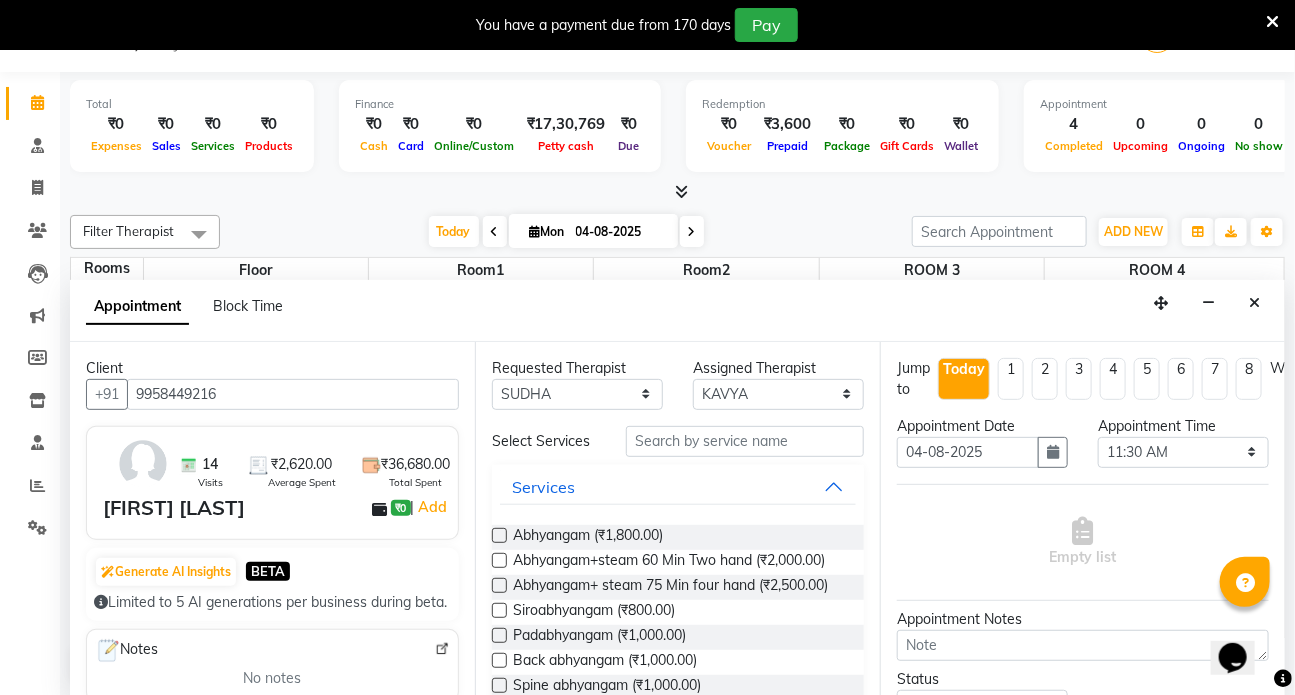 click at bounding box center (499, 535) 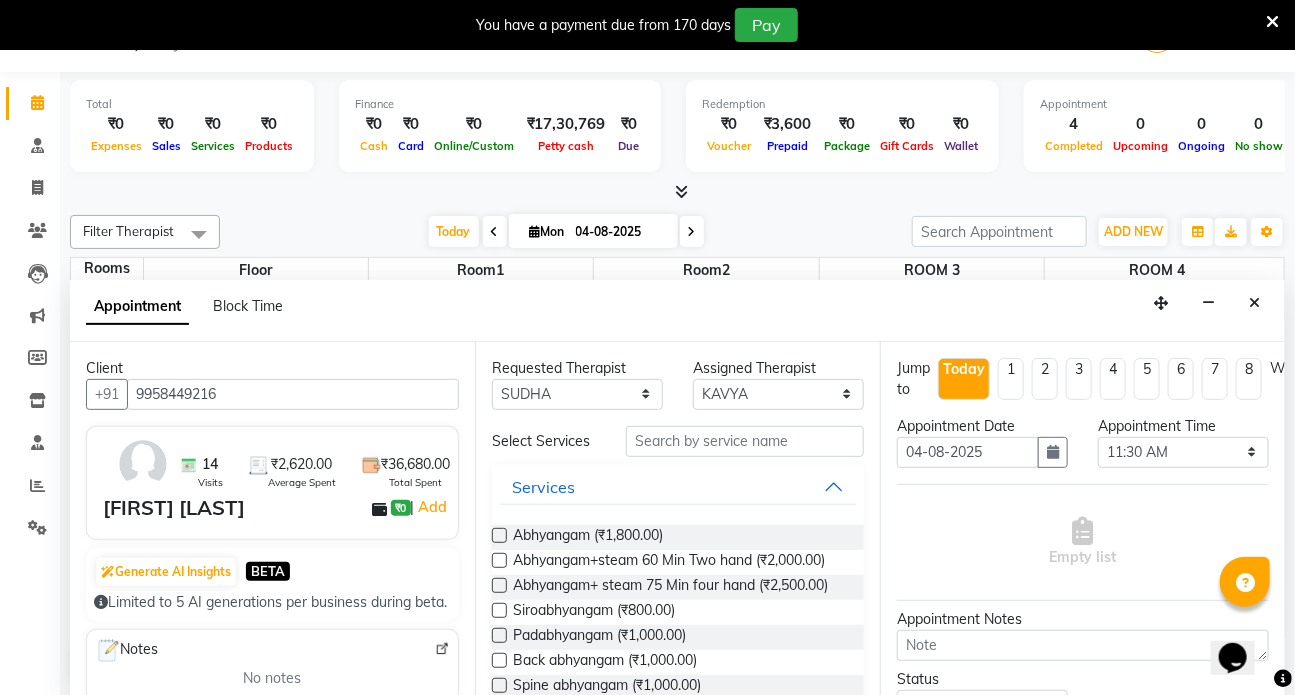 click at bounding box center [498, 537] 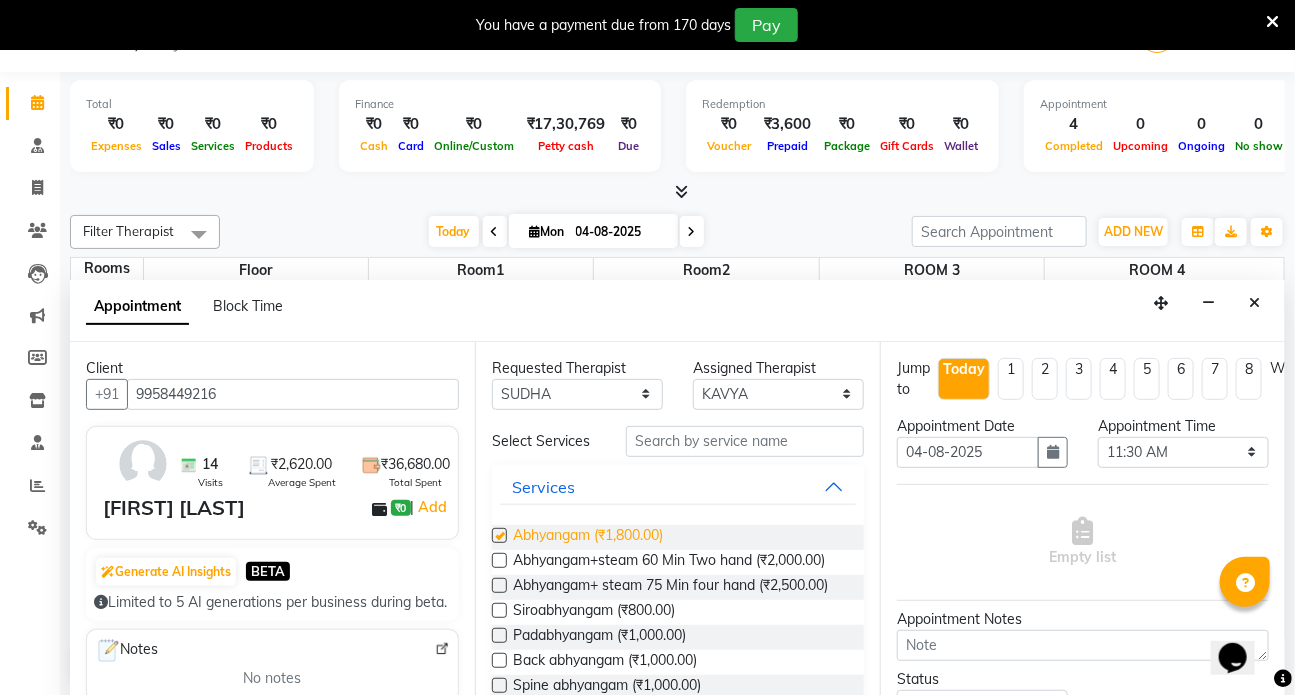 select on "2668" 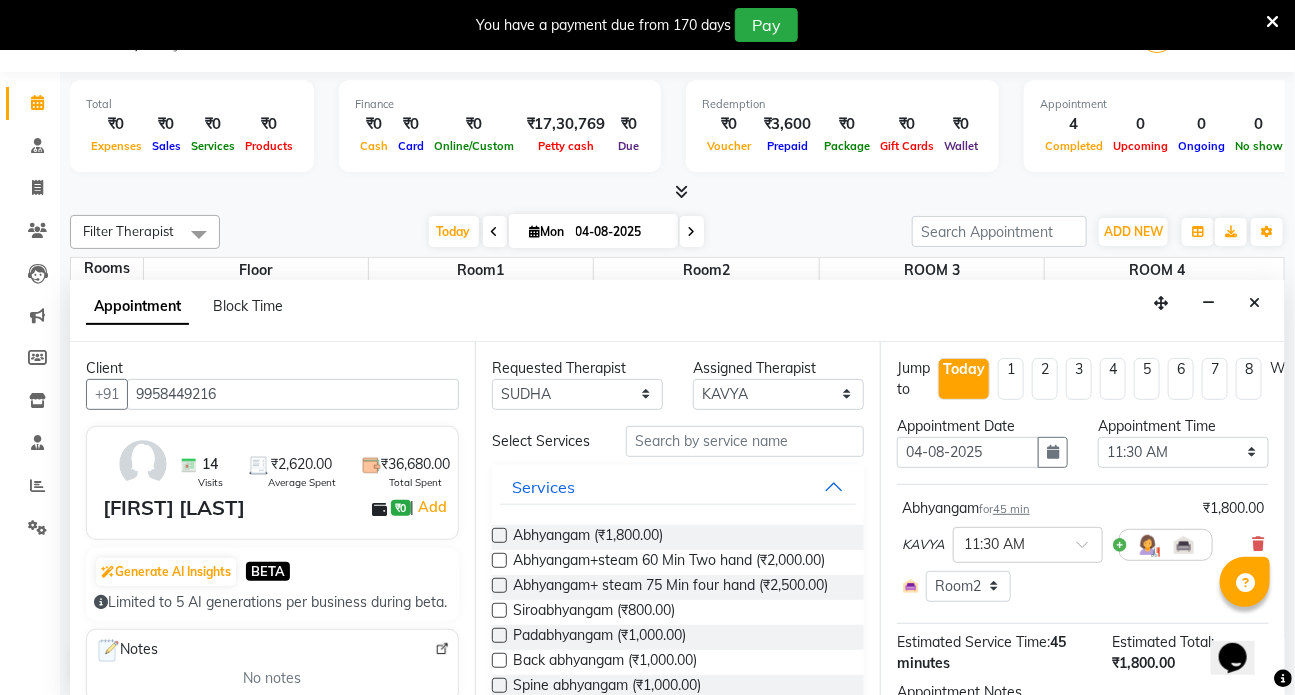 checkbox on "false" 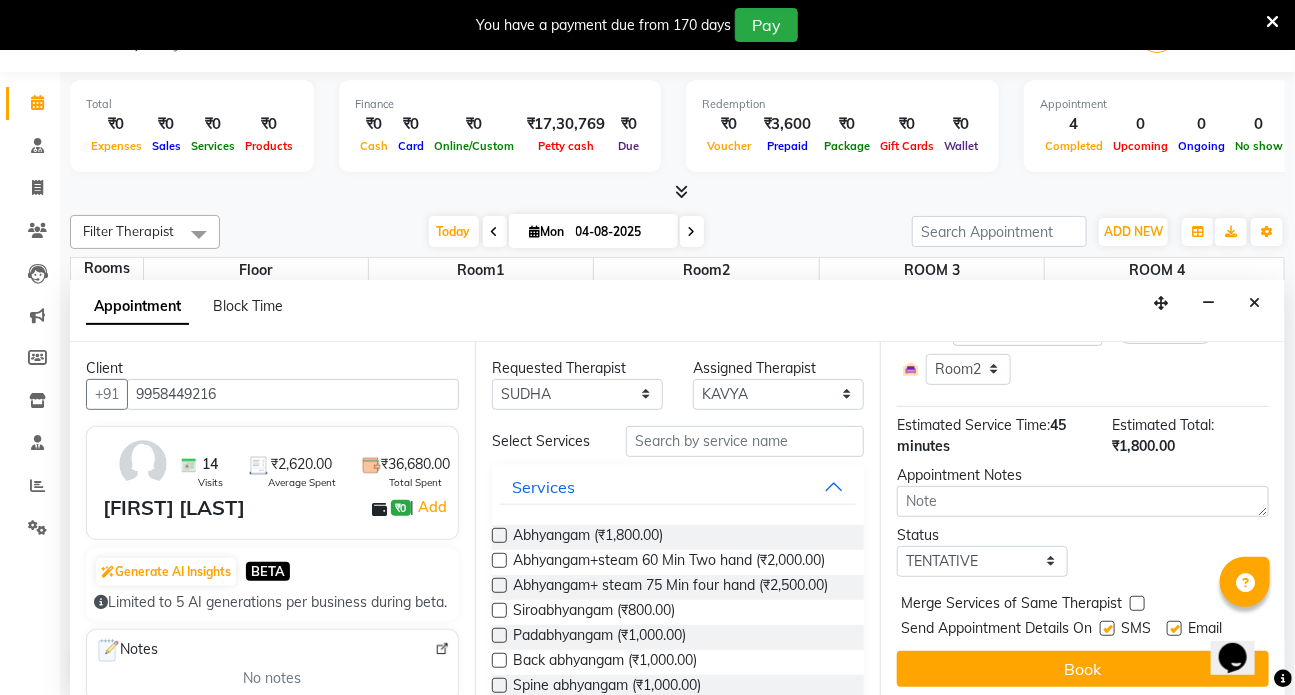 scroll, scrollTop: 235, scrollLeft: 0, axis: vertical 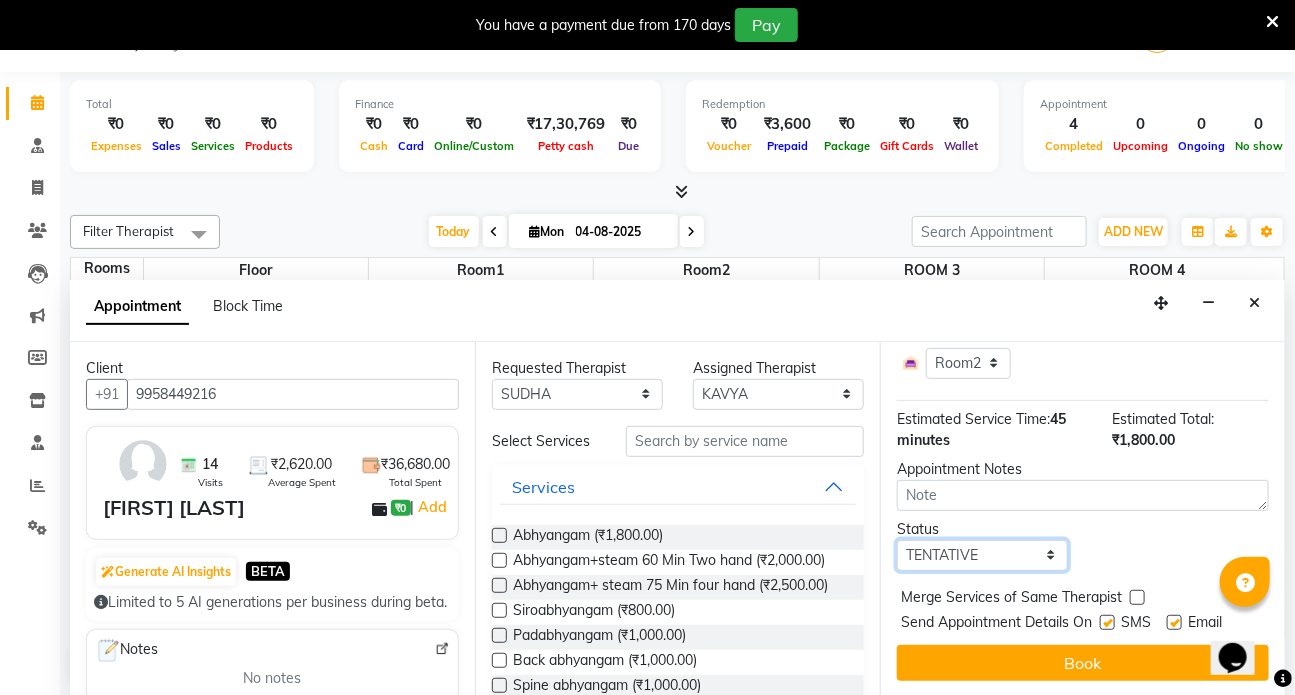 click on "Select TENTATIVE CONFIRM CHECK-IN UPCOMING" at bounding box center (982, 555) 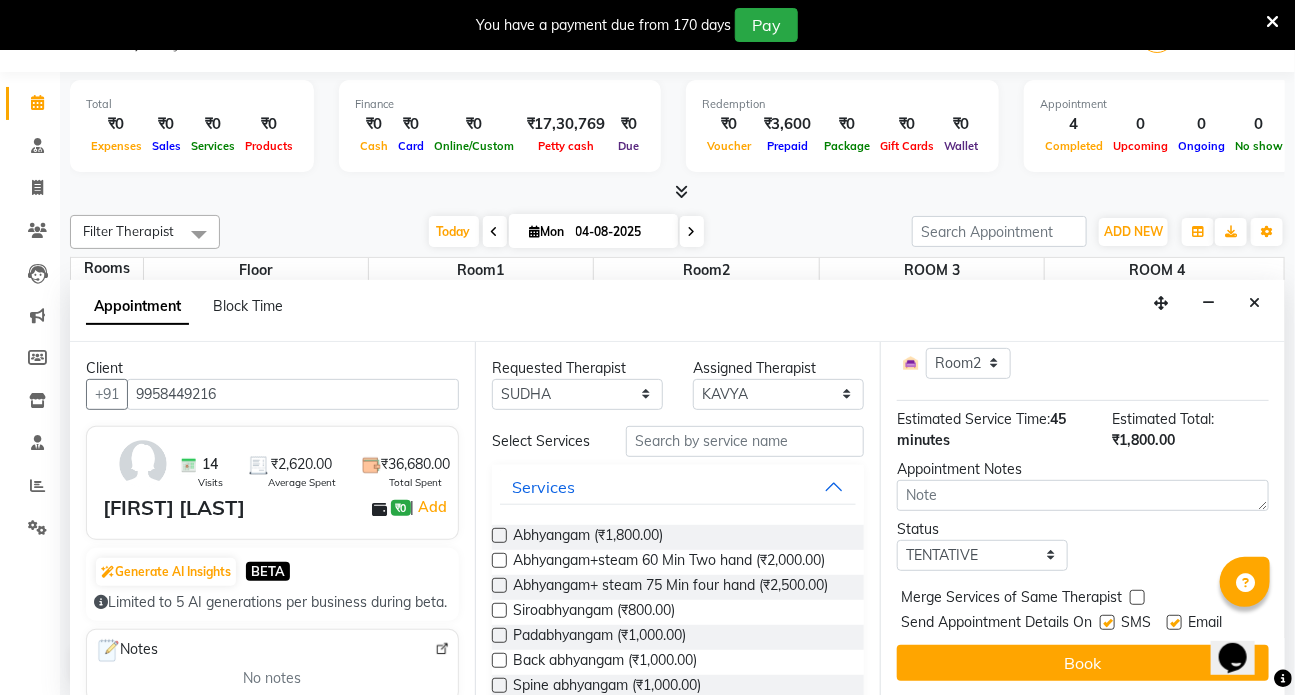click on "Status Select TENTATIVE CONFIRM CHECK-IN UPCOMING" at bounding box center (1083, 545) 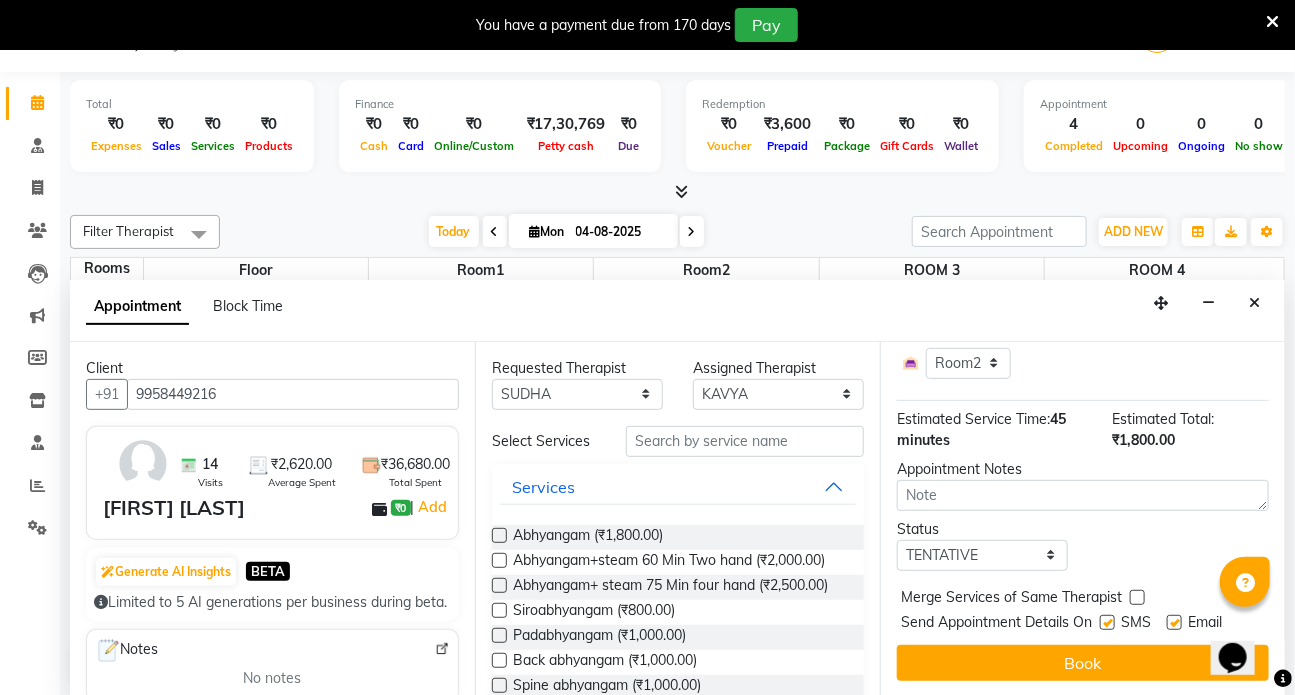 click at bounding box center (1106, 624) 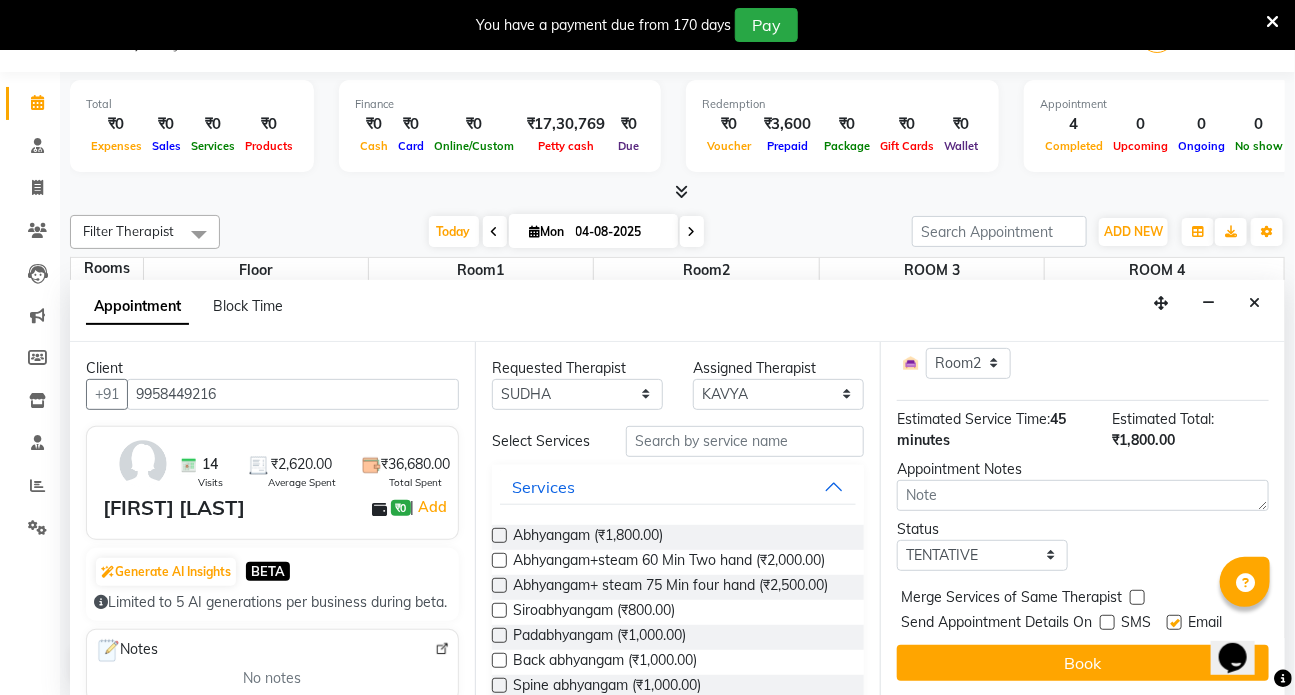 drag, startPoint x: 1176, startPoint y: 600, endPoint x: 1139, endPoint y: 669, distance: 78.29432 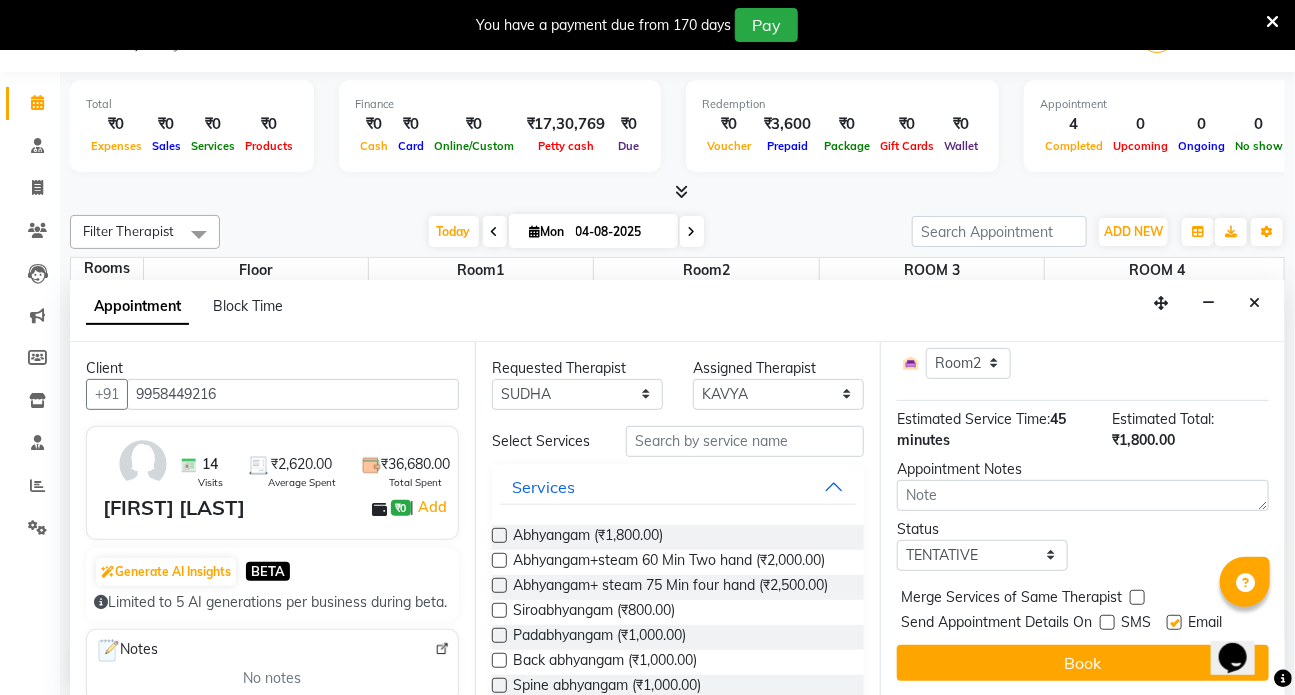 click at bounding box center [1174, 622] 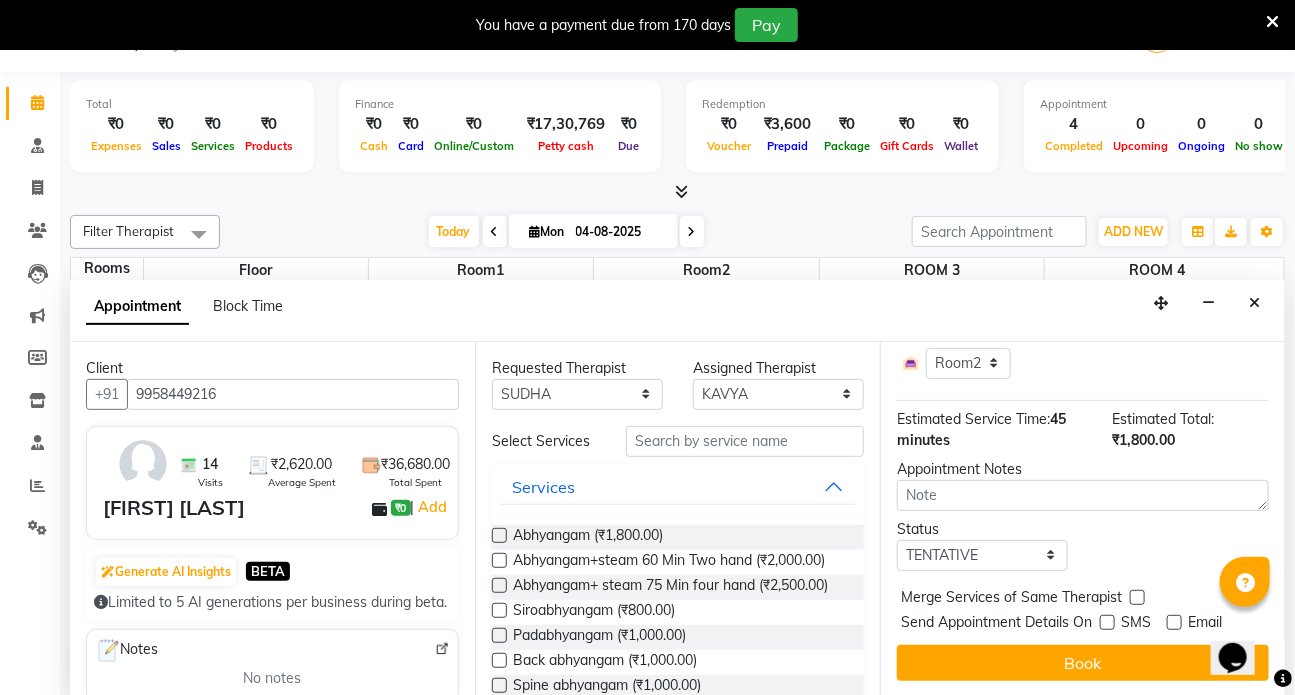 click on "Appointment Date 04-08-2025 Appointment Time Select 08:00 AM 08:15 AM 08:30 AM 08:45 AM 09:00 AM 09:15 AM 09:30 AM 09:45 AM 10:00 AM 10:15 AM 10:30 AM 10:45 AM 11:00 AM 11:15 AM 11:30 AM 11:45 AM 12:00 PM 12:15 PM 12:30 PM 12:45 PM 01:00 PM 01:15 PM 01:30 PM 01:45 PM 02:00 PM 02:15 PM 02:30 PM 02:45 PM 03:00 PM 03:15 PM 03:30 PM 03:45 PM 04:00 PM 04:15 PM 04:30 PM 04:45 PM 05:00 PM 05:15 PM 05:30 PM 05:45 PM 06:00 PM 06:15 PM 06:30 PM 06:45 PM 07:00 PM 07:15 PM 07:30 PM 07:45 PM 08:00 PM Abhyangam for 45 min ₹1,800.00 [FIRST] × 11:30 AM Select Room Floor Room1 Room2 ROOM 3 ROOM 4 Estimated Service Time: 45 minutes Estimated Total: ₹1,800.00 Appointment Notes Status Select TENTATIVE CONFIRM CHECK-IN UPCOMING Merge Services of Same Therapist Send Appointment Details On SMS Email Book" at bounding box center [1082, 519] 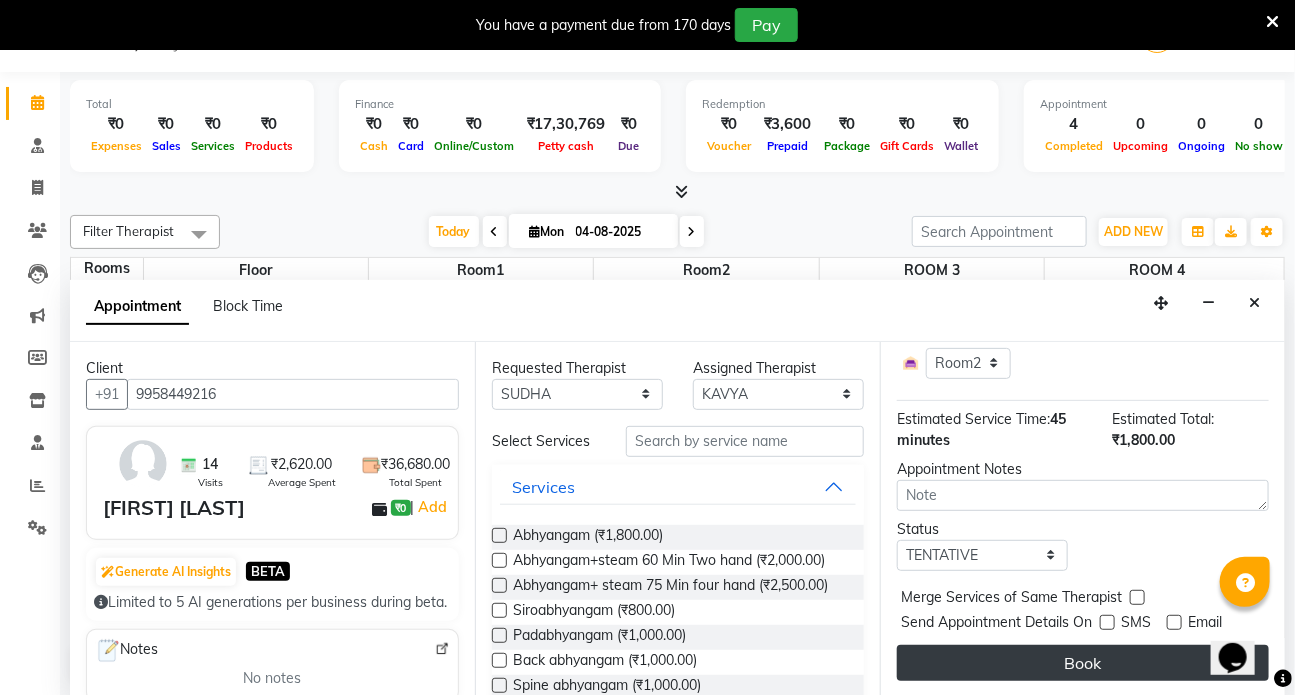 click on "Book" at bounding box center [1083, 663] 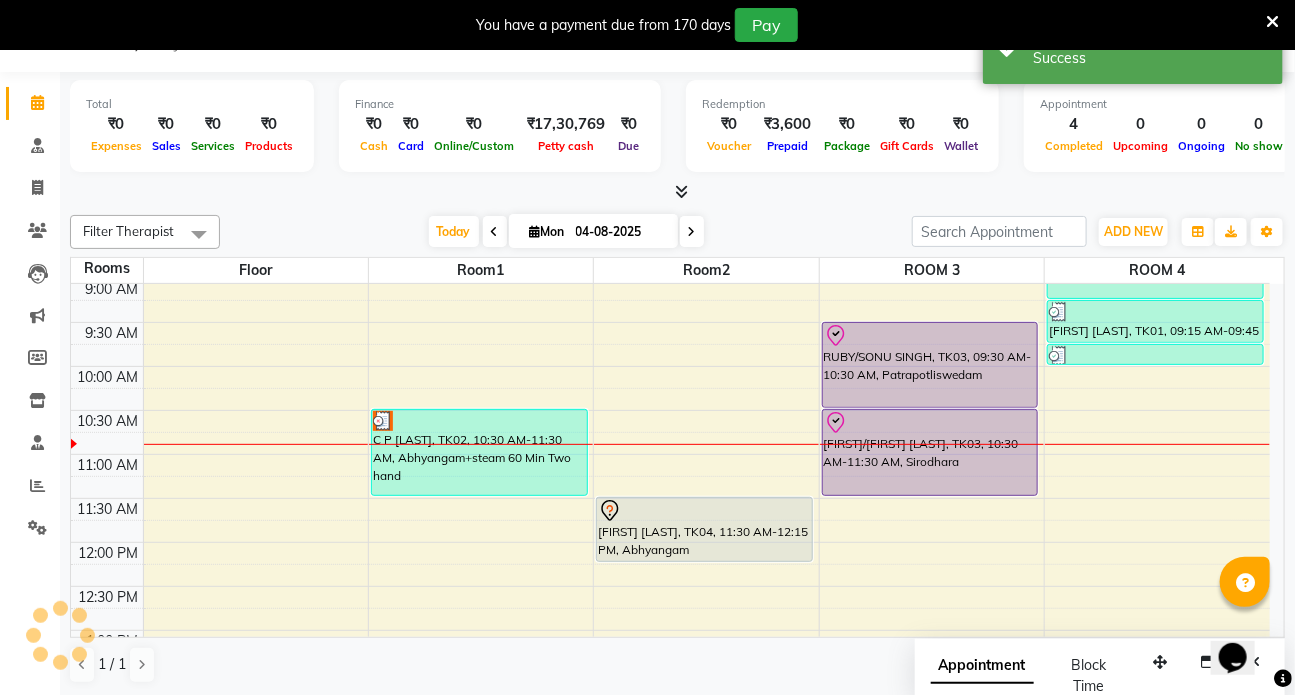 scroll, scrollTop: 0, scrollLeft: 0, axis: both 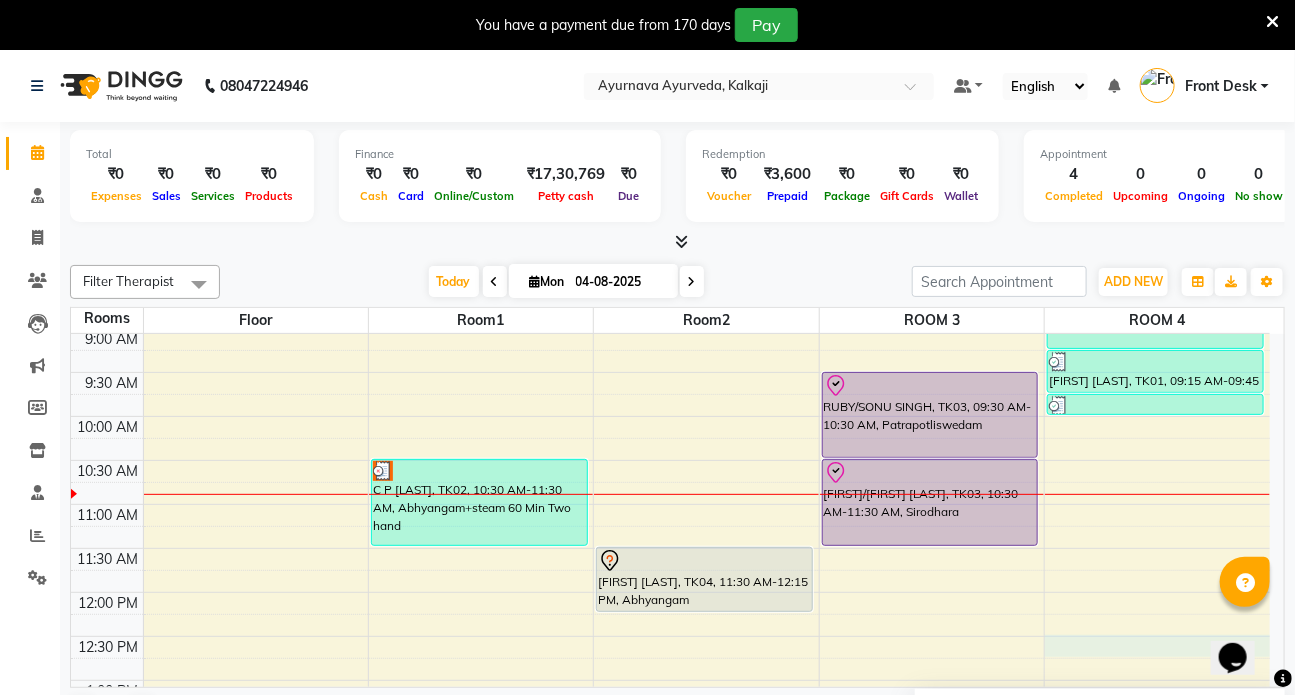 click on "C P [LAST], TK02, 10:30 AM-11:30 AM, Abhyangam+steam 60 Min Two hand [FIRST] [LAST], TK04, 11:30 AM-12:15 PM, Abhyangam RUBY/SONU SINGH, TK03, 09:30 AM-10:30 AM, Patrapotliswedam RUBY/SONU SINGH, TK03, 10:30 AM-11:30 AM, Sirodhara [FIRST] [LAST], TK01, 08:00 AM-09:15 AM, Abhyangam+ steam 75 Min four hand [FIRST] [LAST], TK01, 09:15 AM-09:45 AM, Prishta vasti [FIRST] [LAST], TK01, 09:45 AM-10:00 AM, Matra Vasti" at bounding box center [670, 768] 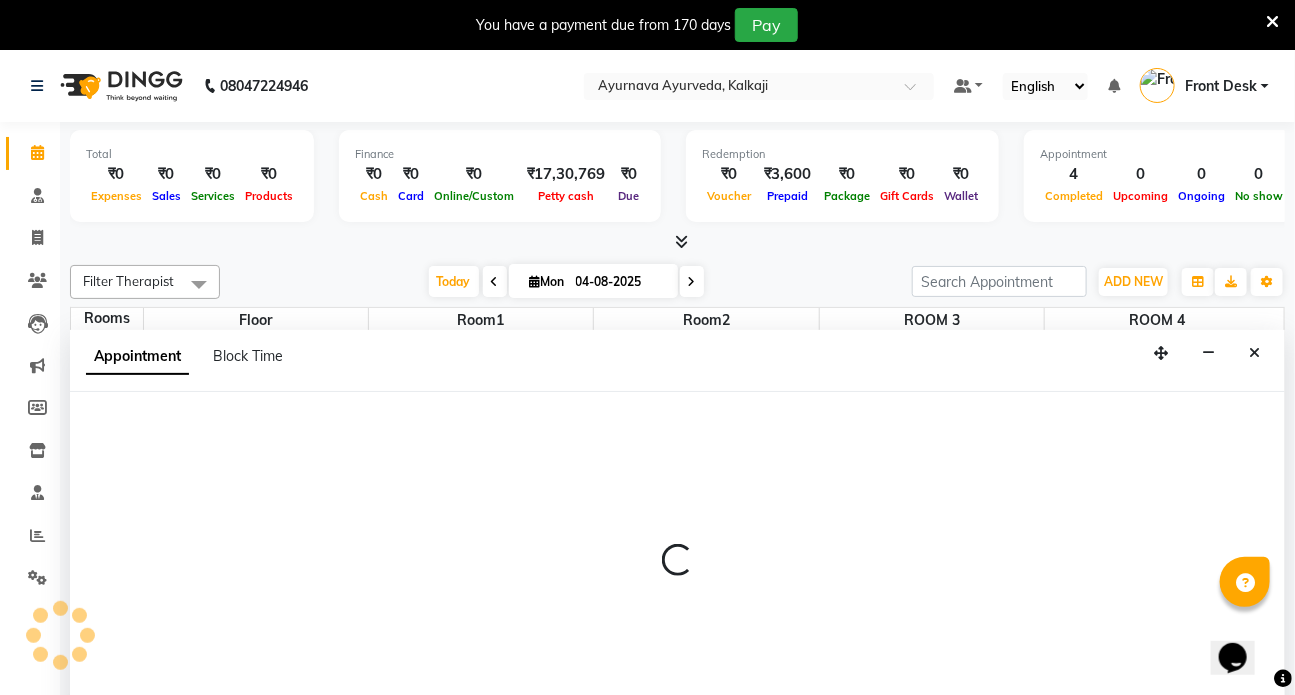 scroll, scrollTop: 50, scrollLeft: 0, axis: vertical 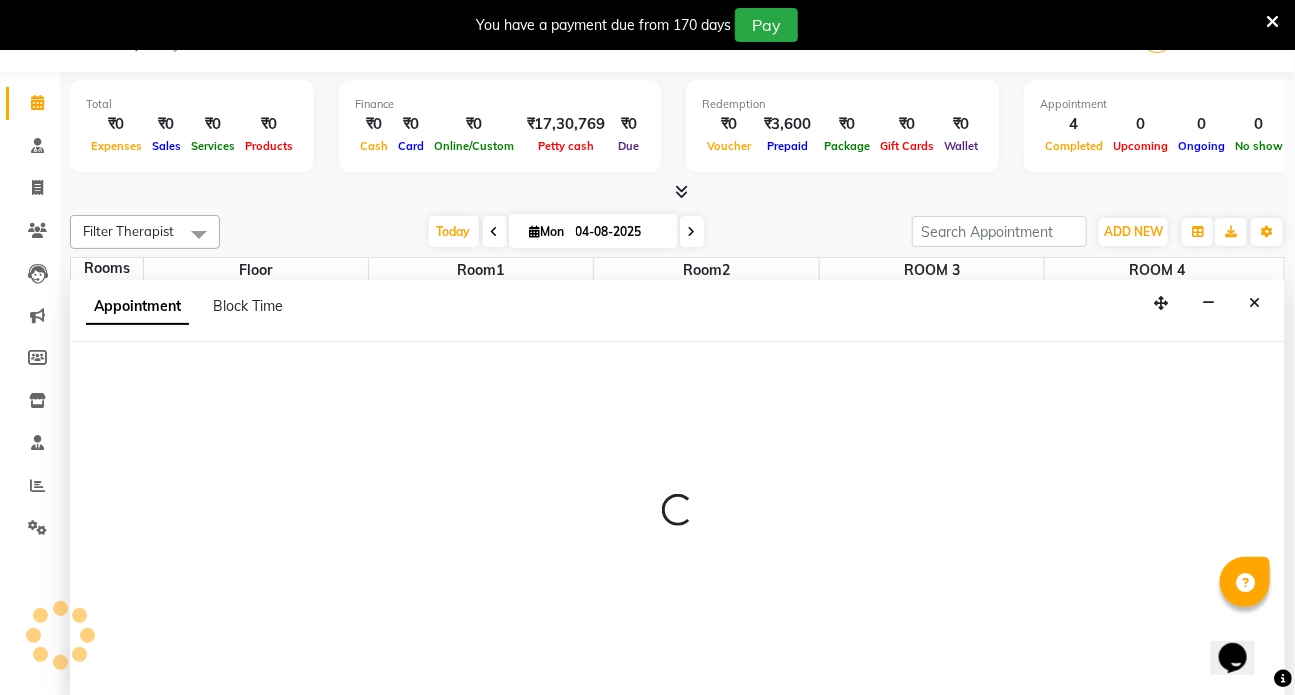 select on "tentative" 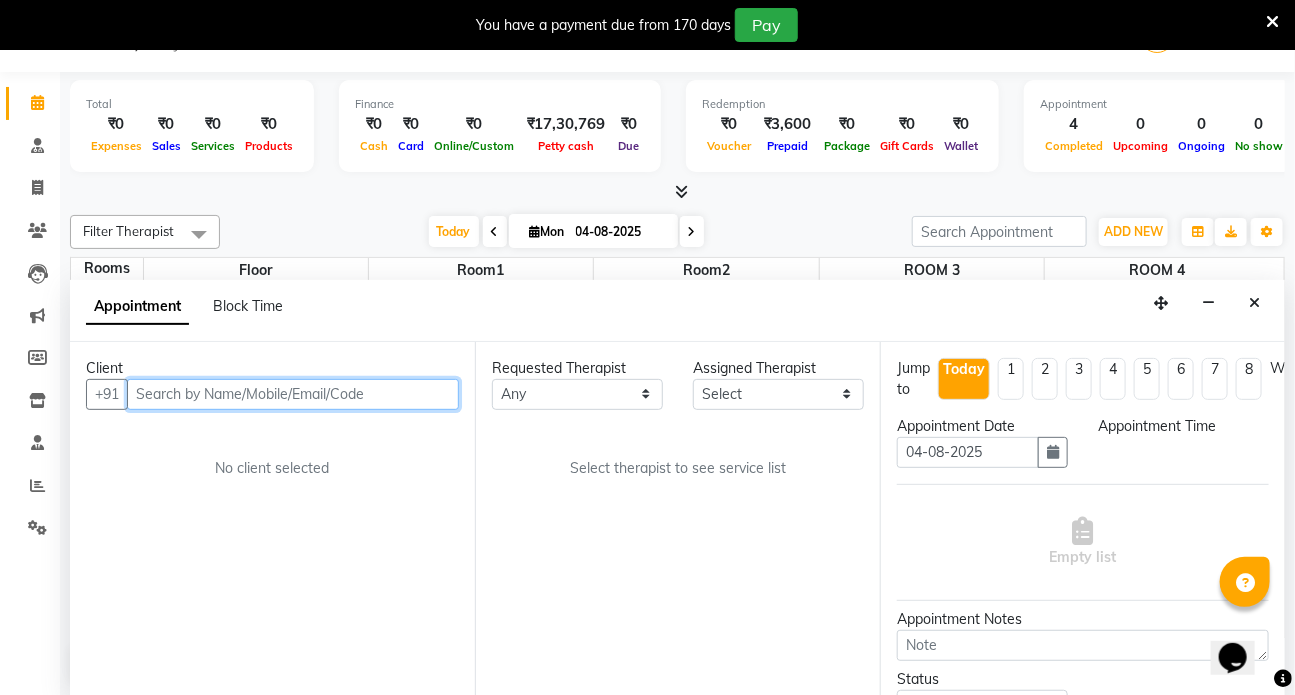 select on "750" 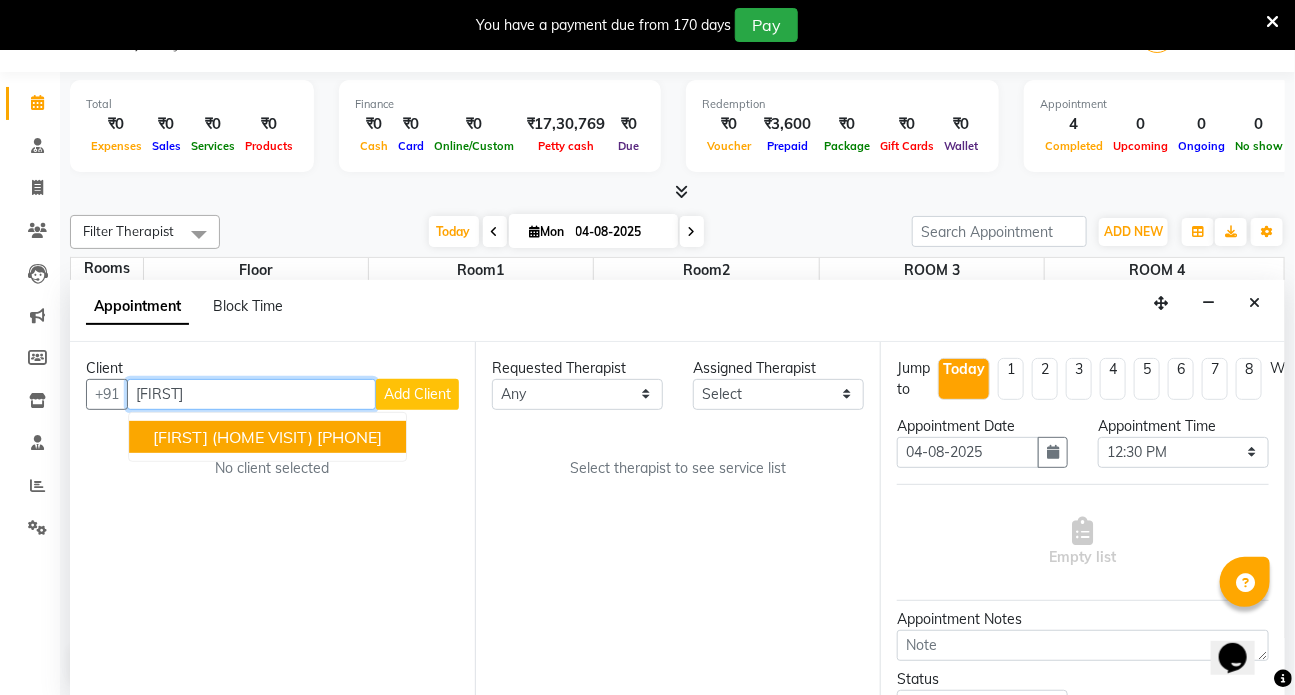 click on "[PHONE]" at bounding box center [349, 437] 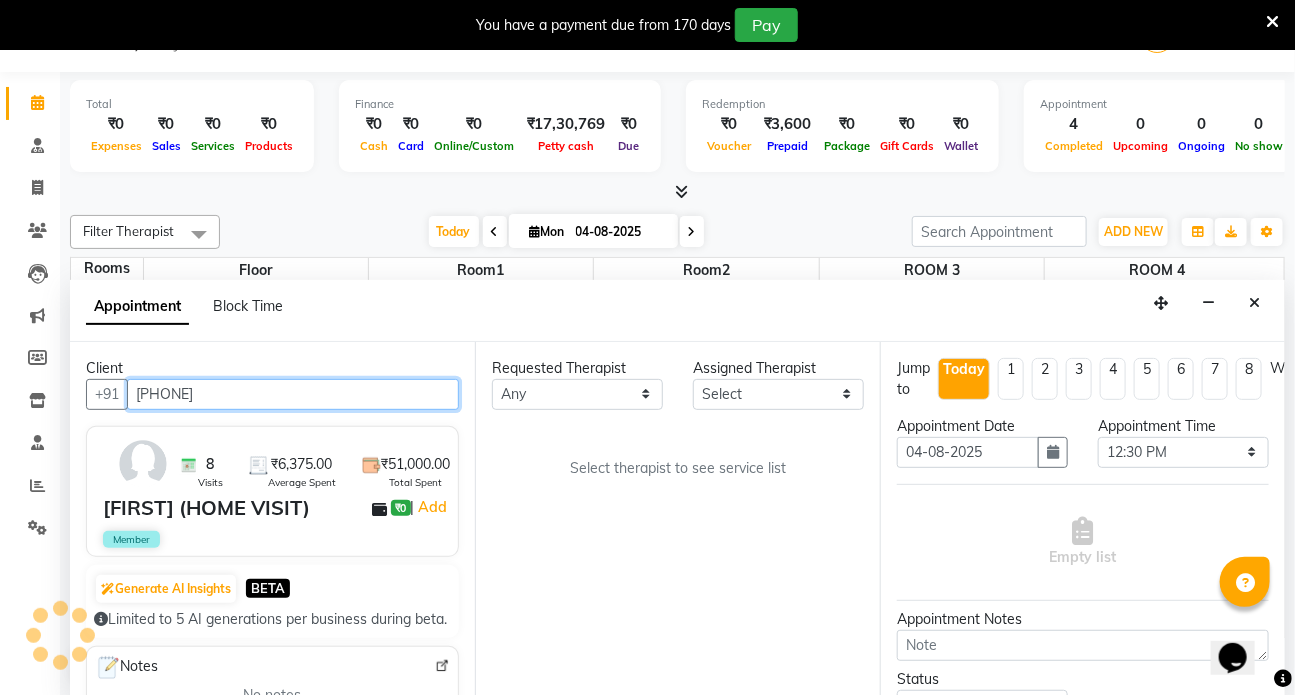 type on "[PHONE]" 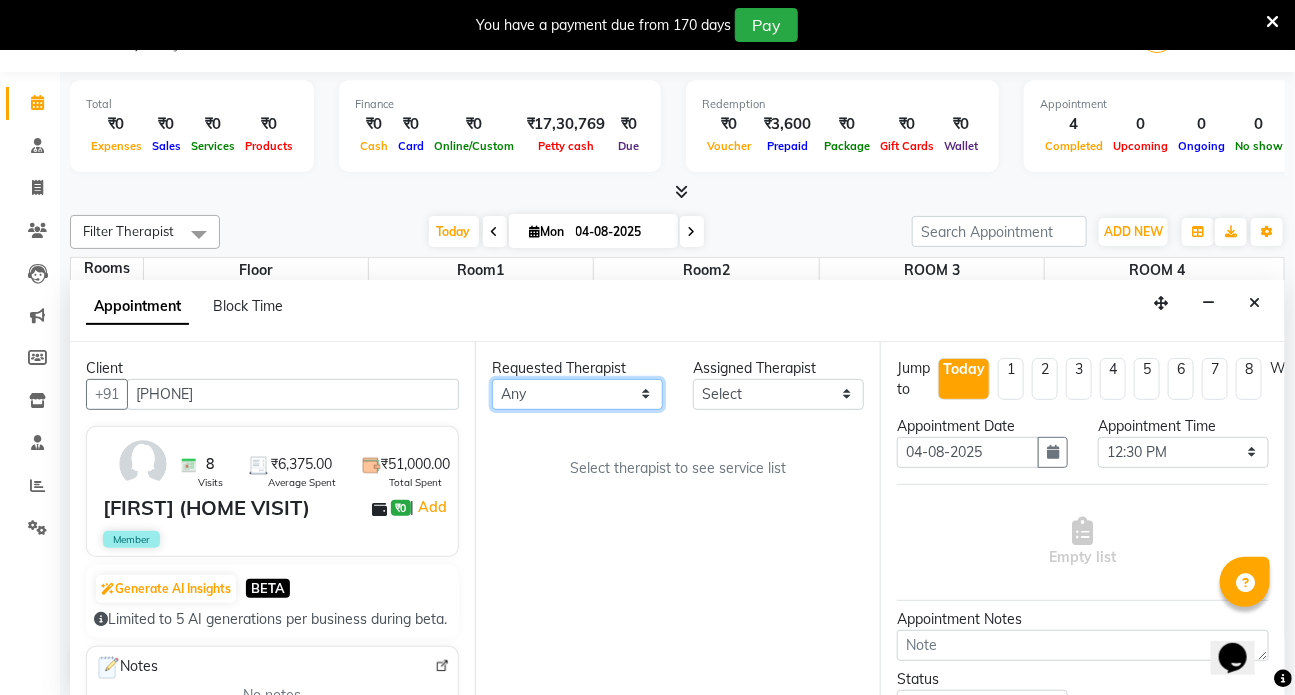 click on "Any ANJALI ANUJA DILEEP DR RENJUSHA Dr Sajna Front Desk KAVYA MILAN MITHUN SHIMA SUDHA" at bounding box center [577, 394] 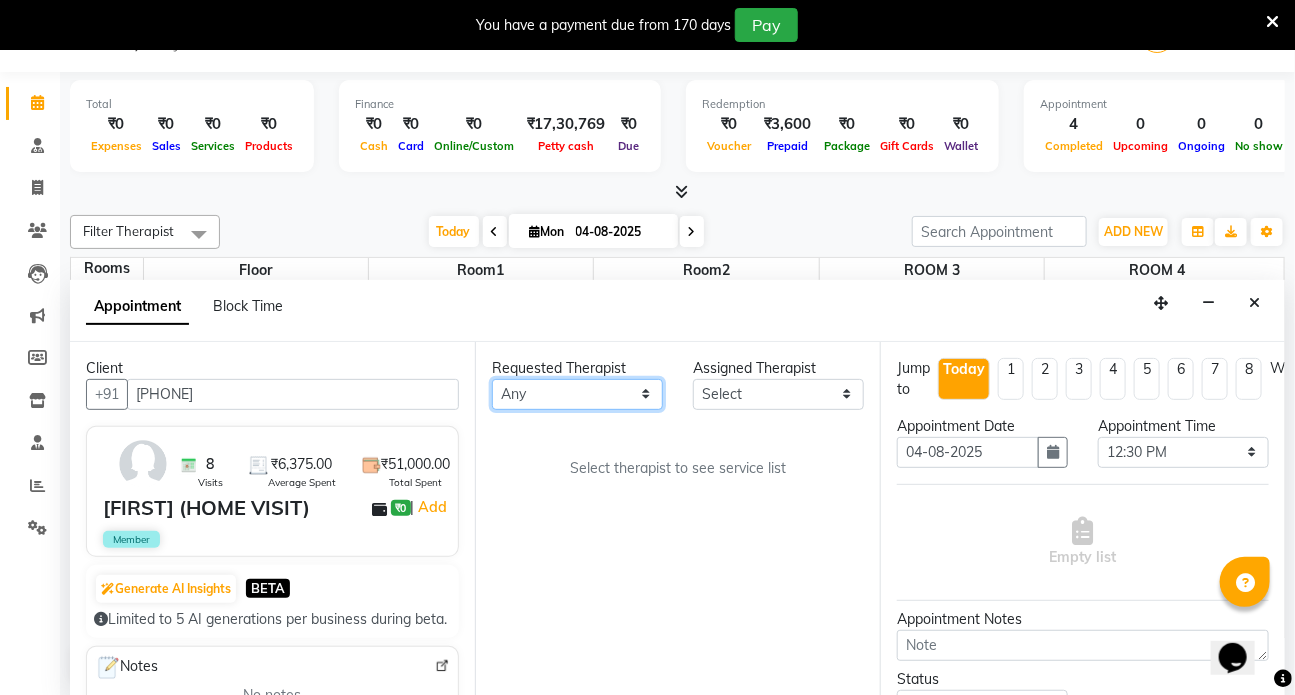 select on "75598" 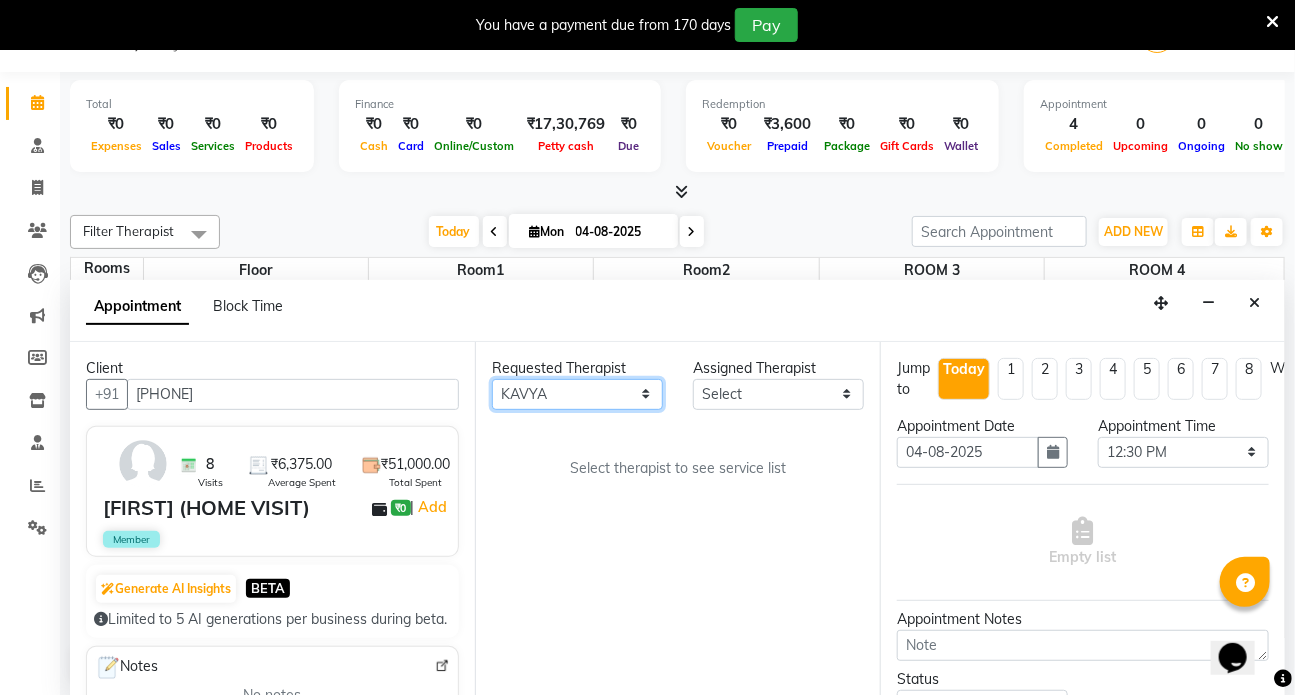 click on "Any ANJALI ANUJA DILEEP DR RENJUSHA Dr Sajna Front Desk KAVYA MILAN MITHUN SHIMA SUDHA" at bounding box center [577, 394] 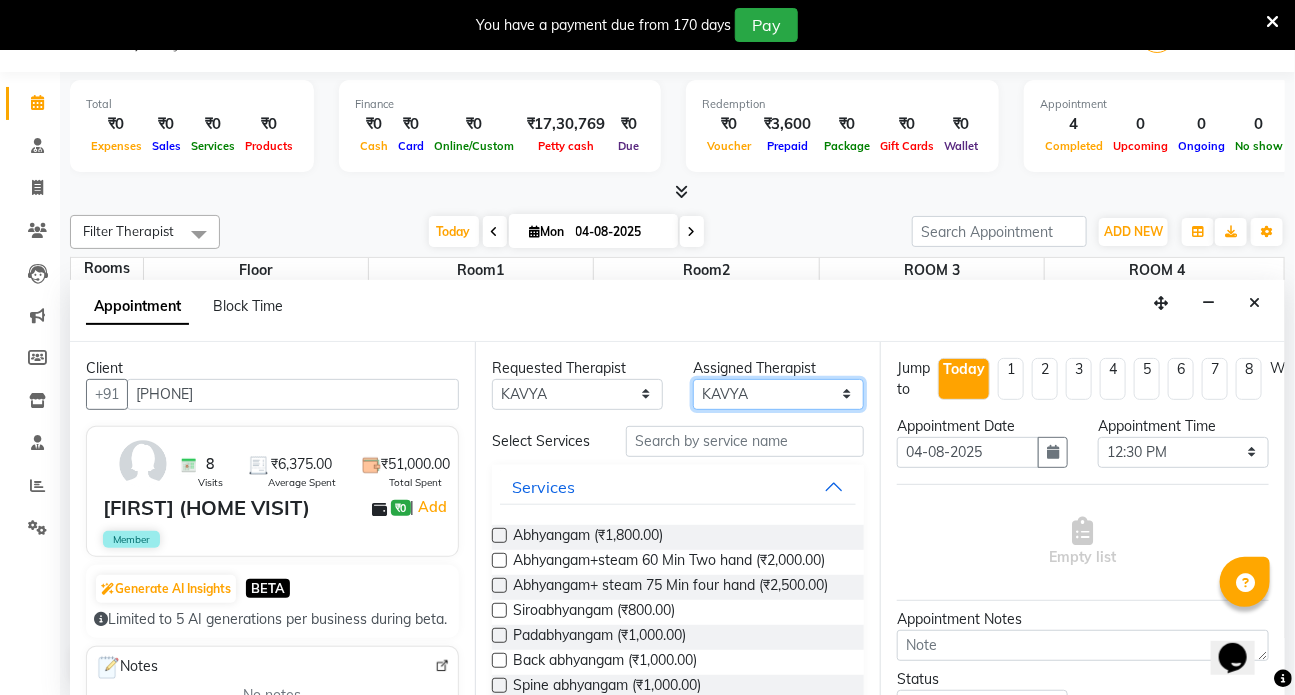 click on "Select ANJALI ANUJA DILEEP DR RENJUSHA Dr Sajna Front Desk KAVYA MILAN MITHUN SHIMA SUDHA" at bounding box center (778, 394) 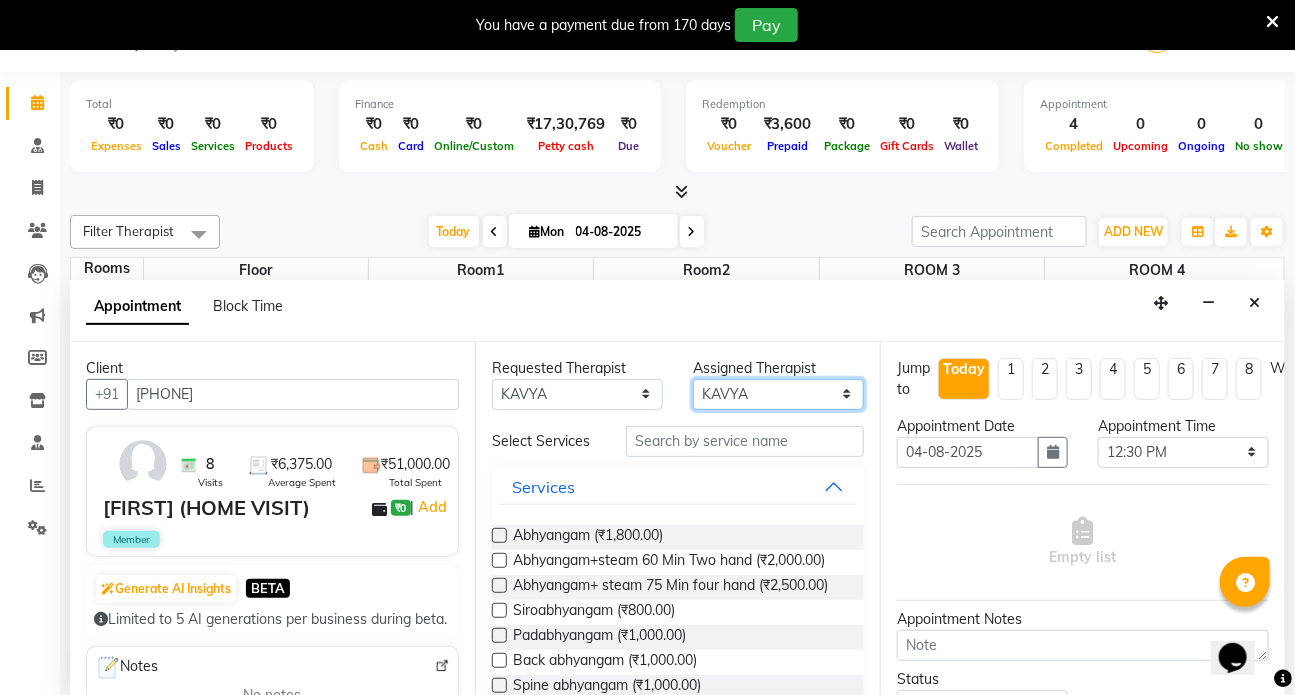 select on "82133" 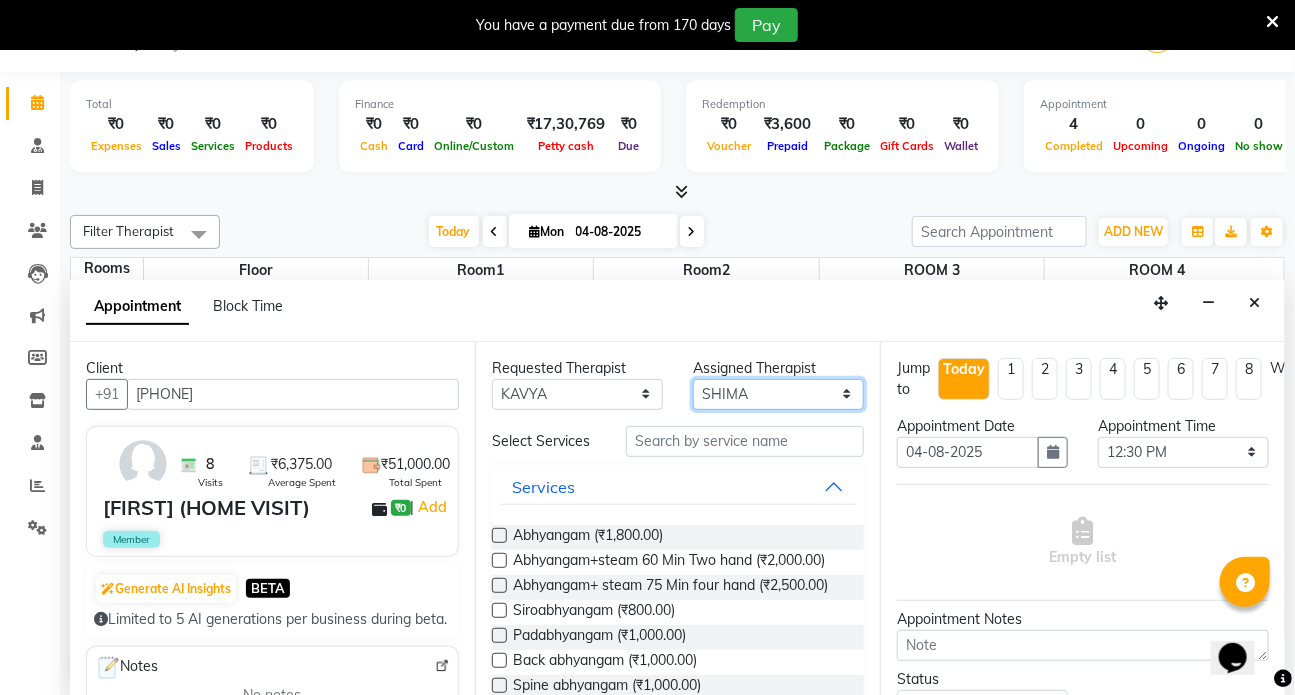 click on "Select ANJALI ANUJA DILEEP DR RENJUSHA Dr Sajna Front Desk KAVYA MILAN MITHUN SHIMA SUDHA" at bounding box center (778, 394) 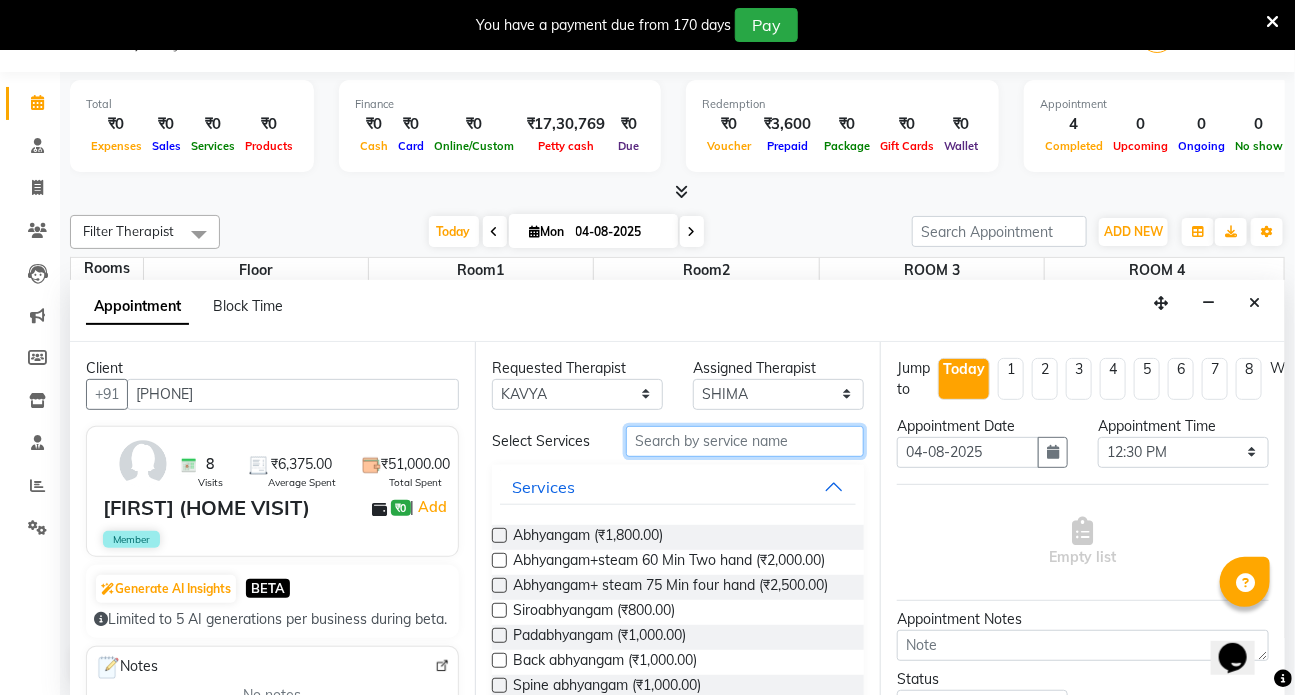 click at bounding box center [745, 441] 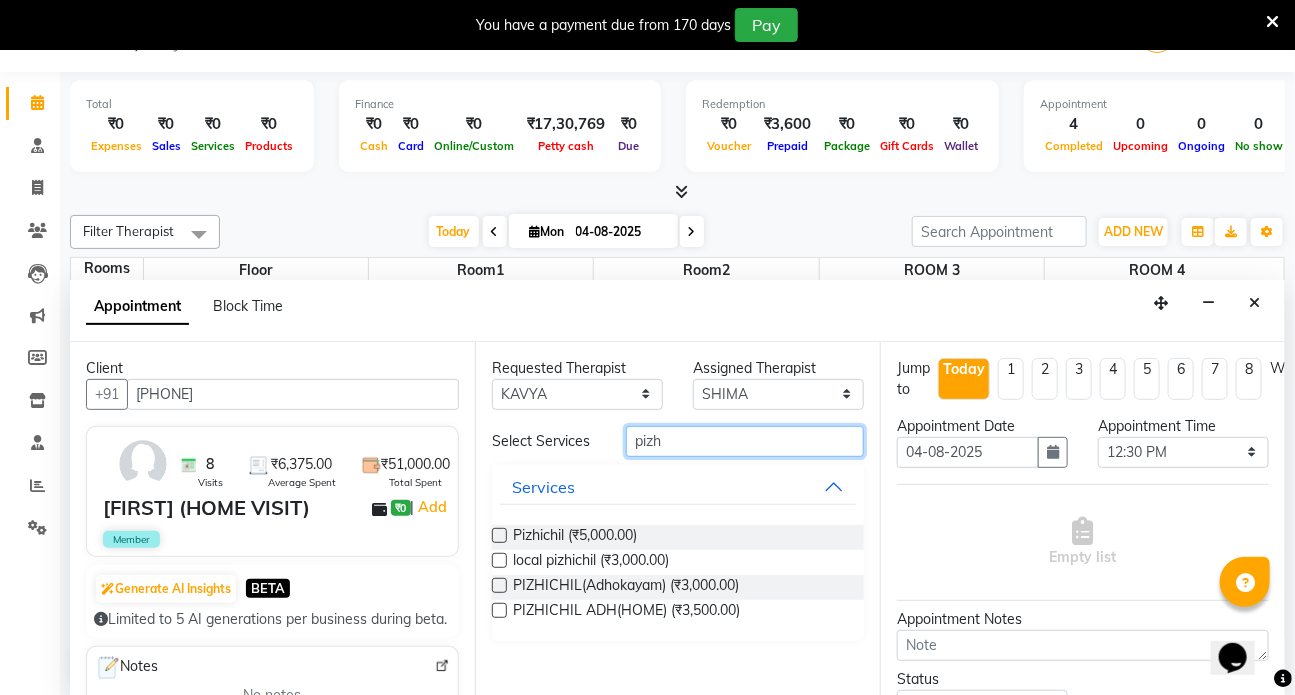 type on "pizh" 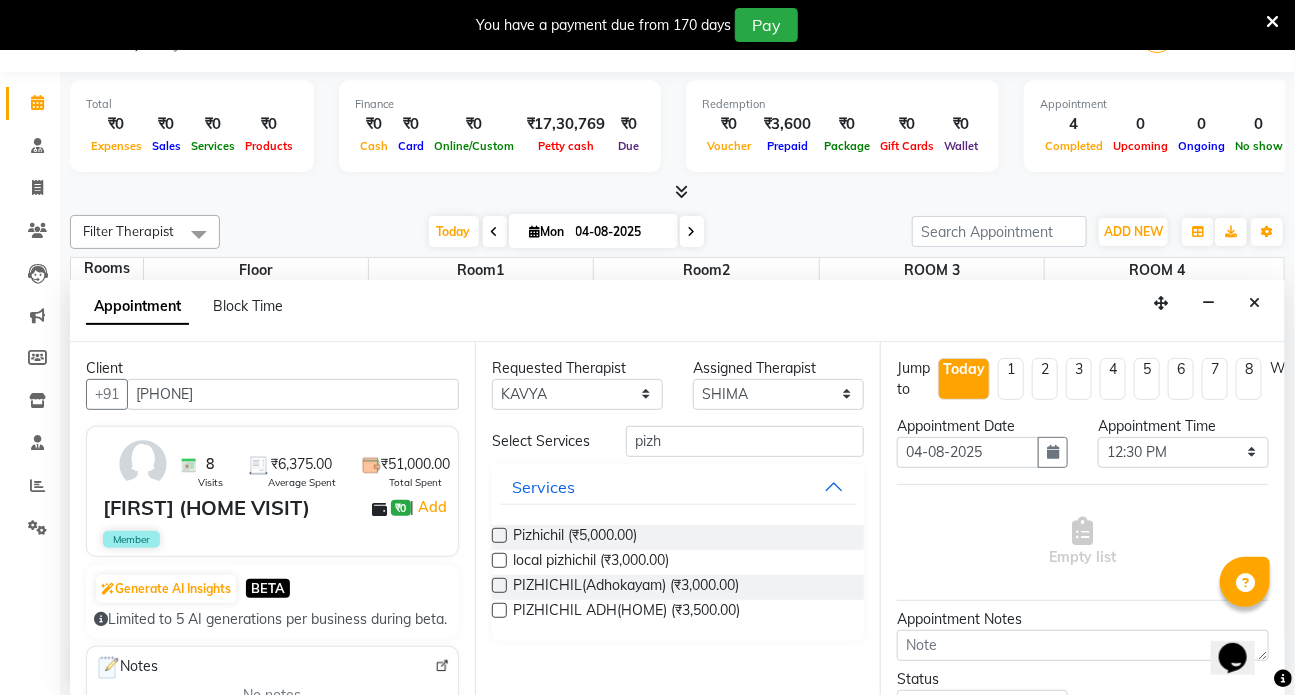 click at bounding box center [499, 585] 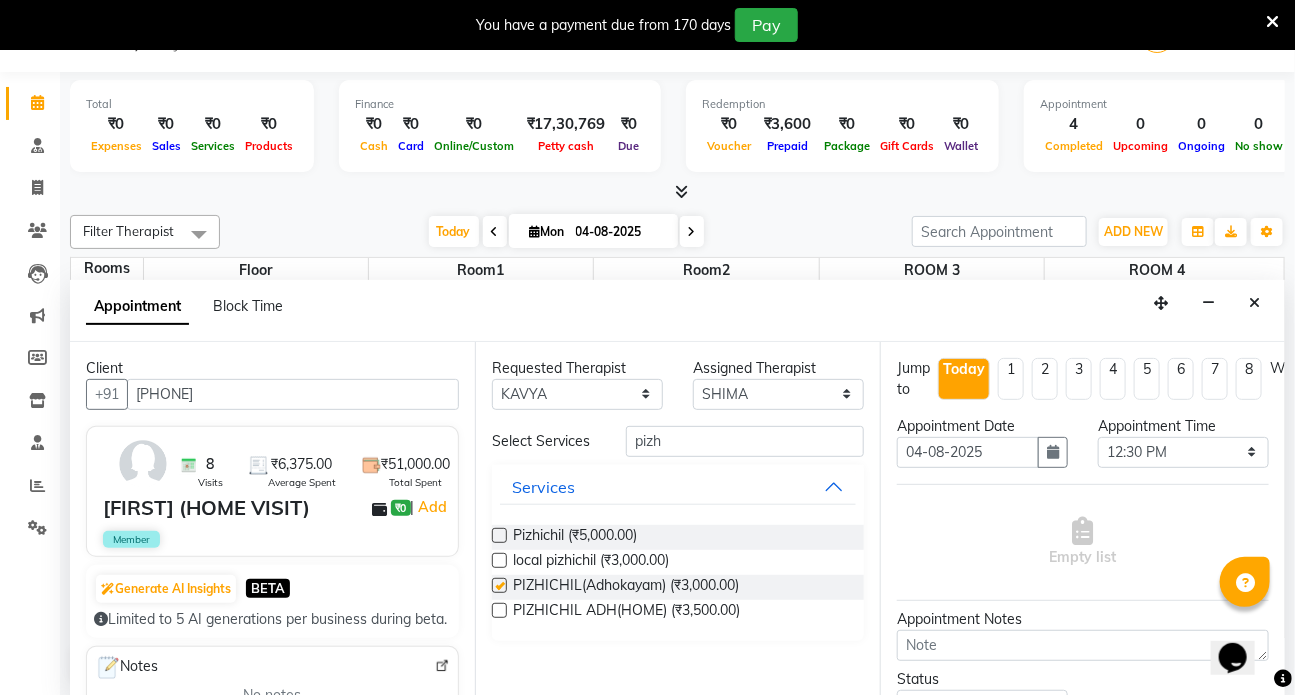 select on "3622" 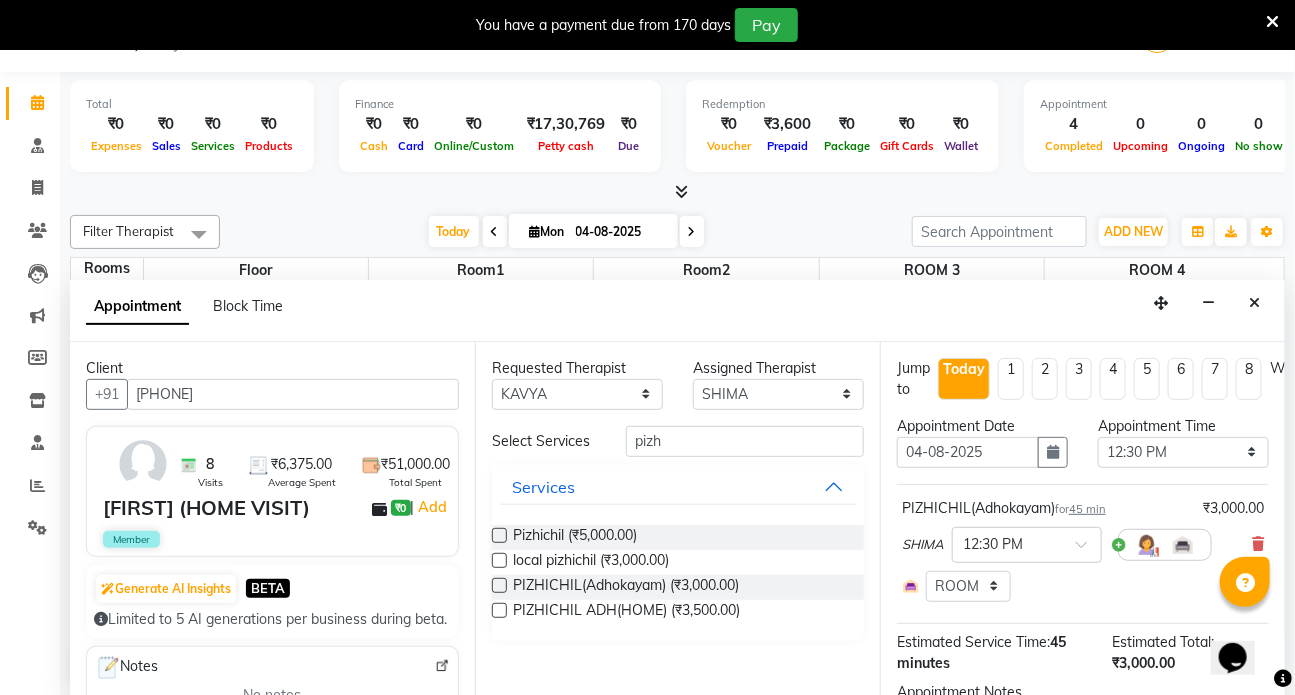 checkbox on "false" 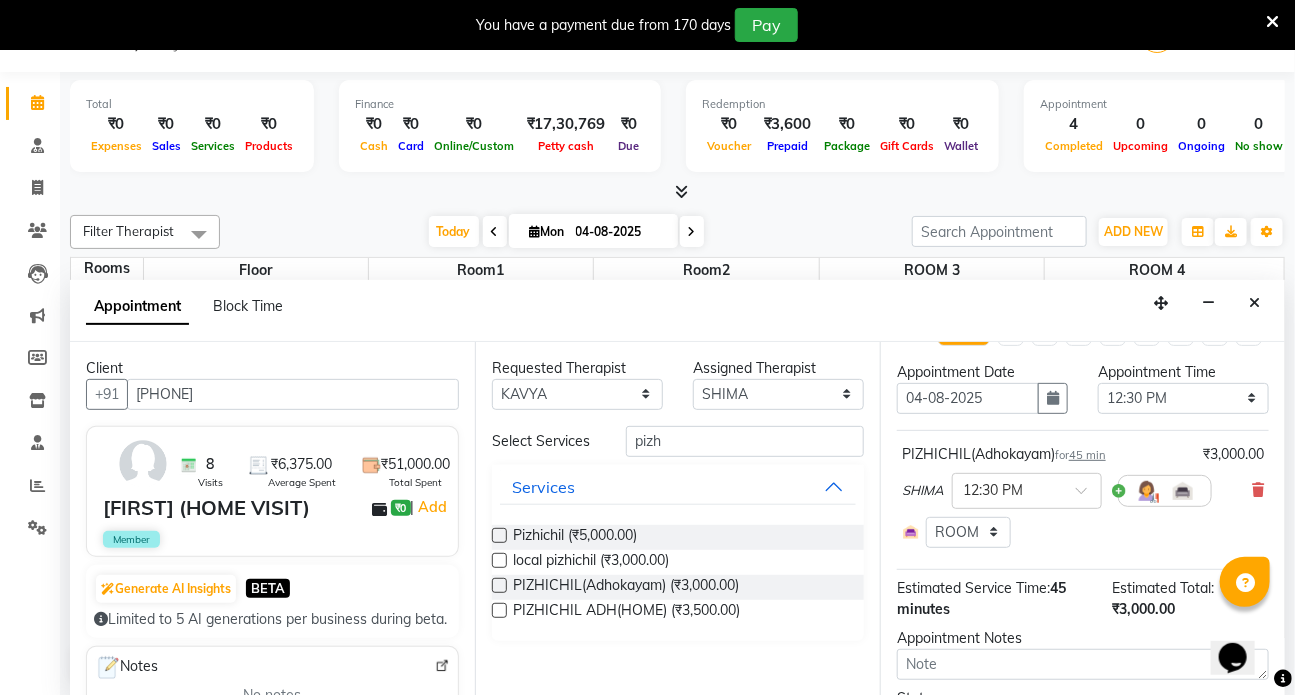 scroll, scrollTop: 235, scrollLeft: 0, axis: vertical 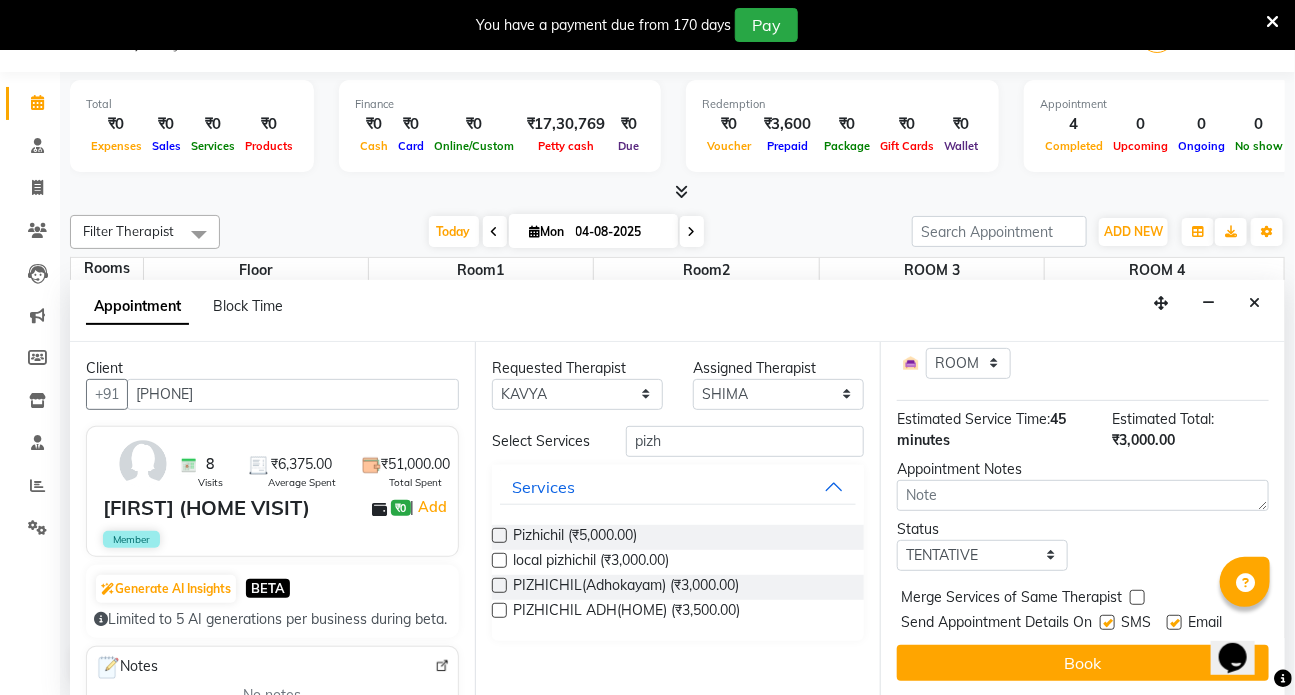 click at bounding box center (1107, 622) 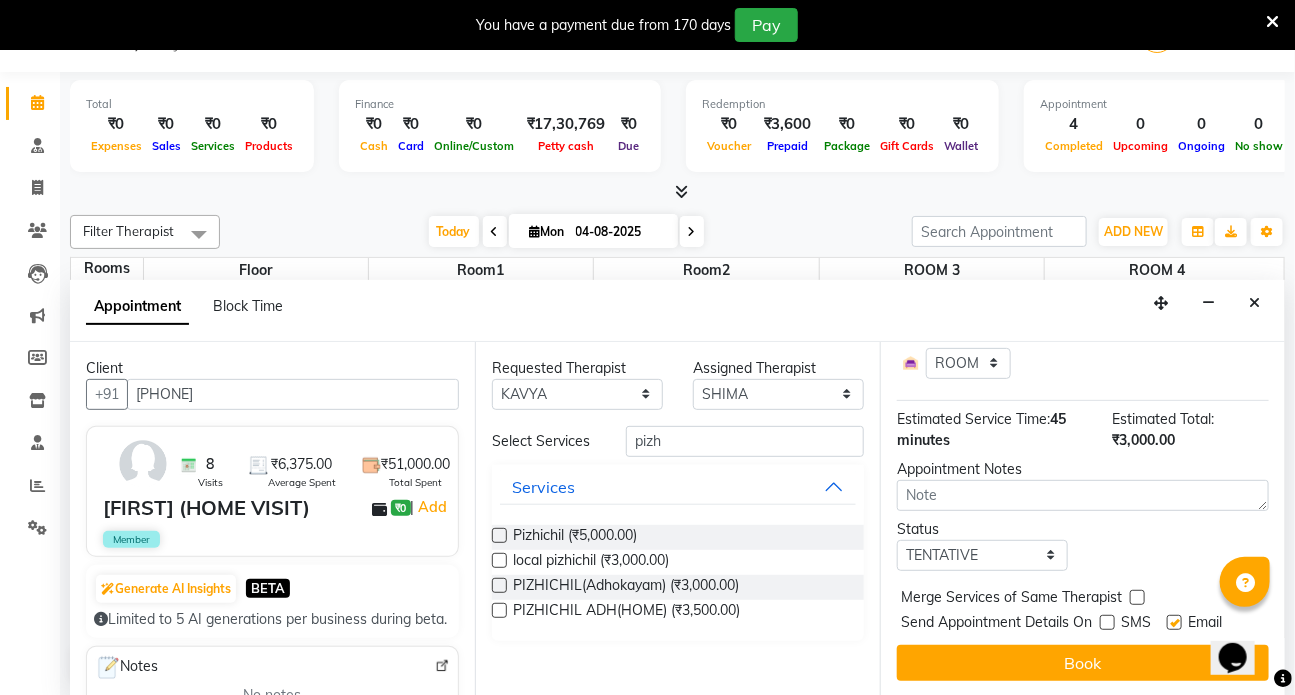 click at bounding box center [1174, 622] 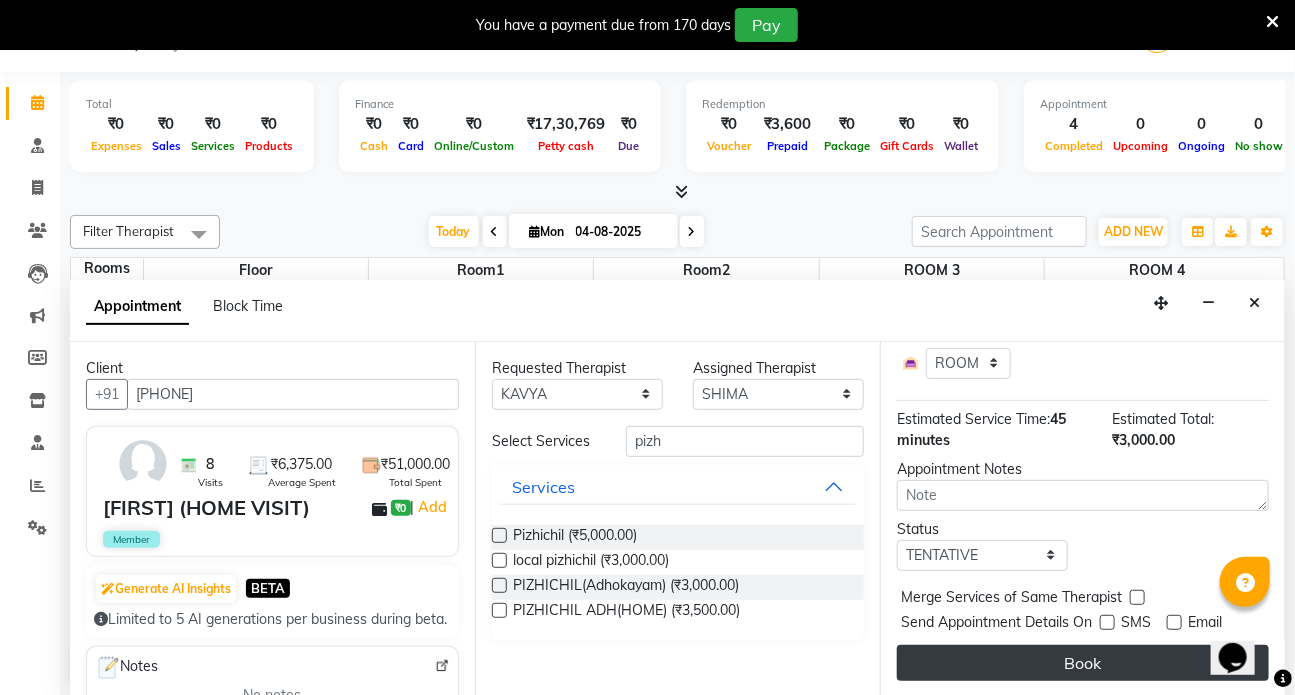 click on "Book" at bounding box center (1083, 663) 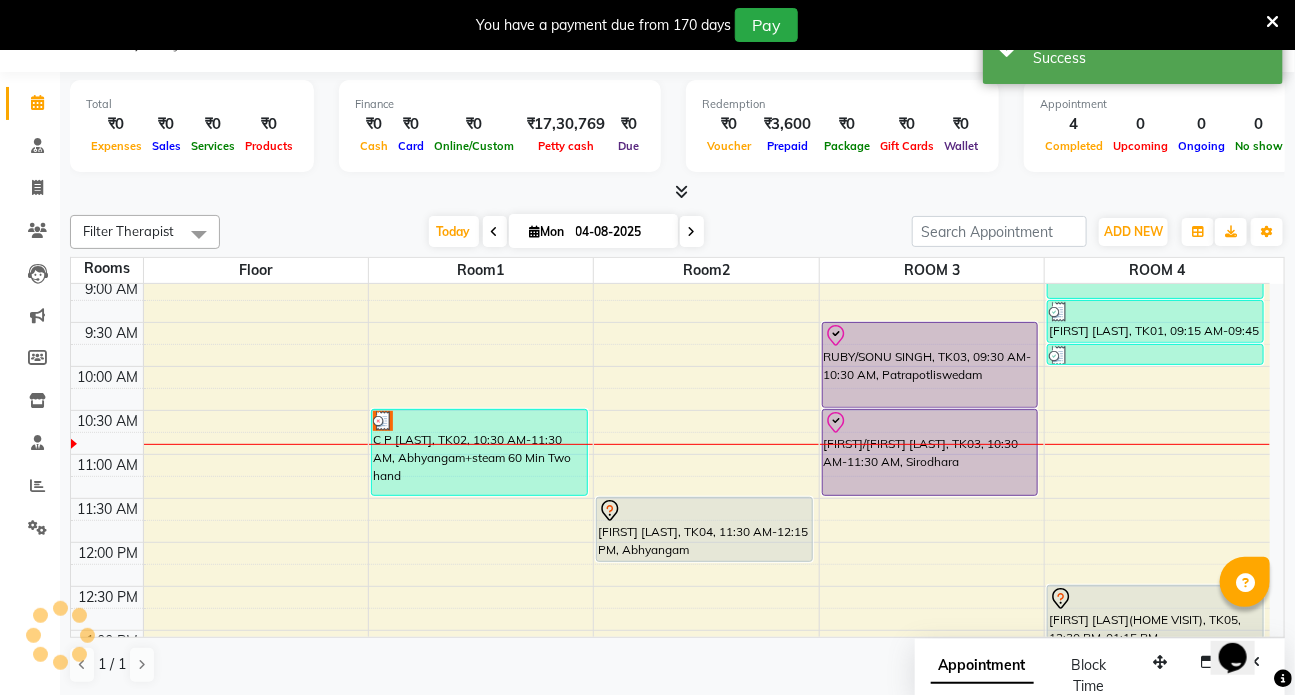 scroll, scrollTop: 0, scrollLeft: 0, axis: both 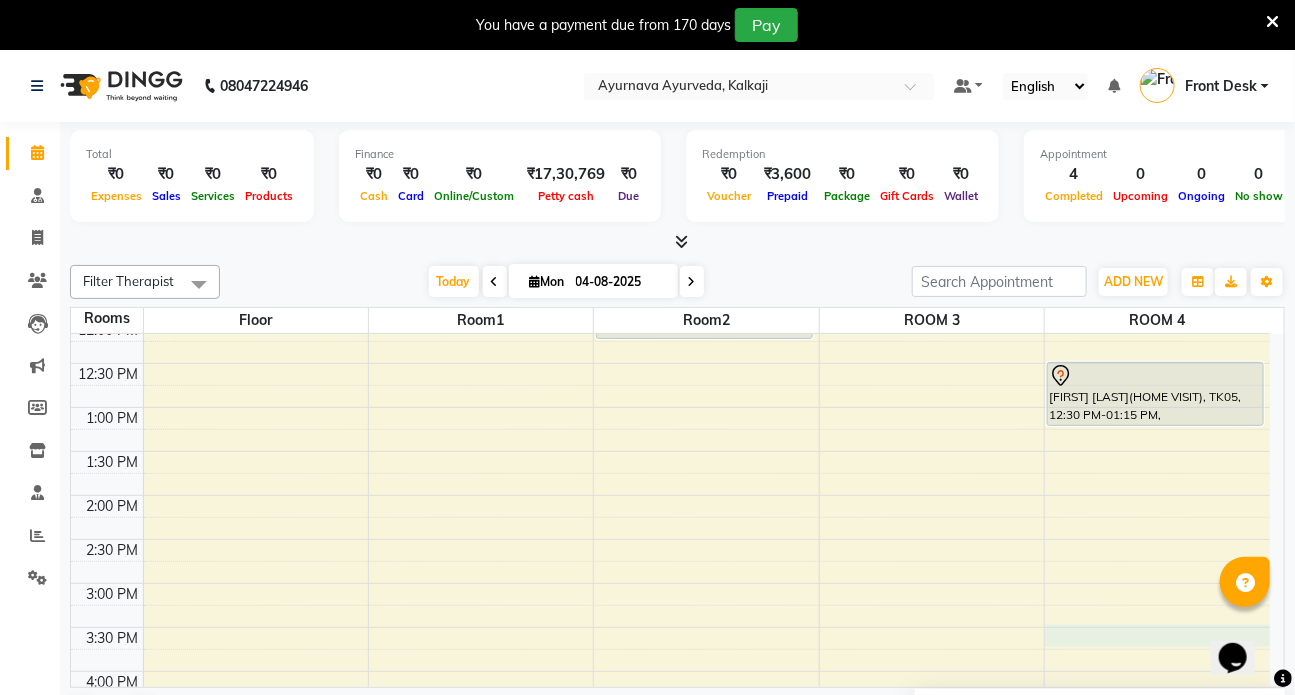 click on "C P [LAST], TK02, 10:30 AM-11:30 AM, Abhyangam+steam 60 Min Two hand [FIRST] [LAST], TK04, 11:30 AM-12:15 PM, Abhyangam RUBY/SONU SINGH, TK03, 09:30 AM-10:30 AM, Patrapotliswedam RUBY/SONU SINGH, TK03, 10:30 AM-11:30 AM, Sirodhara [FIRST] [LAST], TK01, 08:00 AM-09:15 AM, Abhyangam+ steam 75 Min four hand [FIRST] [LAST], TK01, 09:15 AM-09:45 AM, Prishta vasti [FIRST] [LAST], TK01, 09:45 AM-10:00 AM, Matra Vasti [FIRST] [LAST](HOME VISIT), TK05, 12:30 PM-01:15 PM, PIZHICHIL(Adhokayam)" at bounding box center [670, 495] 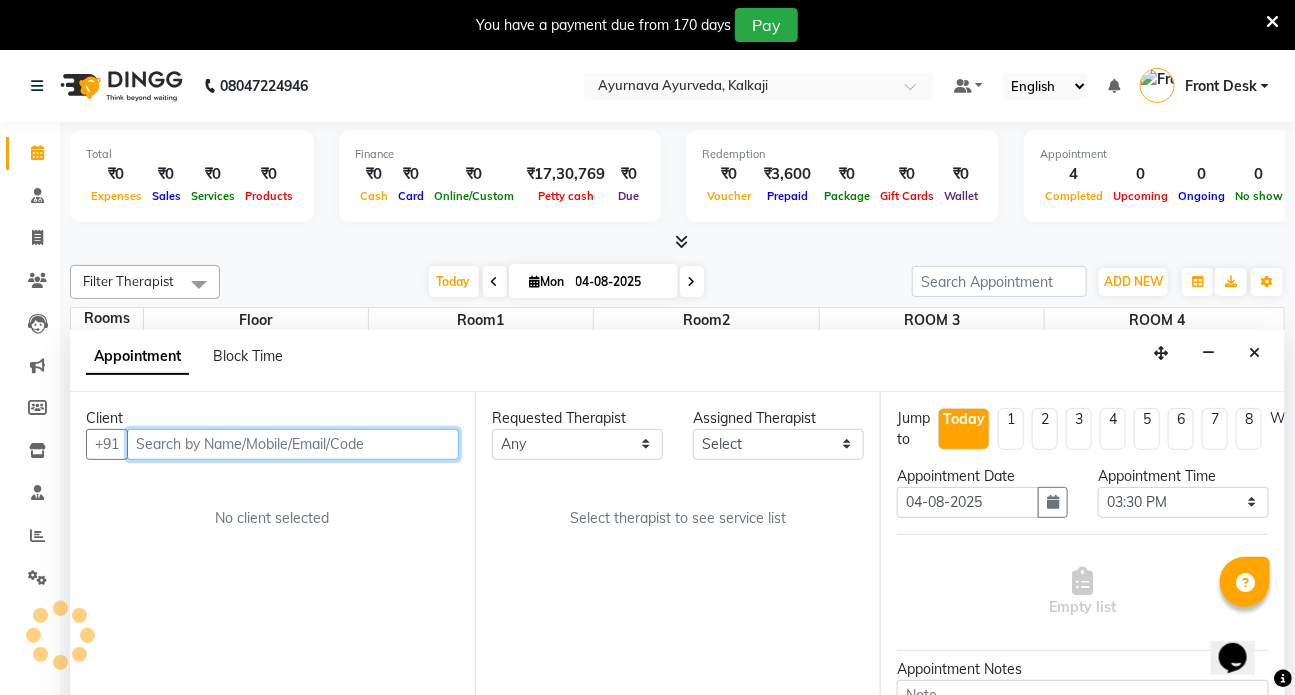 scroll, scrollTop: 50, scrollLeft: 0, axis: vertical 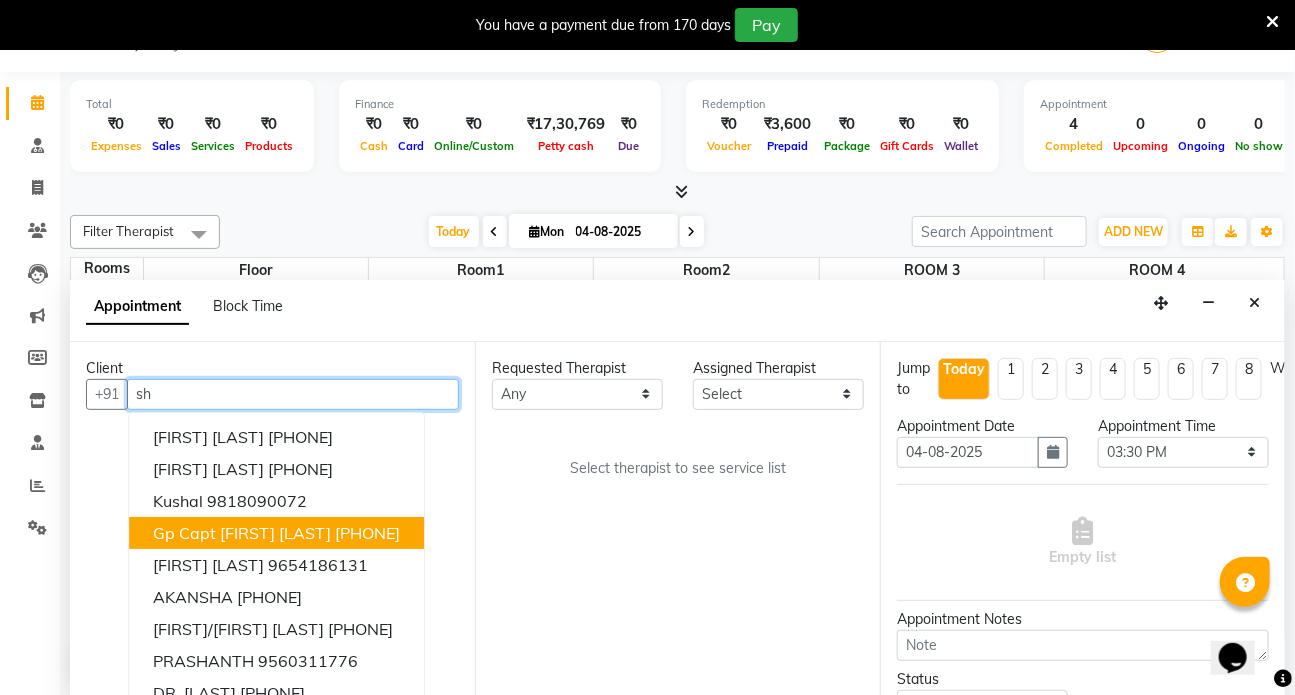 type on "s" 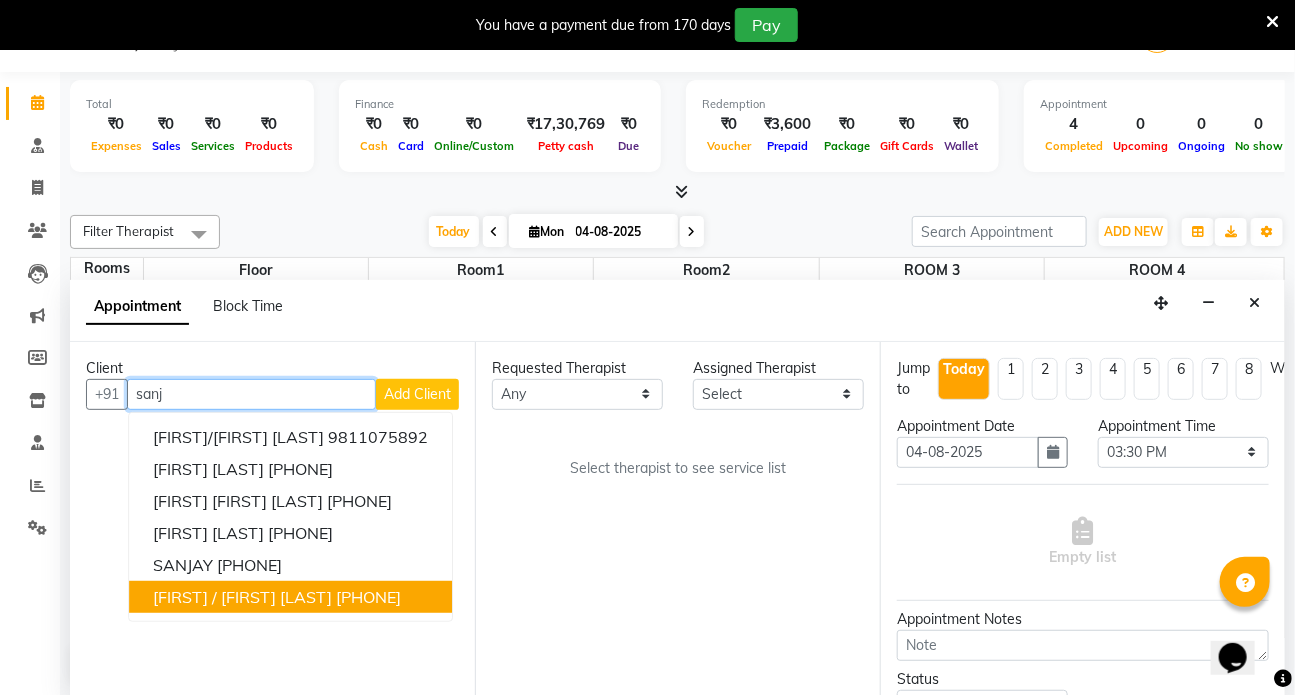 click on "[FIRST] / [FIRST] [LAST]" at bounding box center (242, 597) 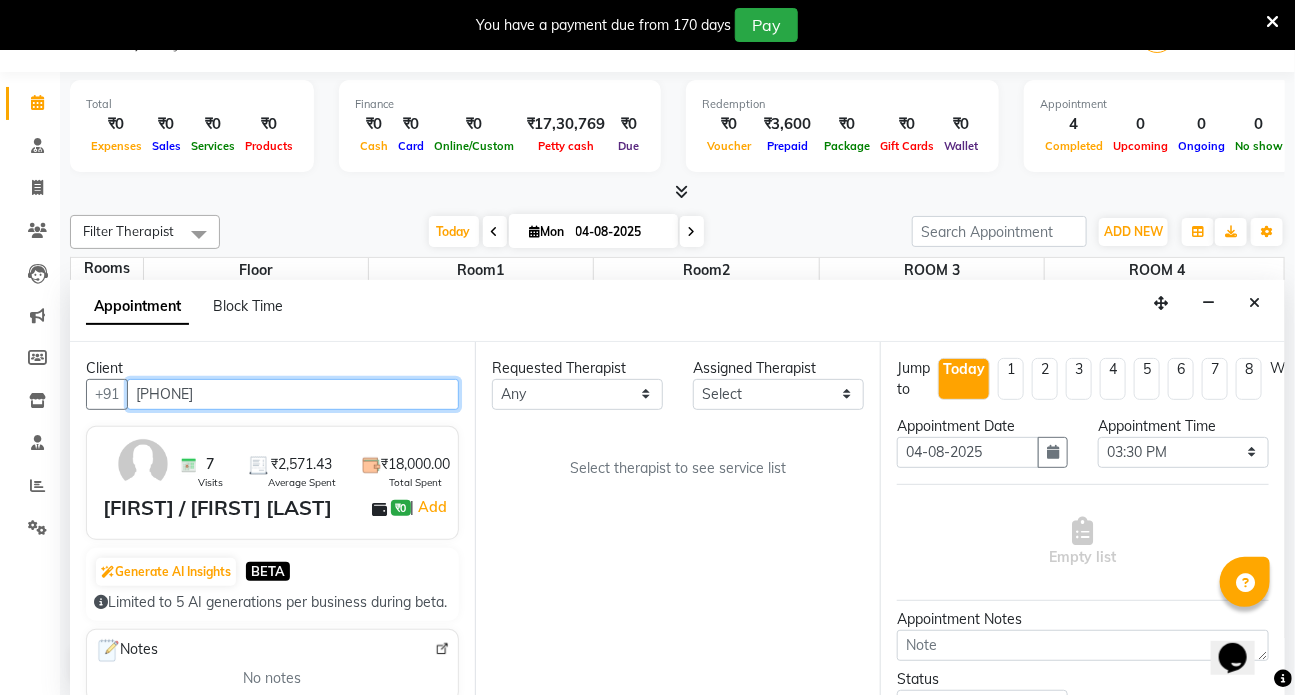 type on "[PHONE]" 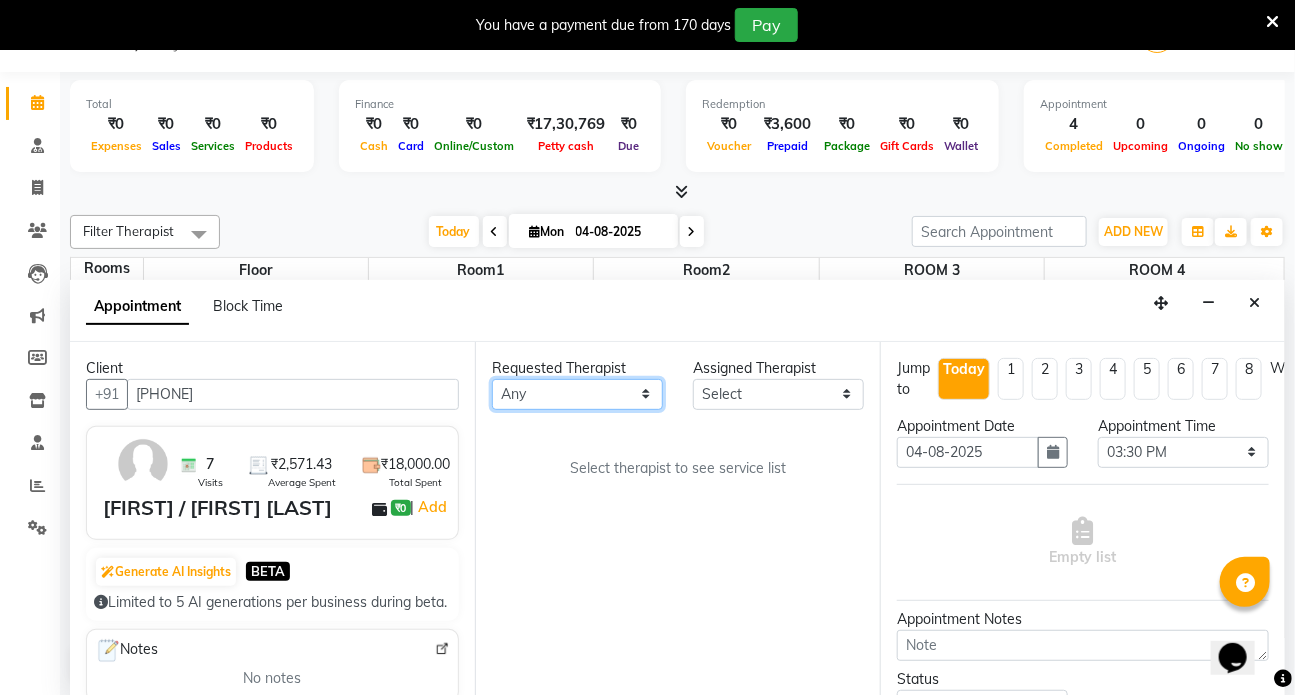click on "Any ANJALI ANUJA DILEEP DR RENJUSHA Dr Sajna Front Desk KAVYA MILAN MITHUN SHIMA SUDHA" at bounding box center [577, 394] 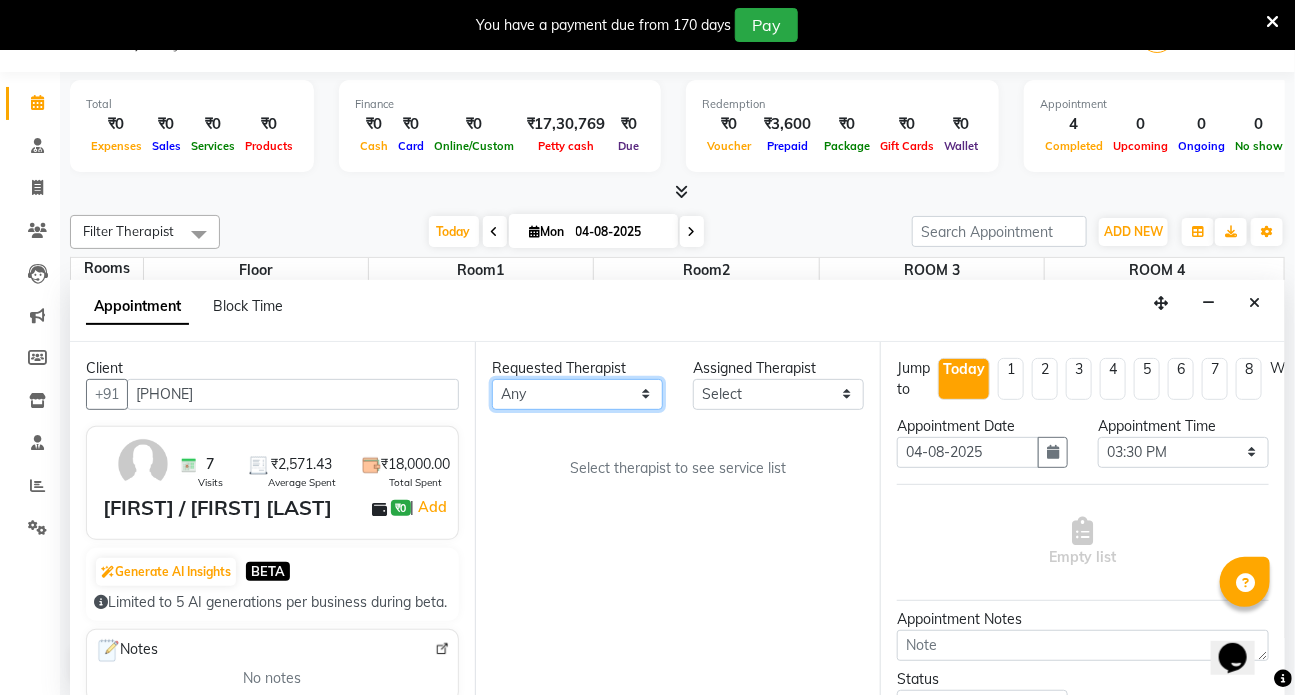 select on "82133" 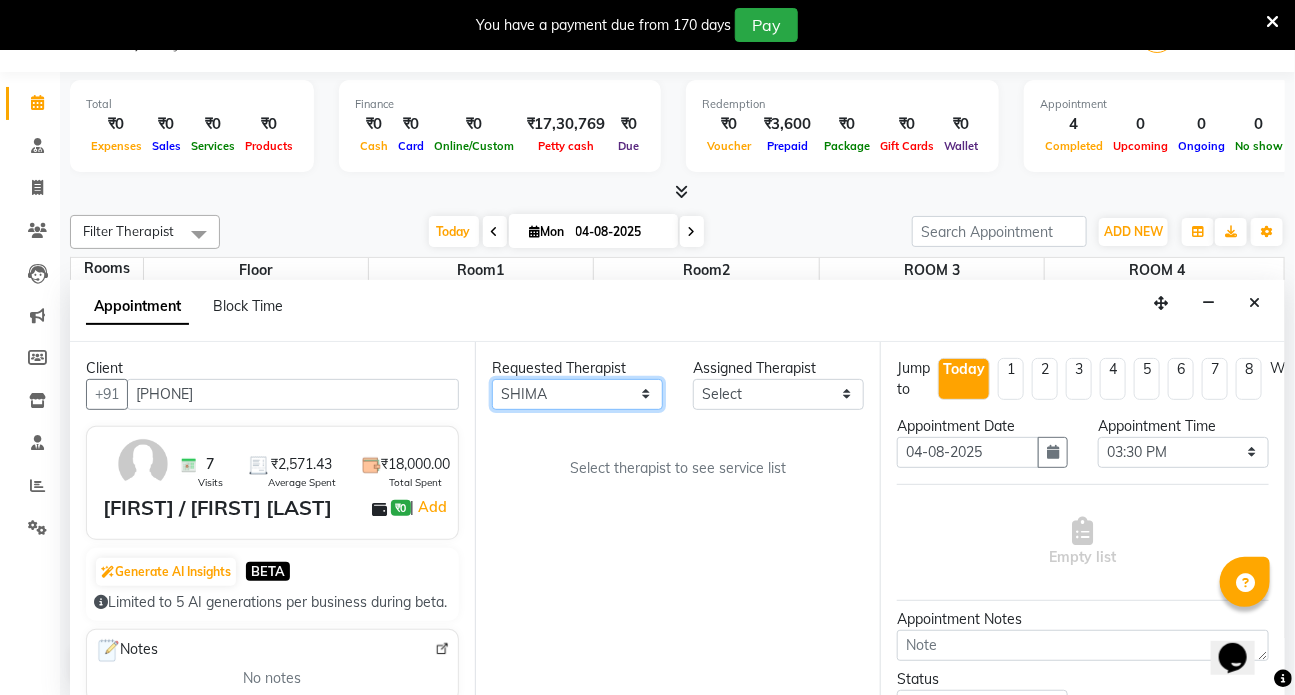 click on "Any ANJALI ANUJA DILEEP DR RENJUSHA Dr Sajna Front Desk KAVYA MILAN MITHUN SHIMA SUDHA" at bounding box center [577, 394] 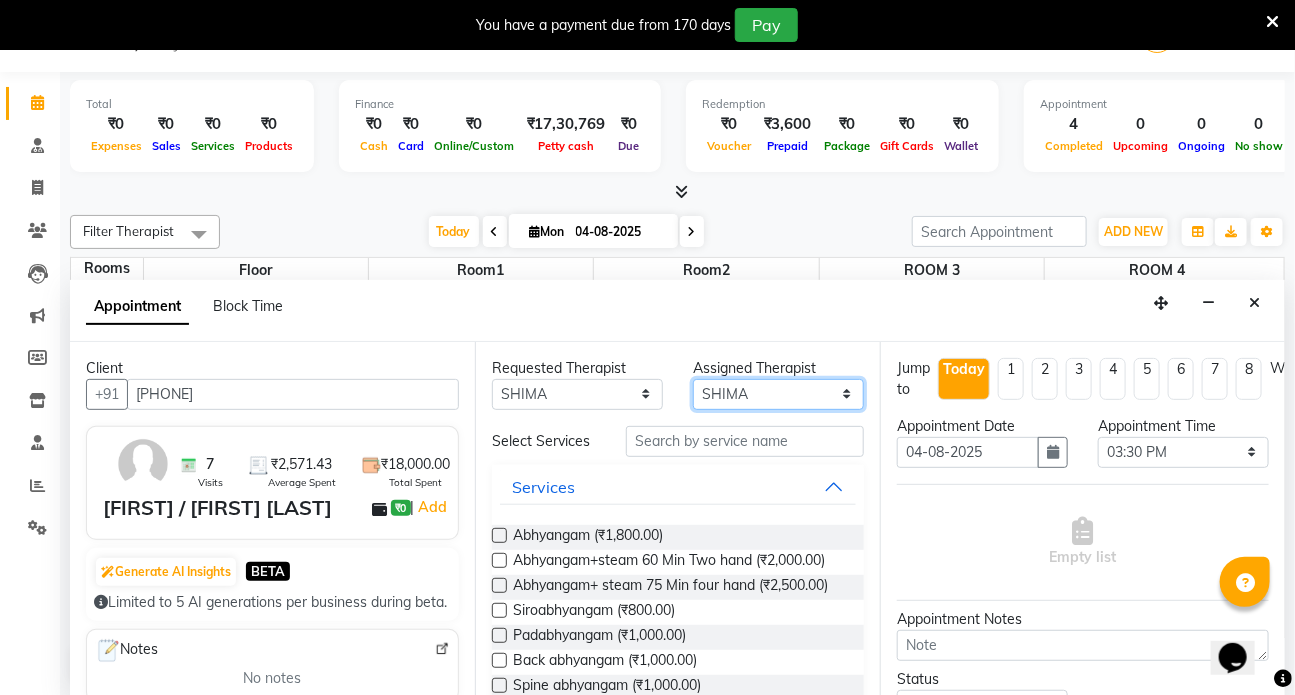 click on "Select ANJALI ANUJA DILEEP DR RENJUSHA Dr Sajna Front Desk KAVYA MILAN MITHUN SHIMA SUDHA" at bounding box center [778, 394] 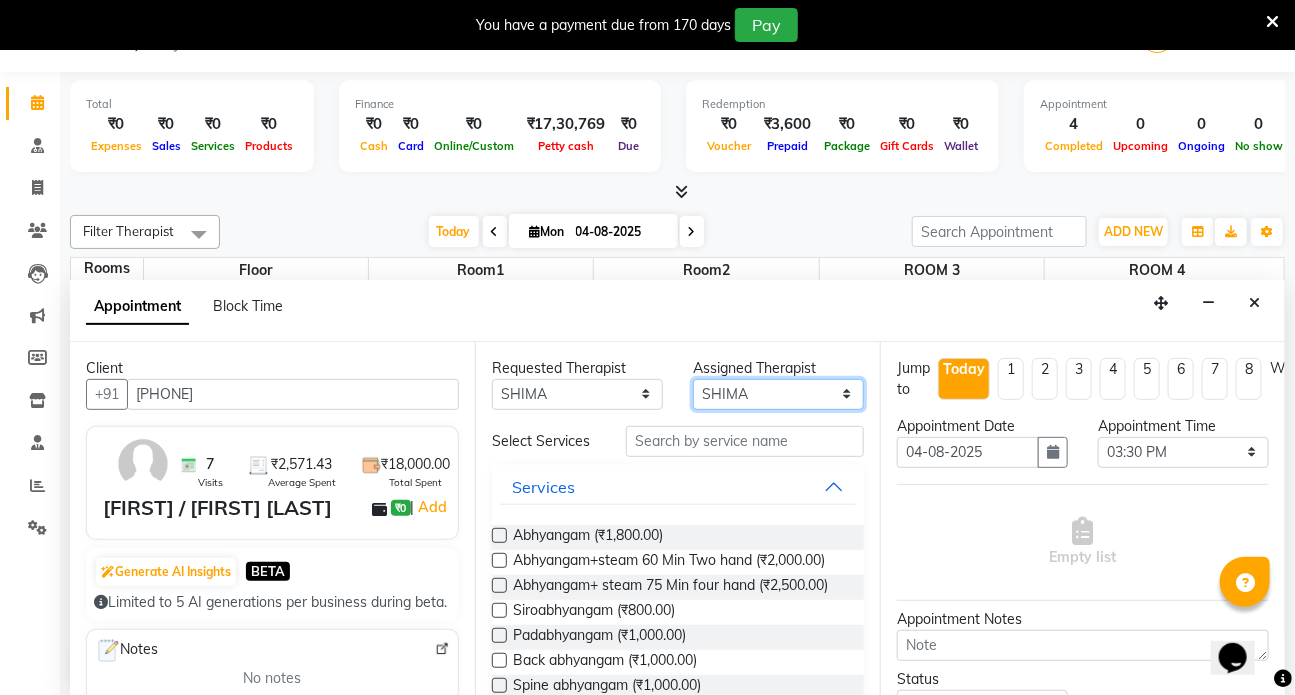 select on "75598" 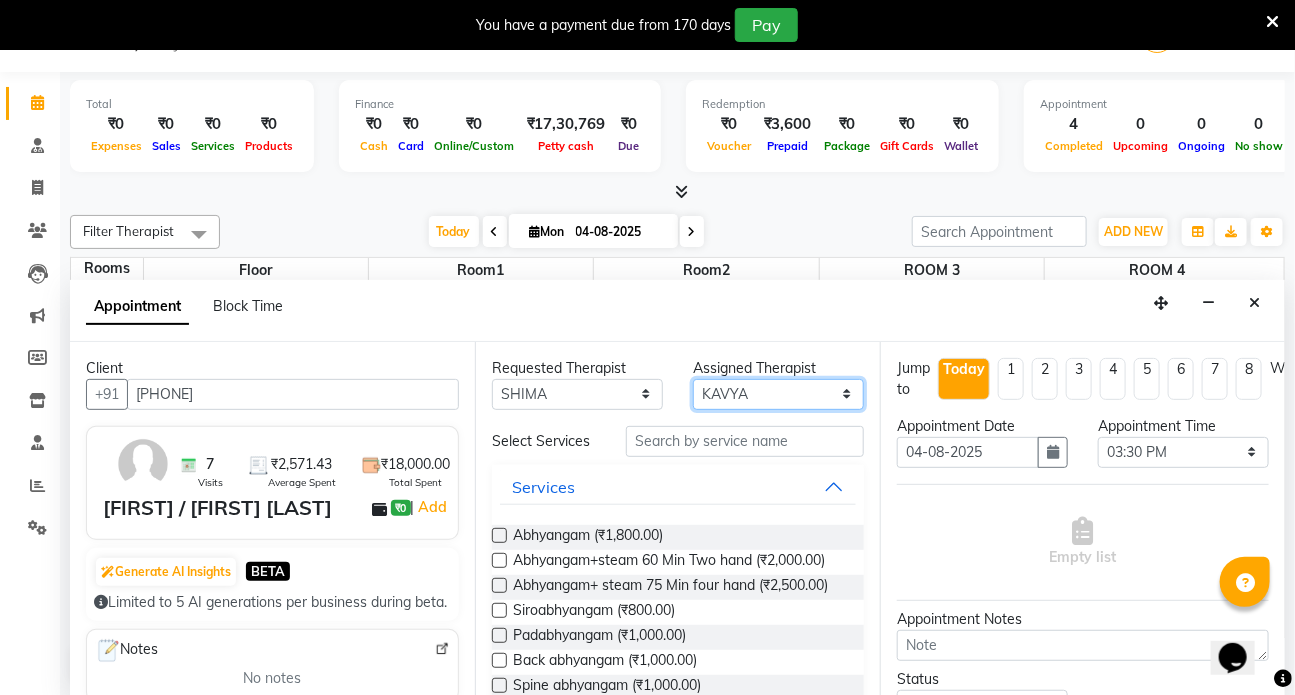 click on "Select ANJALI ANUJA DILEEP DR RENJUSHA Dr Sajna Front Desk KAVYA MILAN MITHUN SHIMA SUDHA" at bounding box center [778, 394] 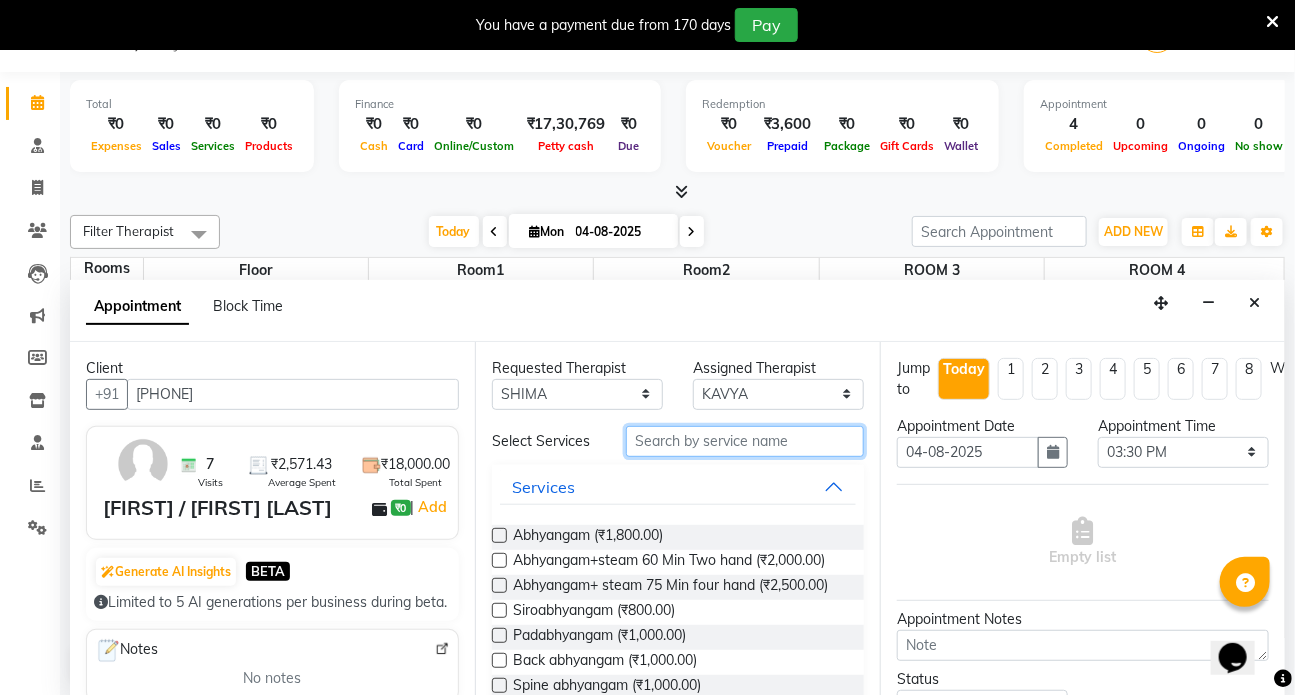 click at bounding box center (745, 441) 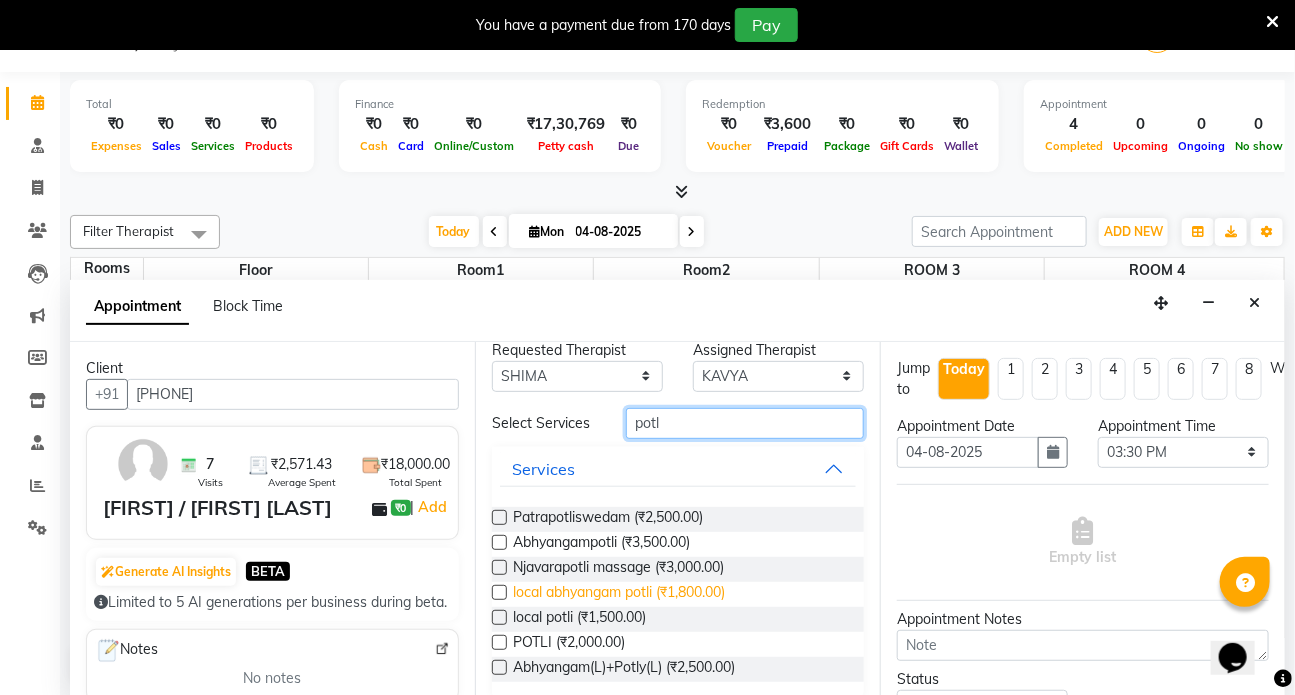 scroll, scrollTop: 34, scrollLeft: 0, axis: vertical 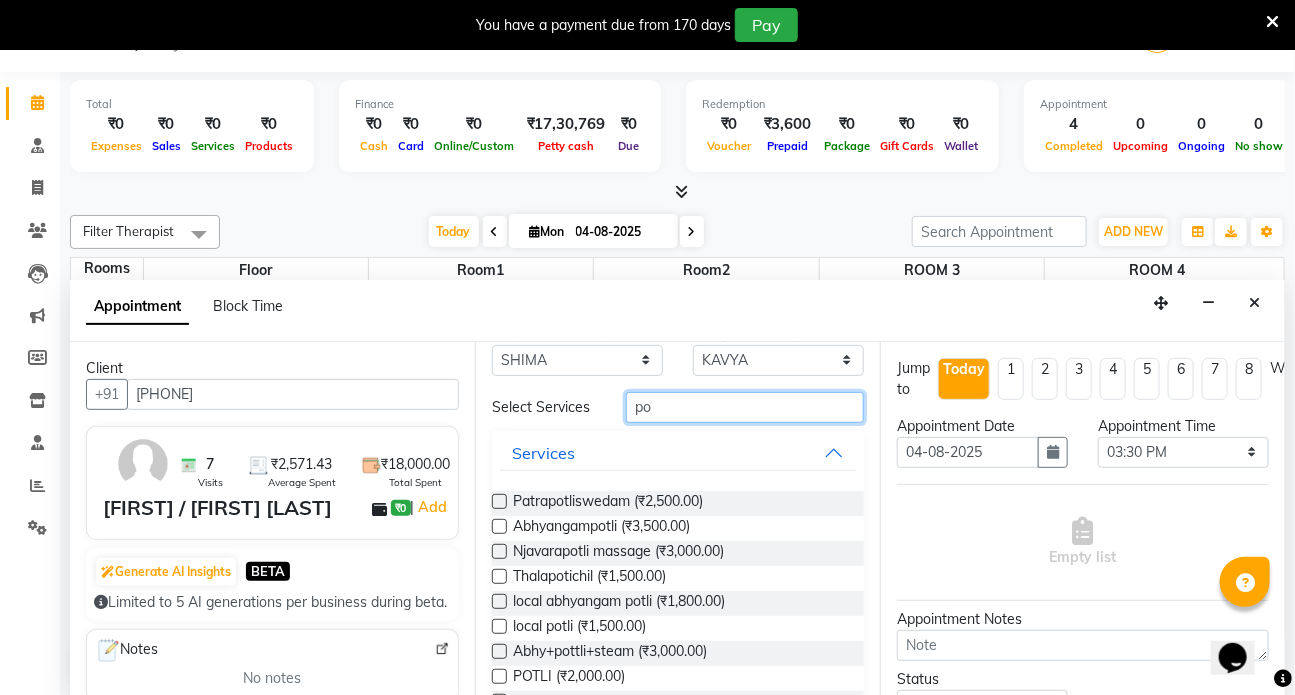 type on "p" 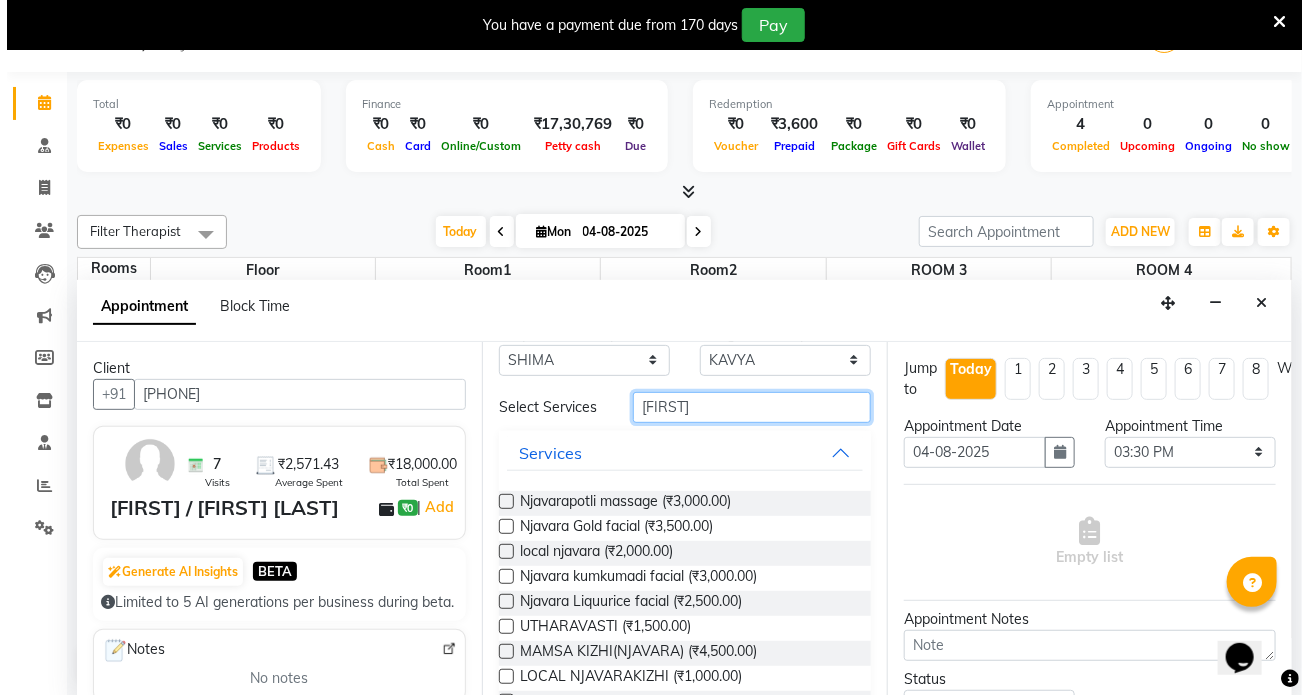 scroll, scrollTop: 0, scrollLeft: 0, axis: both 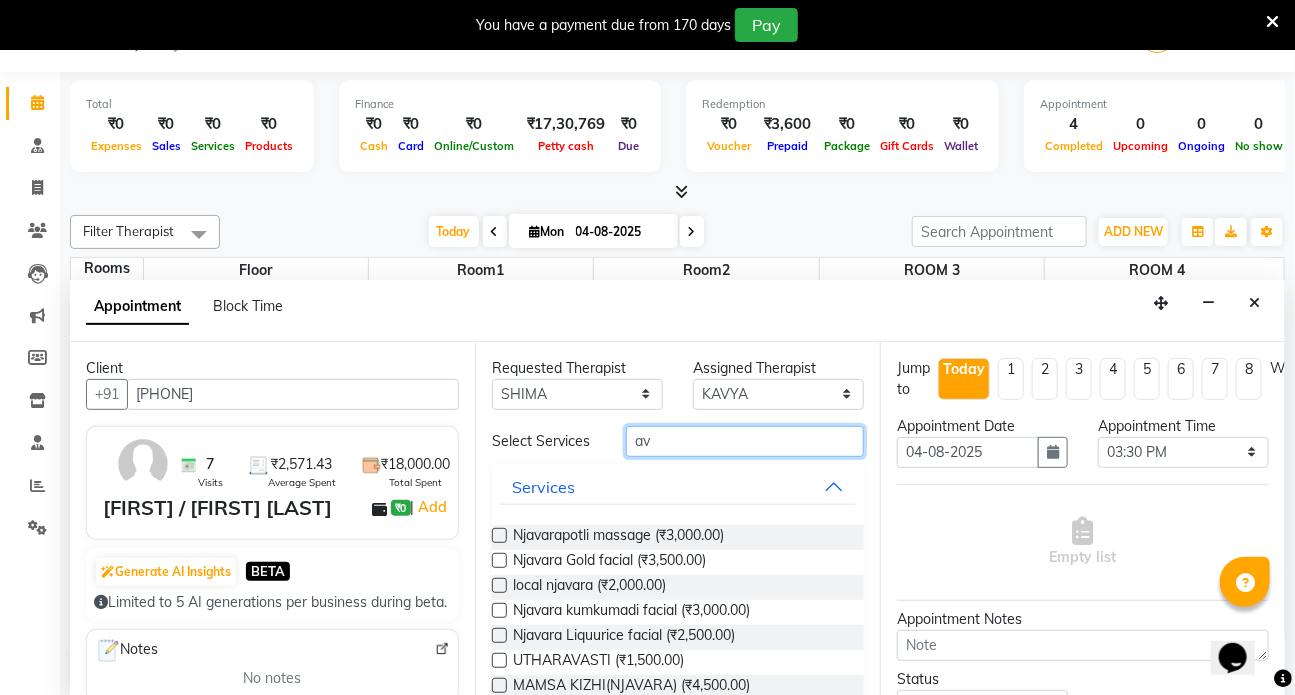 type on "a" 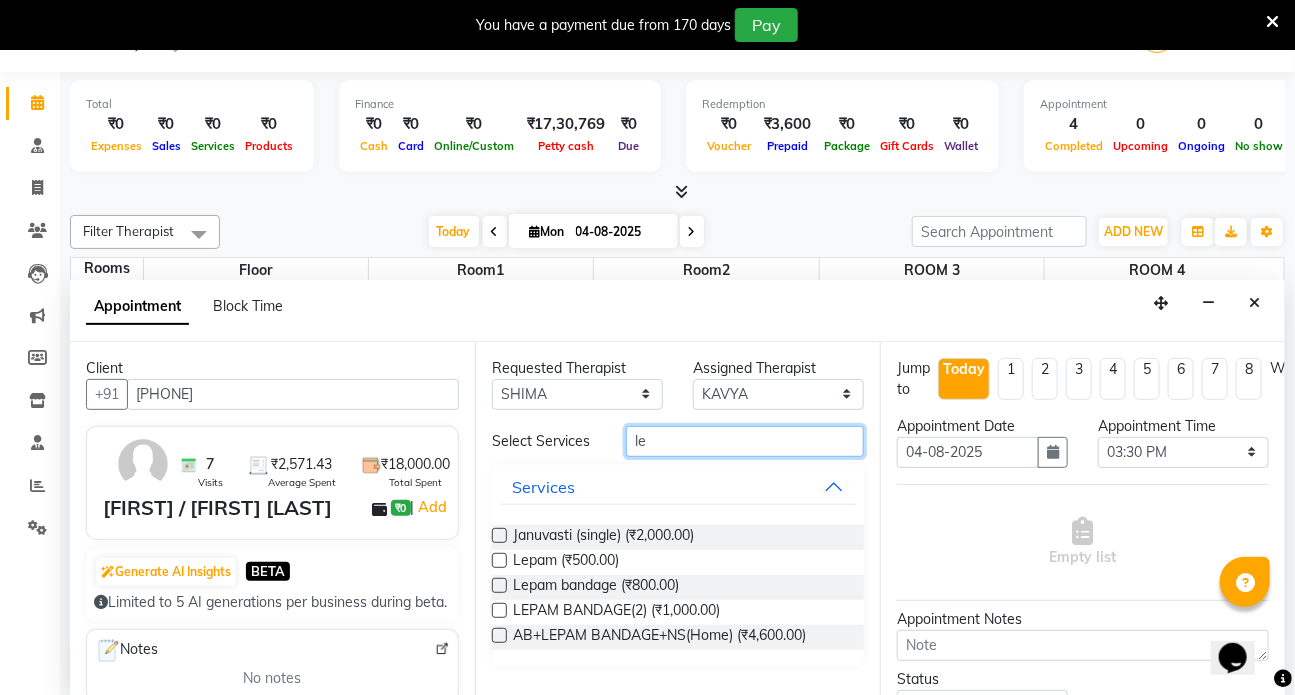 type on "l" 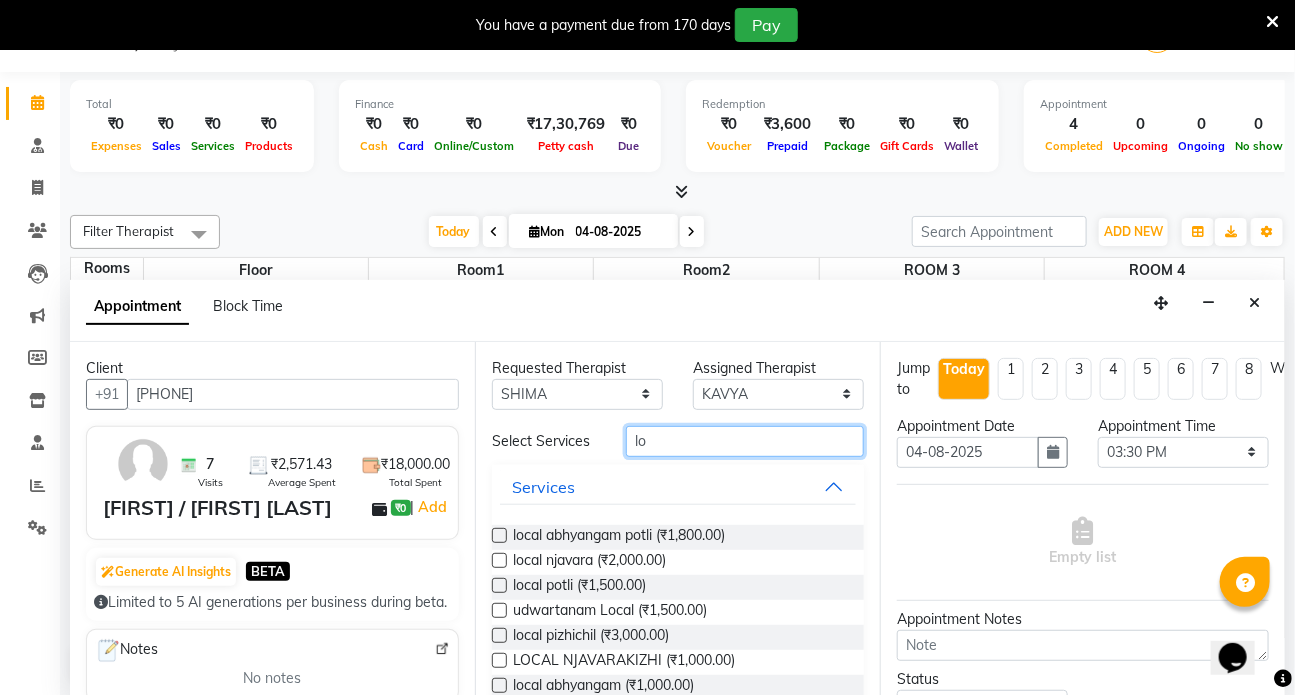 type on "l" 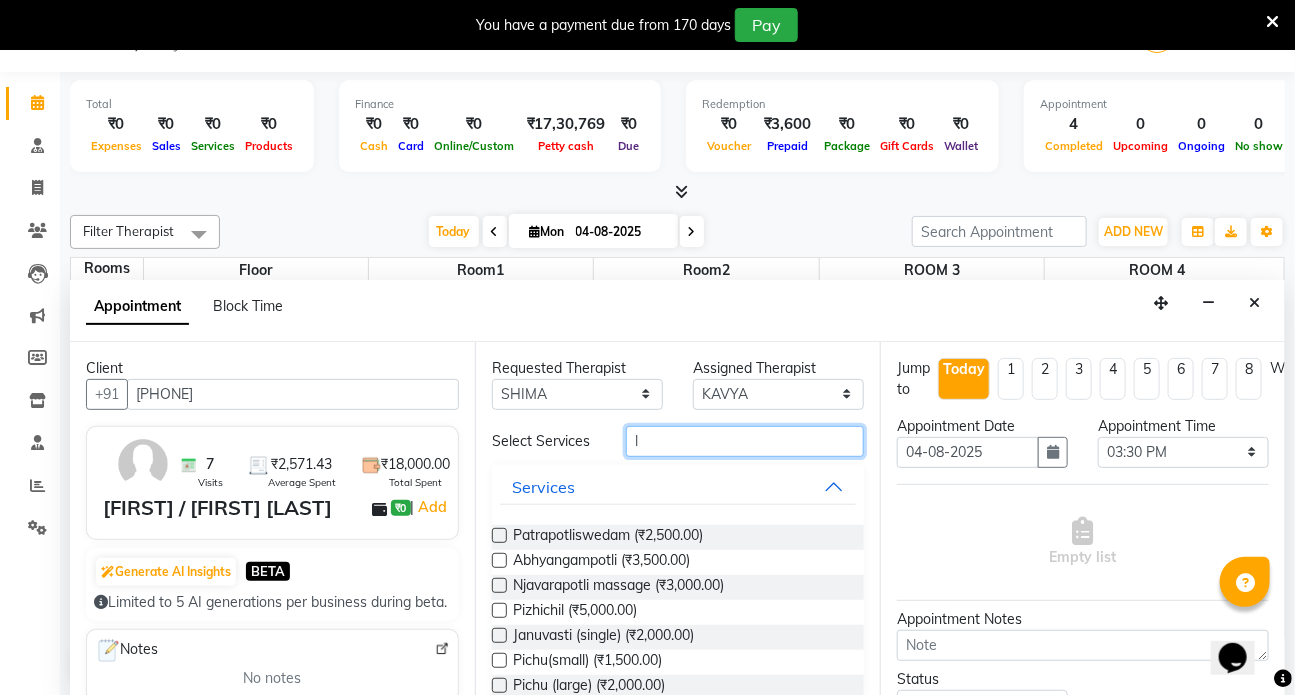 type 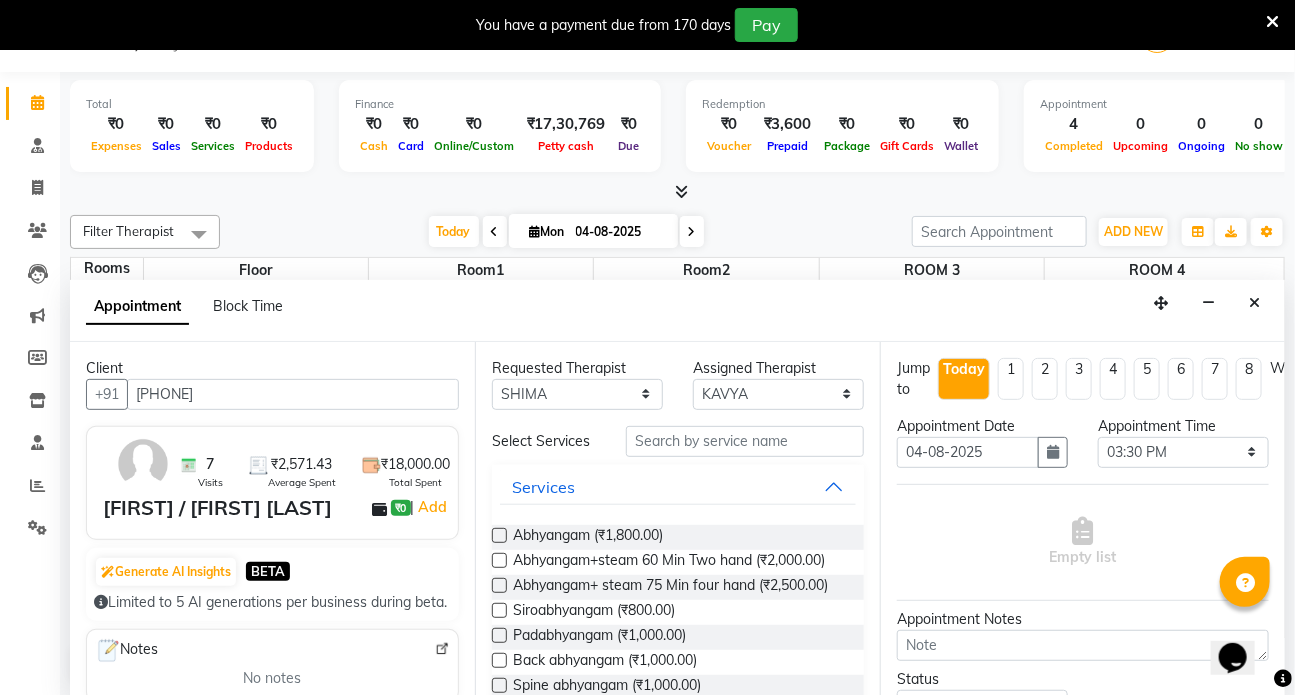 click on "Empty list" at bounding box center [1083, 542] 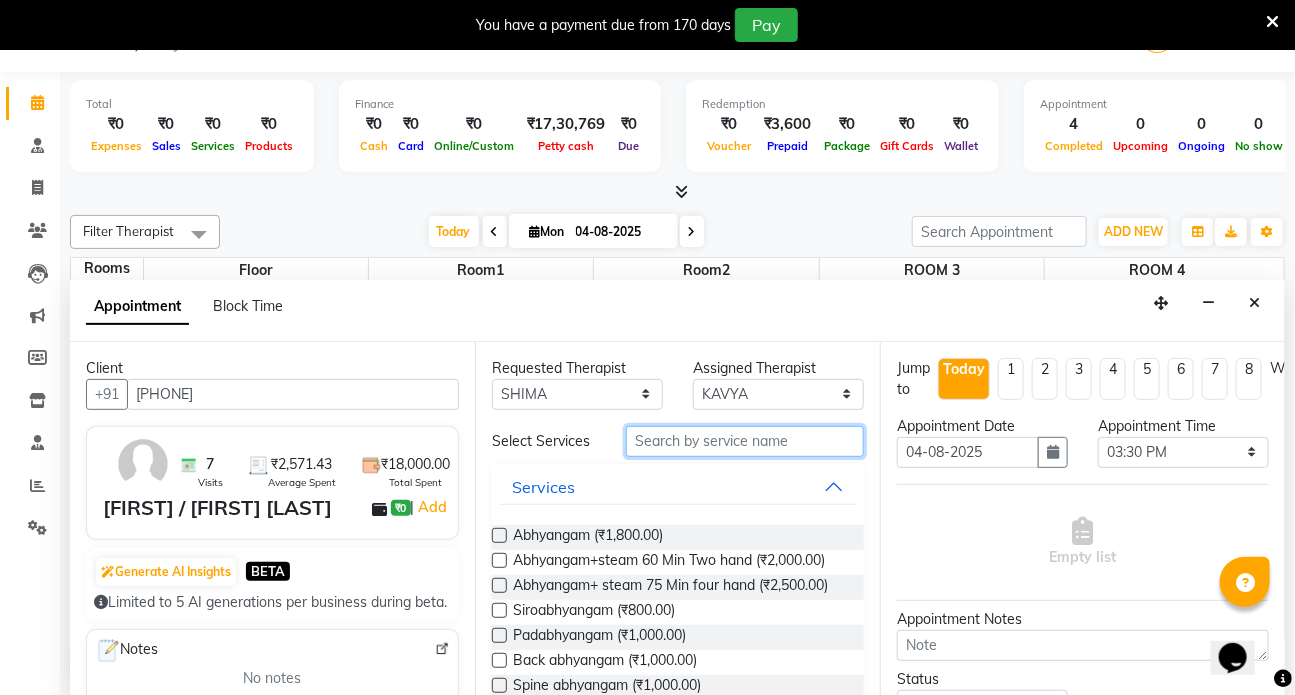 click at bounding box center (745, 441) 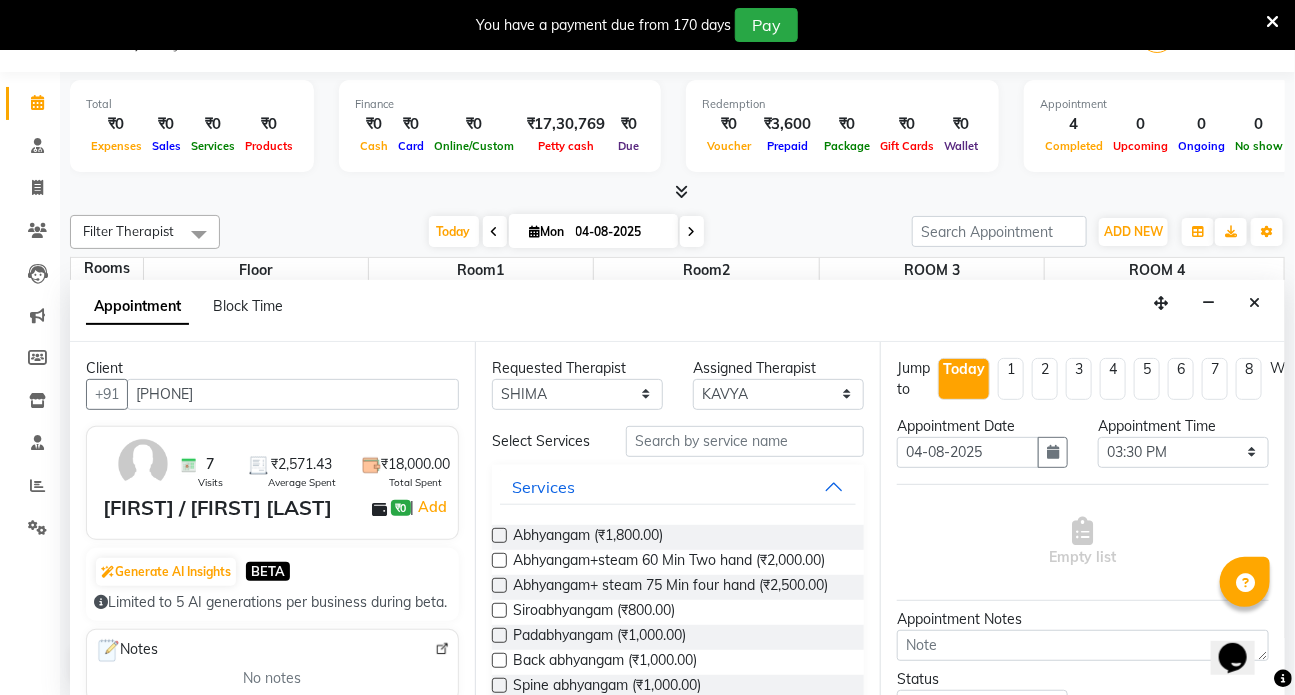 click on "Empty list" at bounding box center (1083, 542) 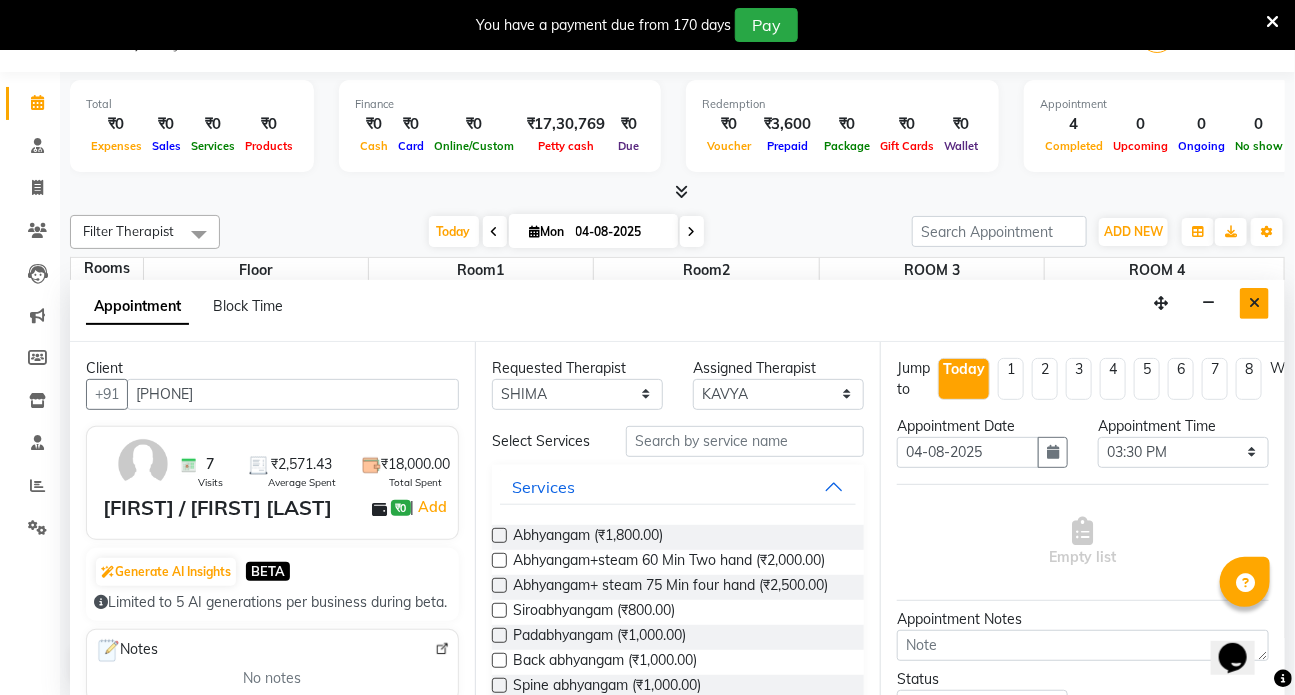 click at bounding box center [1254, 303] 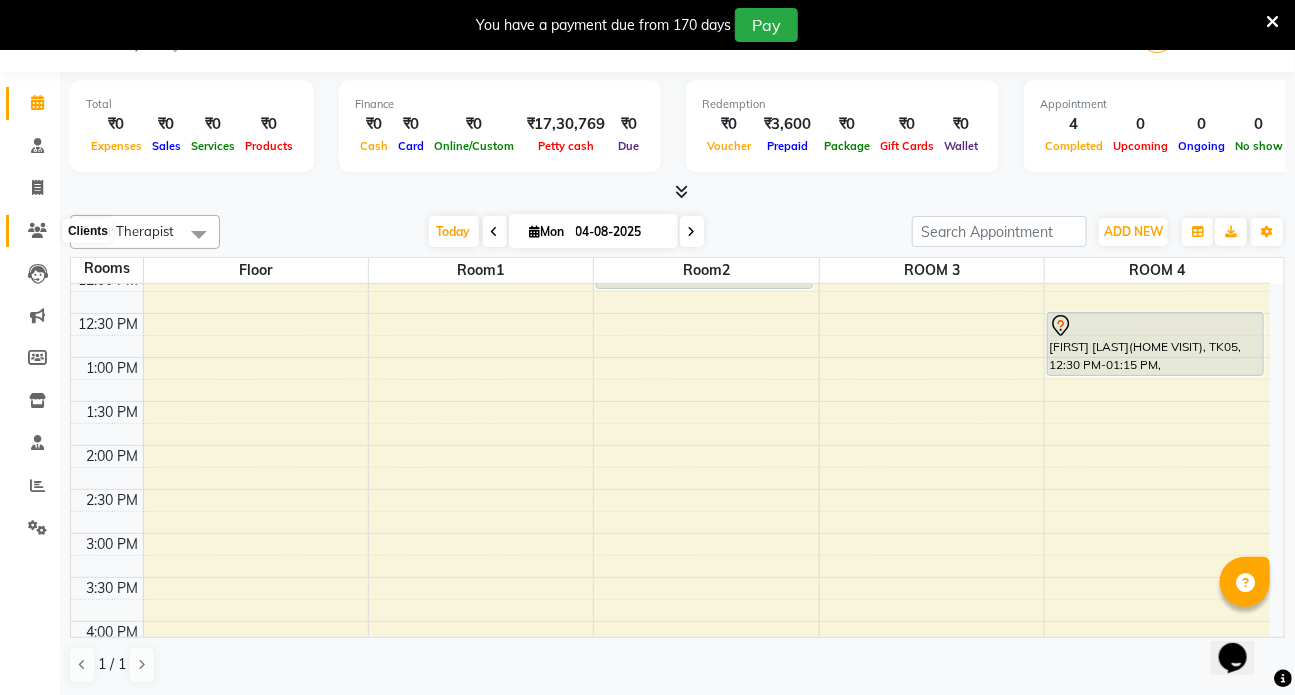 click 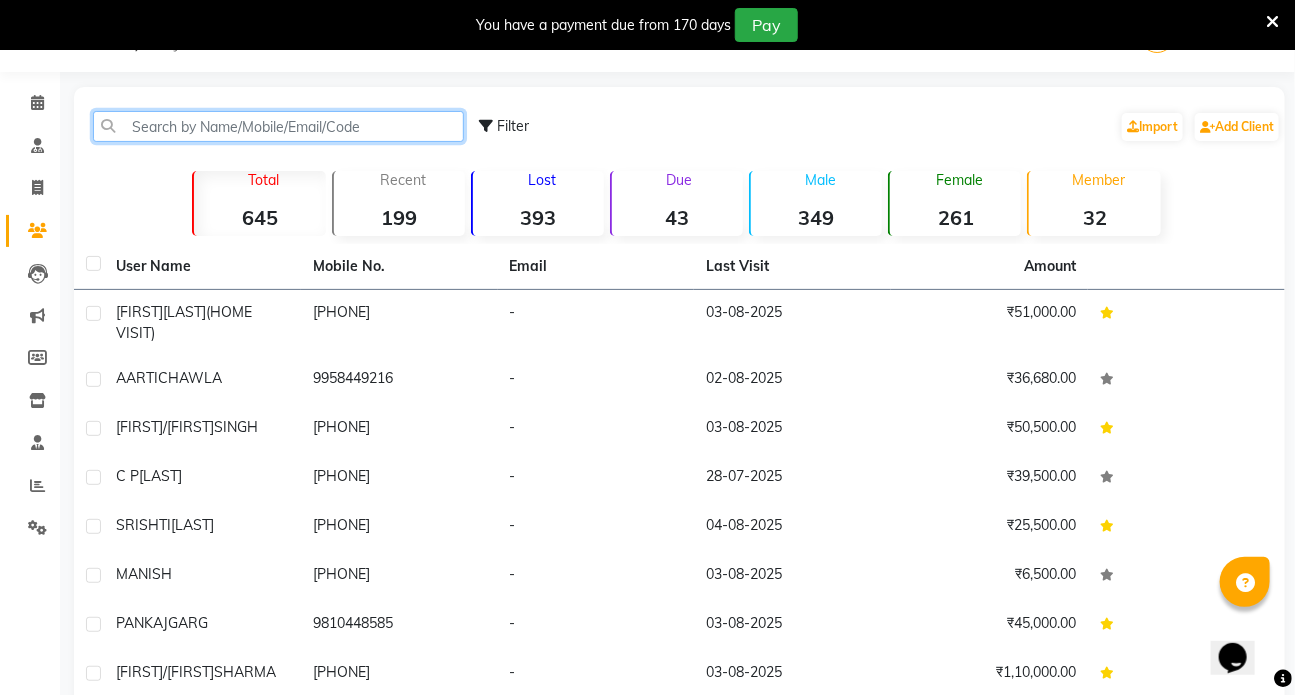 click 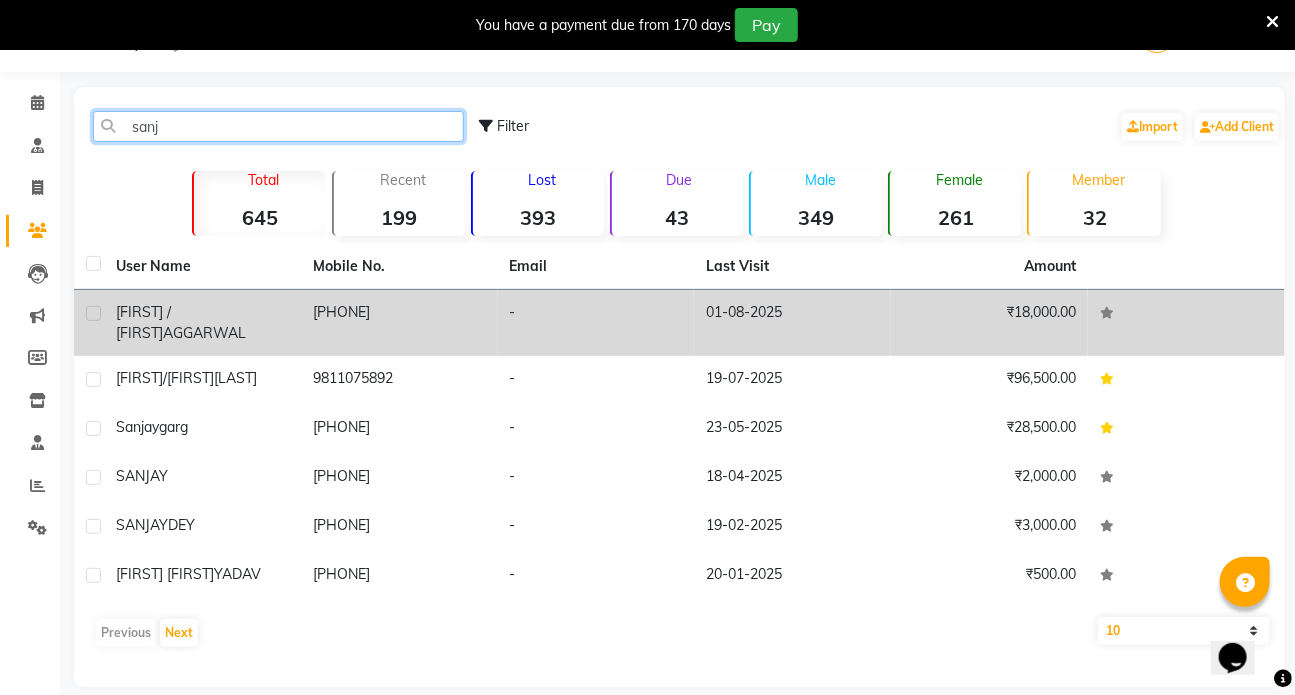 type on "sanj" 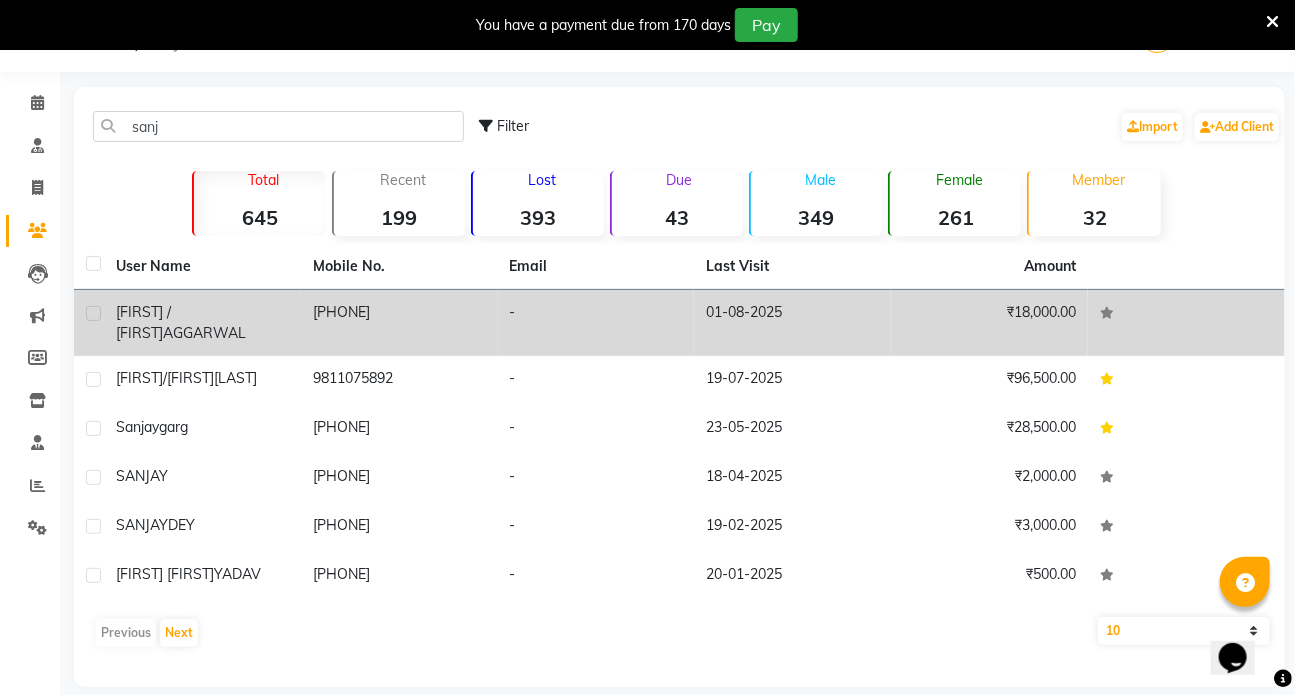 click on "[FIRST] / [FIRST] [LAST]" 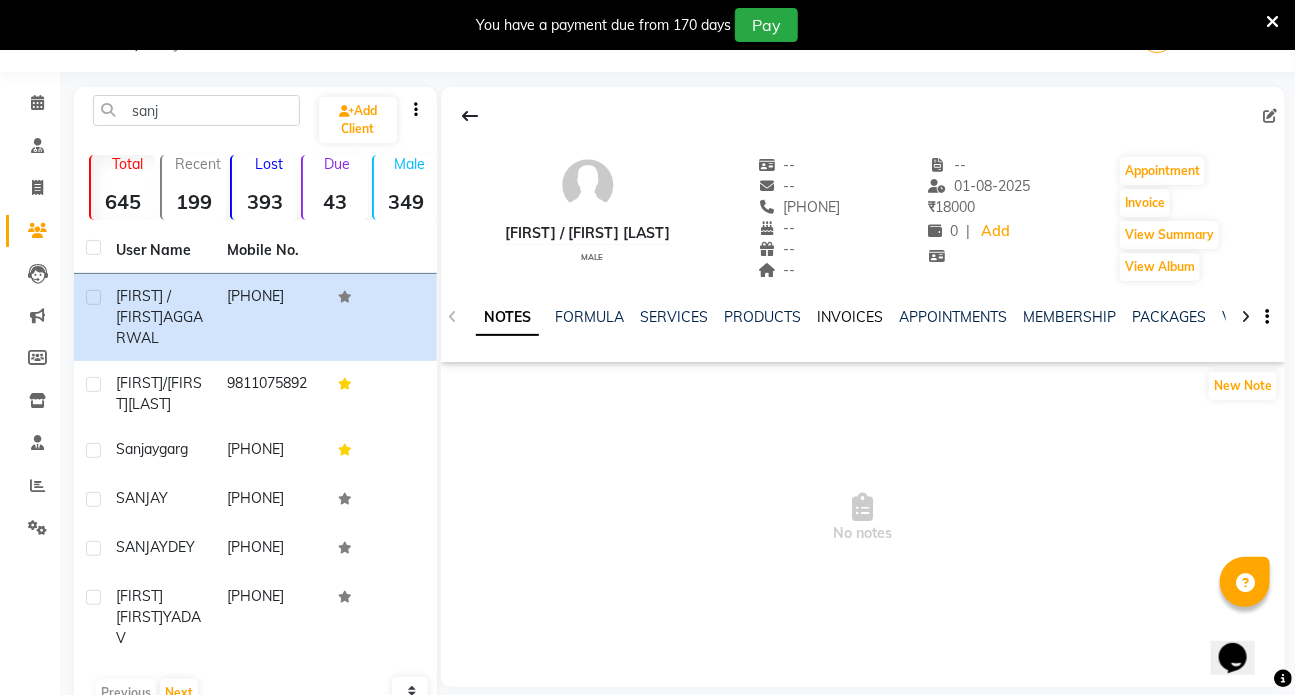 click on "INVOICES" 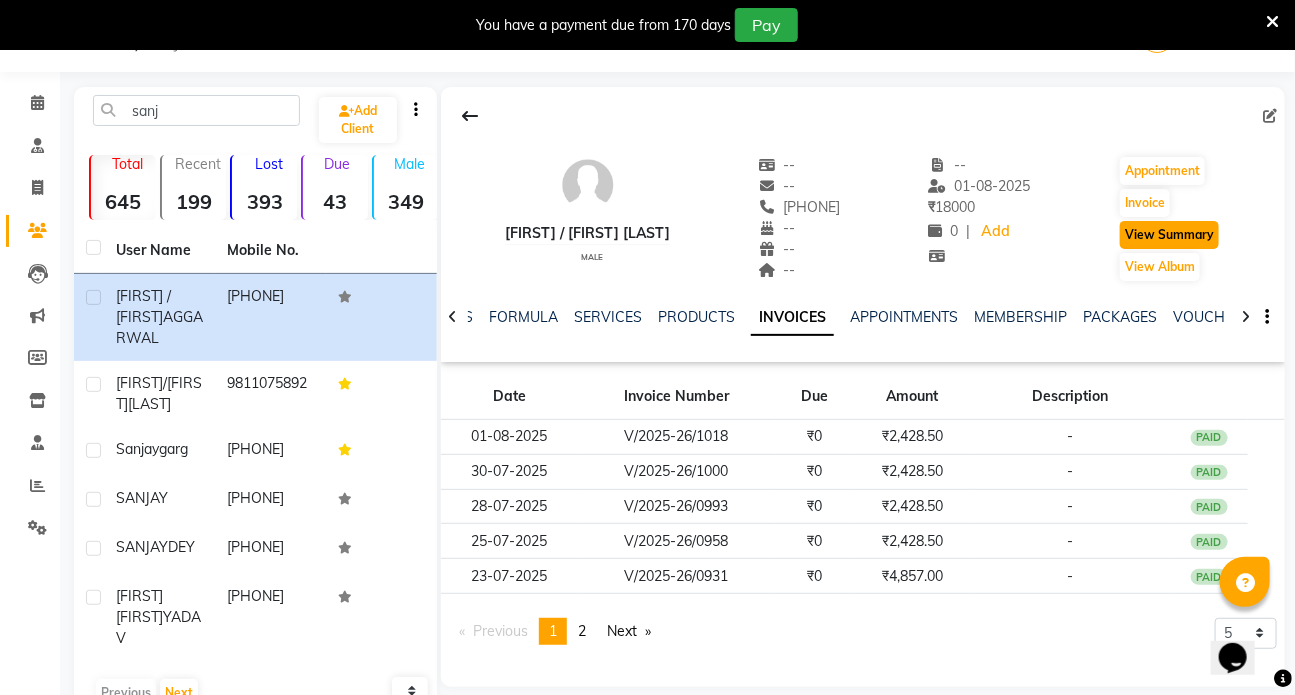click on "View Summary" 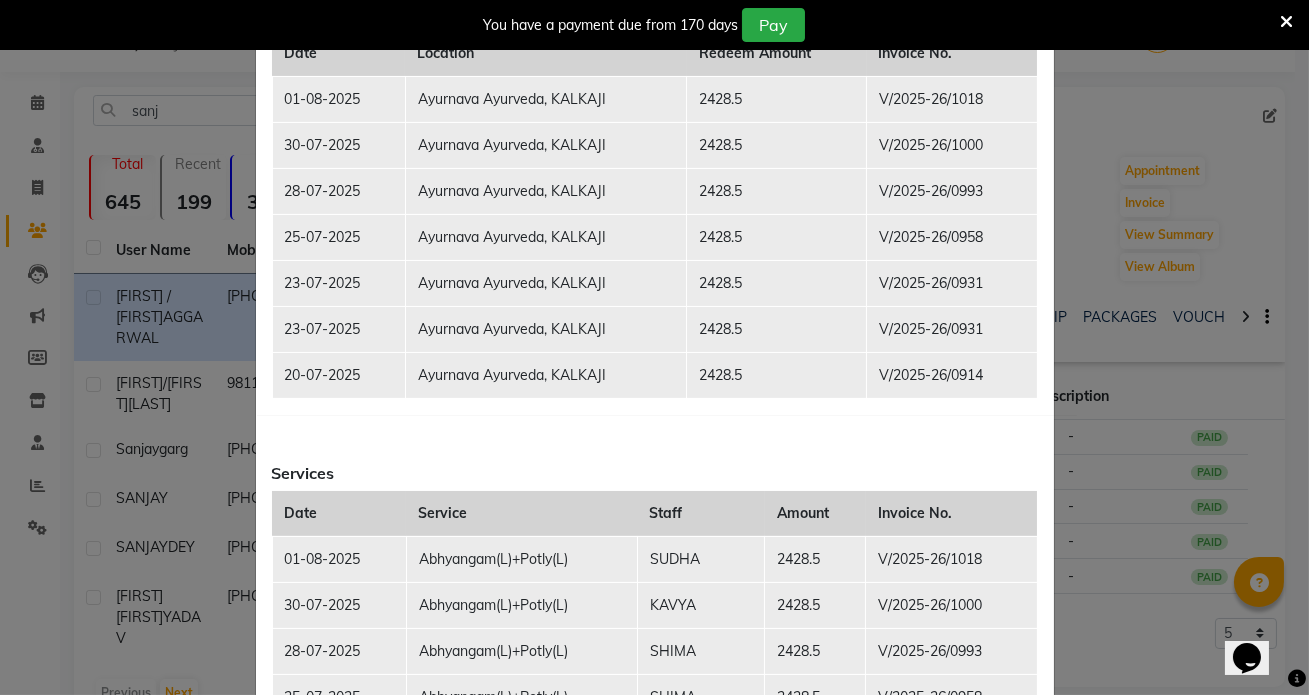 scroll, scrollTop: 181, scrollLeft: 0, axis: vertical 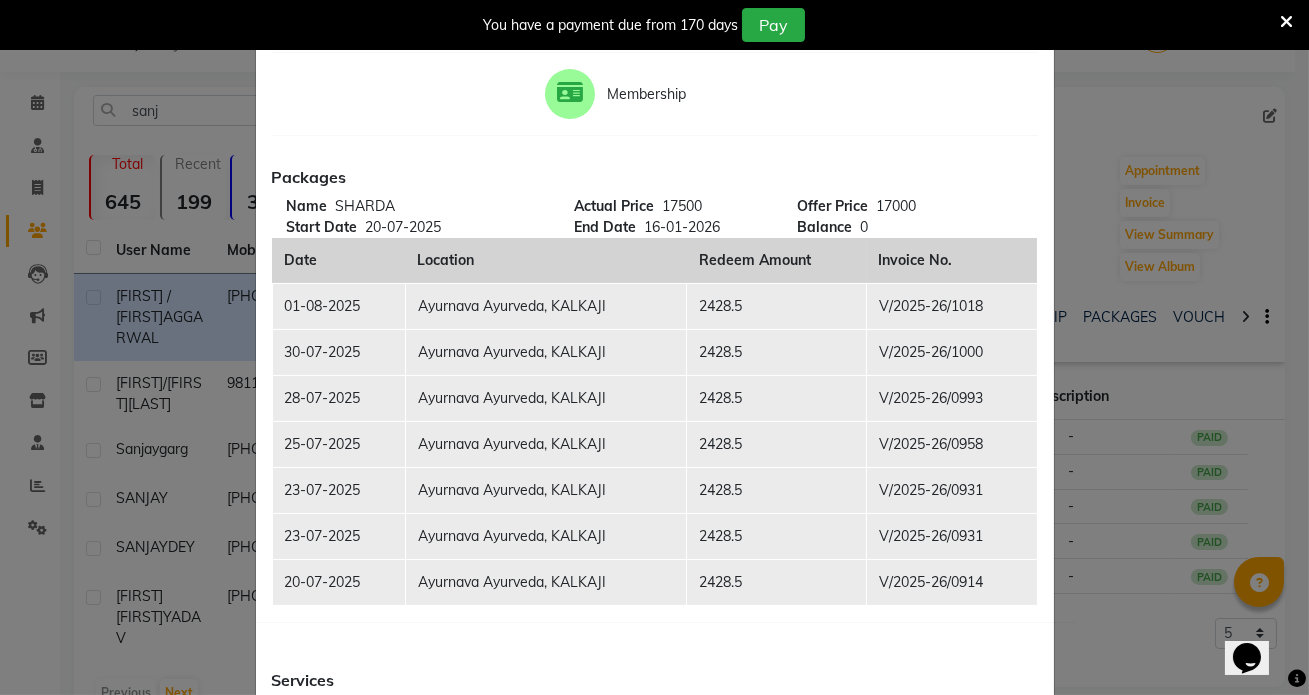 click on "Client Summary Print [FIRST] / [FIRST] [LAST] [PHONE] 2025-08-01 Membership Packages Name [LAST] Start Date 20-07-2025 Actual Price 17500 End Date 16-01-2026 Offer Price 17000 Balance 0 Date Location Redeem Amount Invoice No. 01-08-2025 Ayurnava Ayurveda, KALKAJI 2428.5 V/2025-26/1018 30-07-2025 Ayurnava Ayurveda, KALKAJI 2428.5 V/2025-26/1000 28-07-2025 Ayurnava Ayurveda, KALKAJI 2428.5 V/2025-26/0993 25-07-2025 Ayurnava Ayurveda, KALKAJI 2428.5 V/2025-26/0958 23-07-2025 Ayurnava Ayurveda, KALKAJI 2428.5 V/2025-26/0931 23-07-2025 Ayurnava Ayurveda, KALKAJI 2428.5 V/2025-26/0931 20-07-2025 Ayurnava Ayurveda, KALKAJI 2428.5 V/2025-26/0914 Services Date Service Staff Amount Invoice No. 01-08-2025 Abhyangam(L)+Potly(L) [FIRST] 2428.5 V/2025-26/1018 30-07-2025 Abhyangam(L)+Potly(L) [FIRST] 2428.5 V/2025-26/1000 28-07-2025 Abhyangam(L)+Potly(L) [FIRST] 2428.5 V/2025-26/0993 25-07-2025 Abhyangam(L)+Potly(L) [FIRST] 2428.5 V/2025-26/0958 23-07-2025 Abhyangam(L)+Potly(L) [FIRST] 4857 V/2025-26/0931 23-07-2025 [FIRST] - - 500" 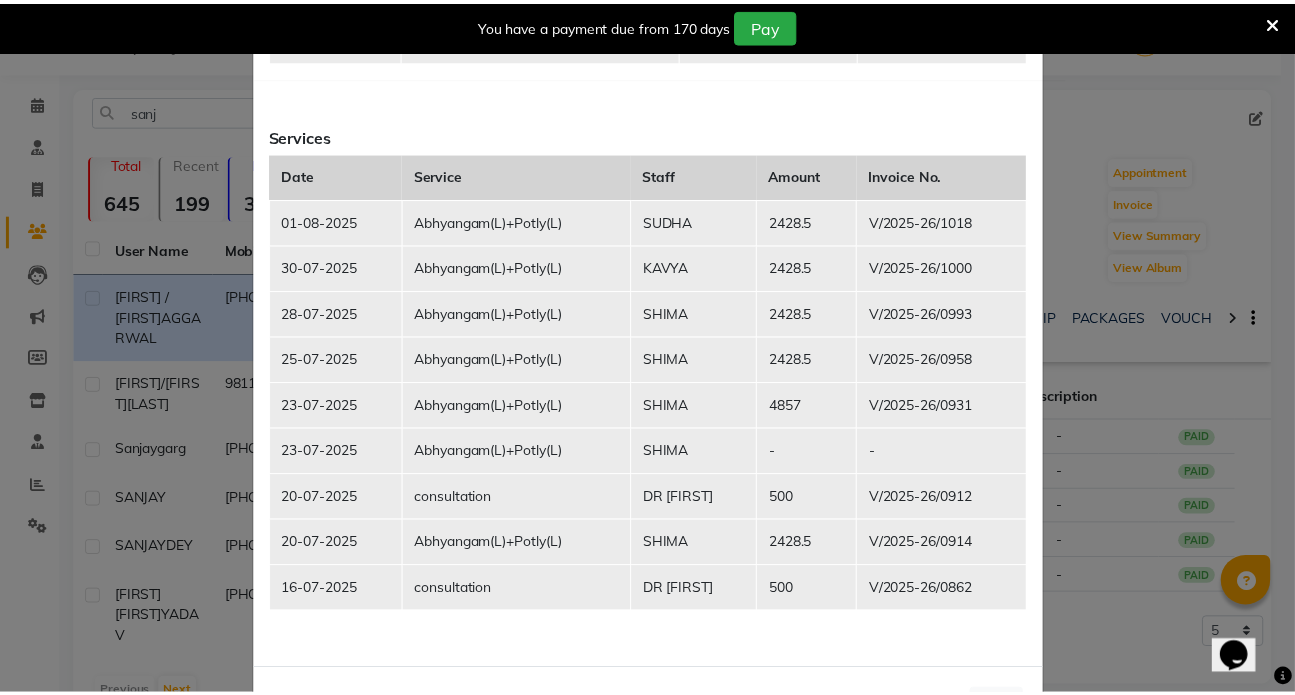 scroll, scrollTop: 727, scrollLeft: 0, axis: vertical 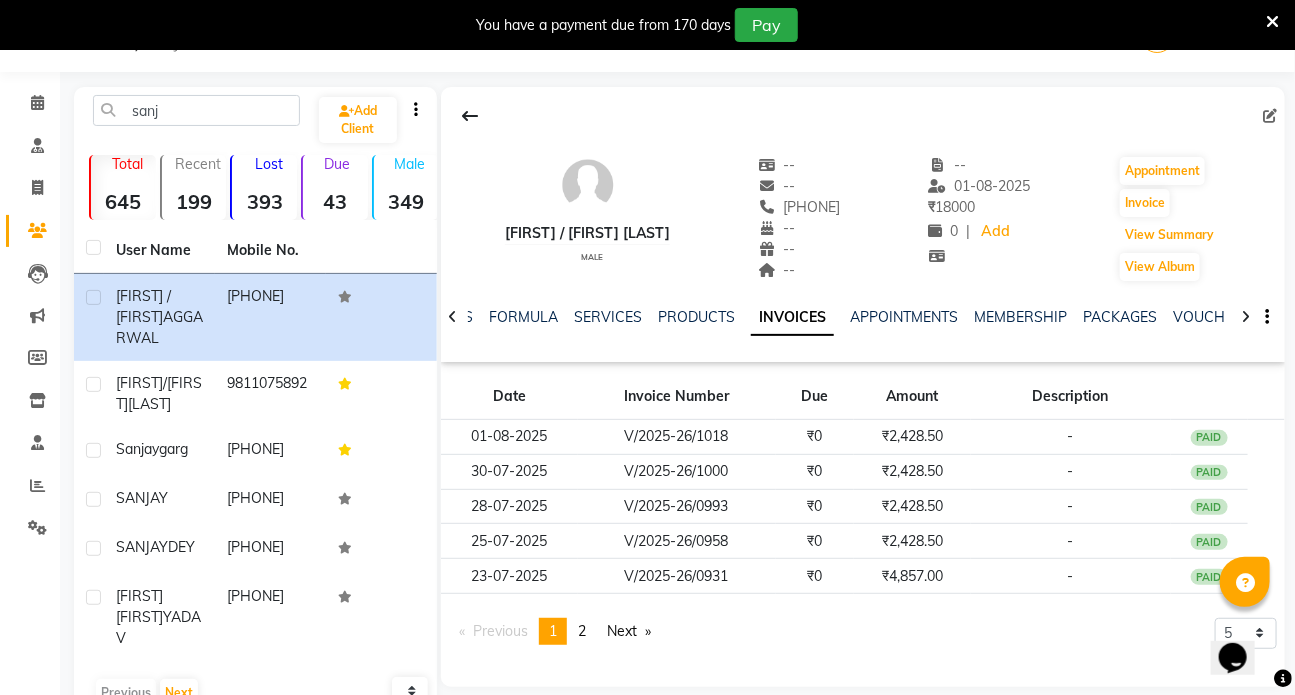 type 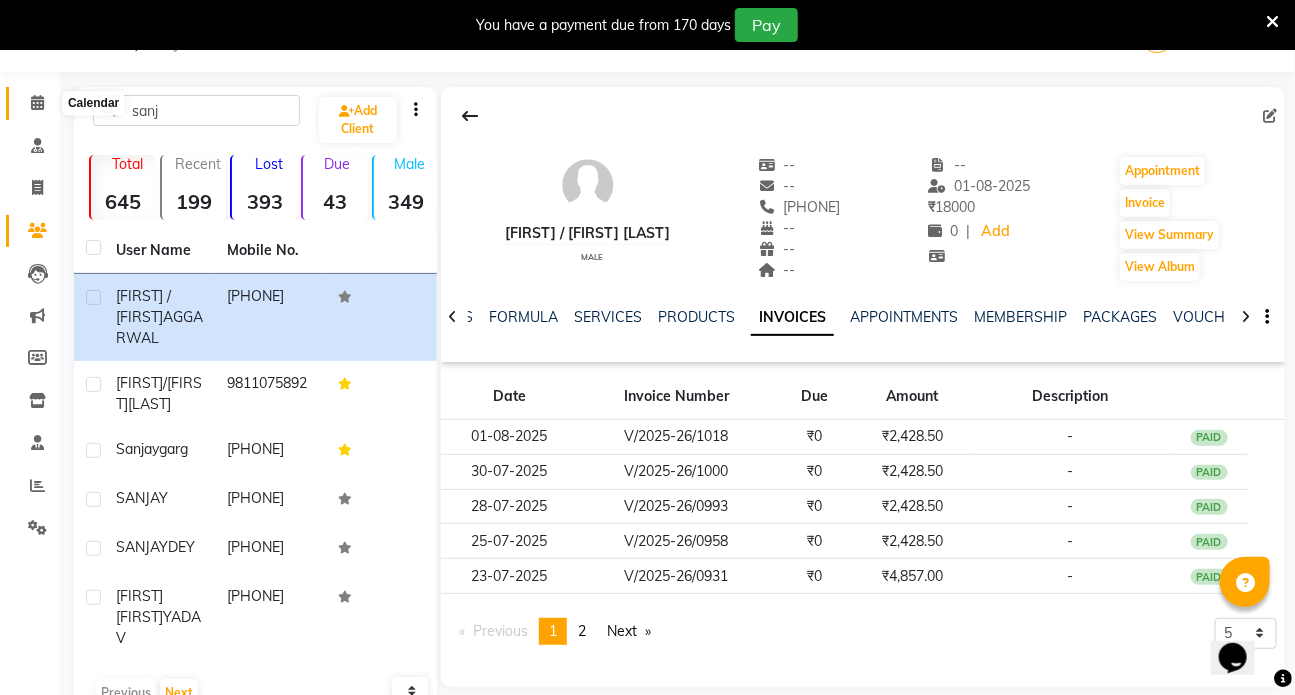 click 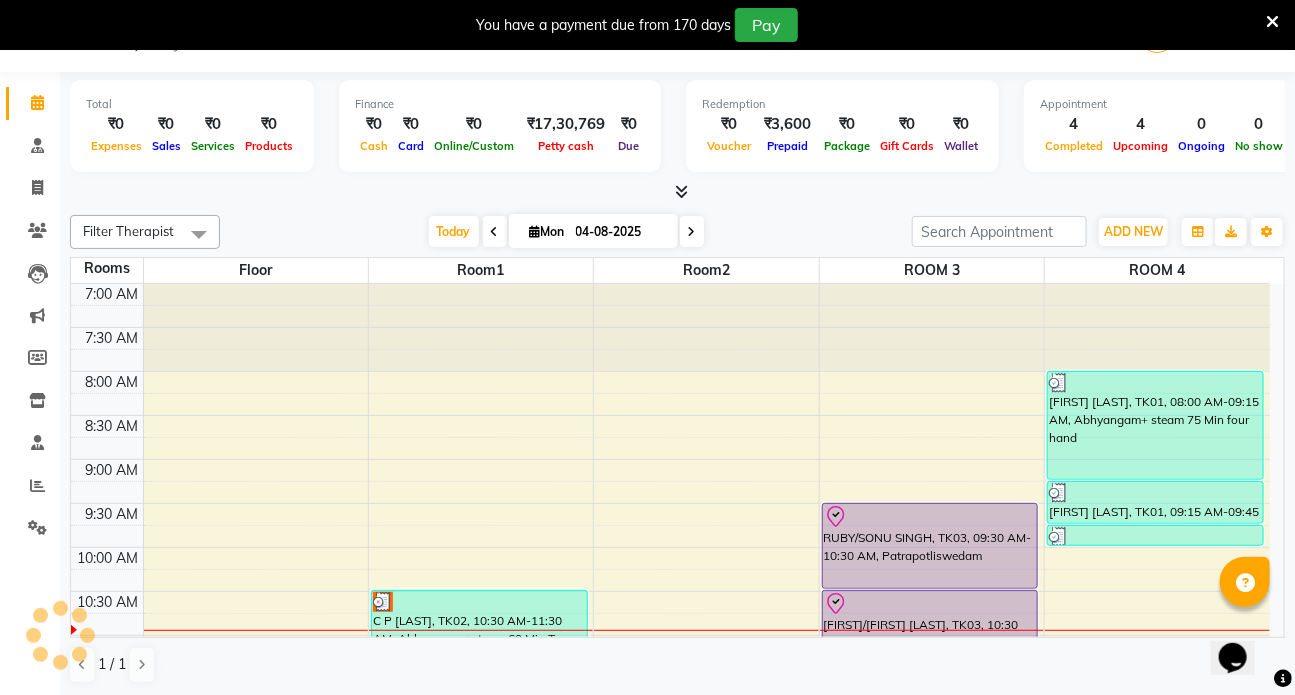 scroll, scrollTop: 50, scrollLeft: 0, axis: vertical 